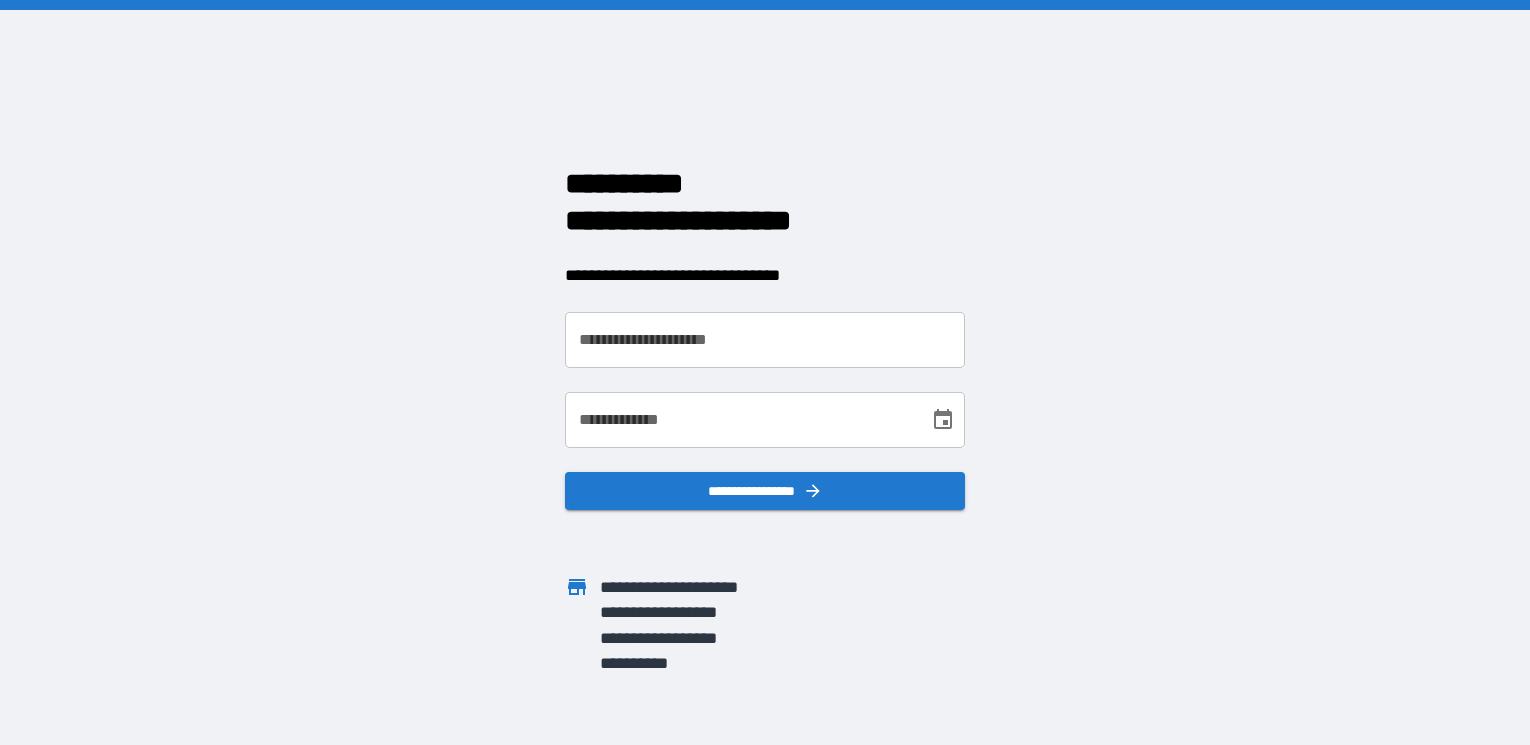scroll, scrollTop: 0, scrollLeft: 0, axis: both 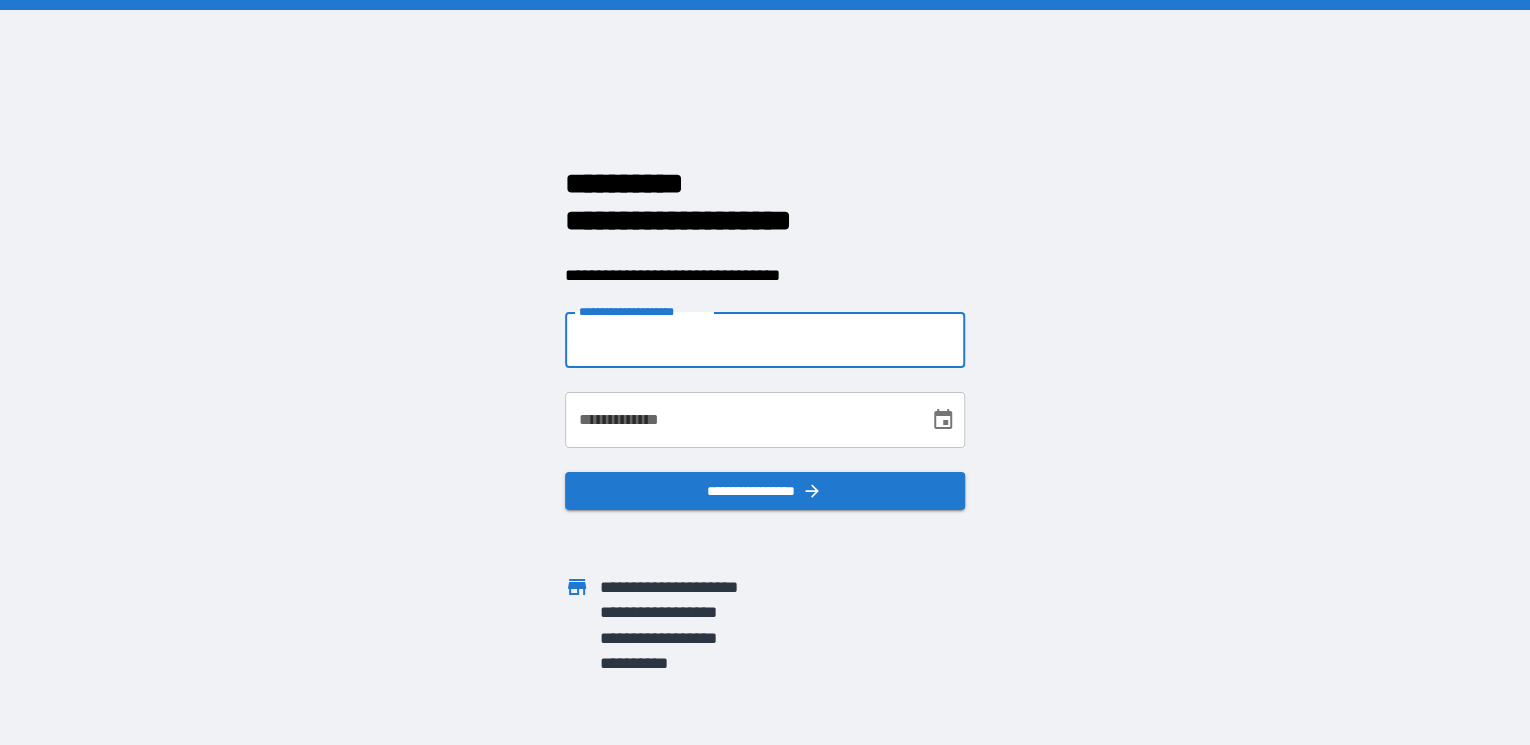 click on "**********" at bounding box center [765, 340] 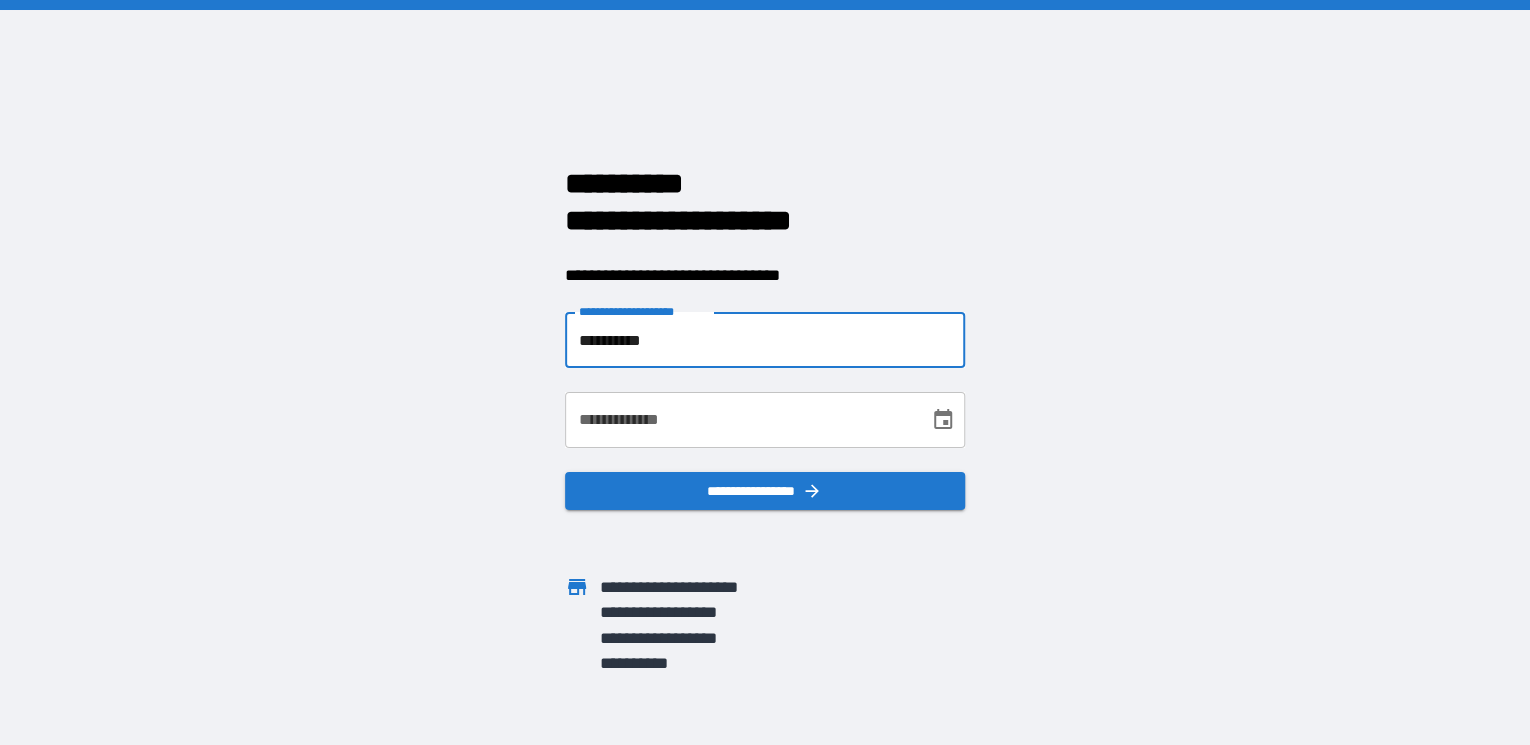 type on "**********" 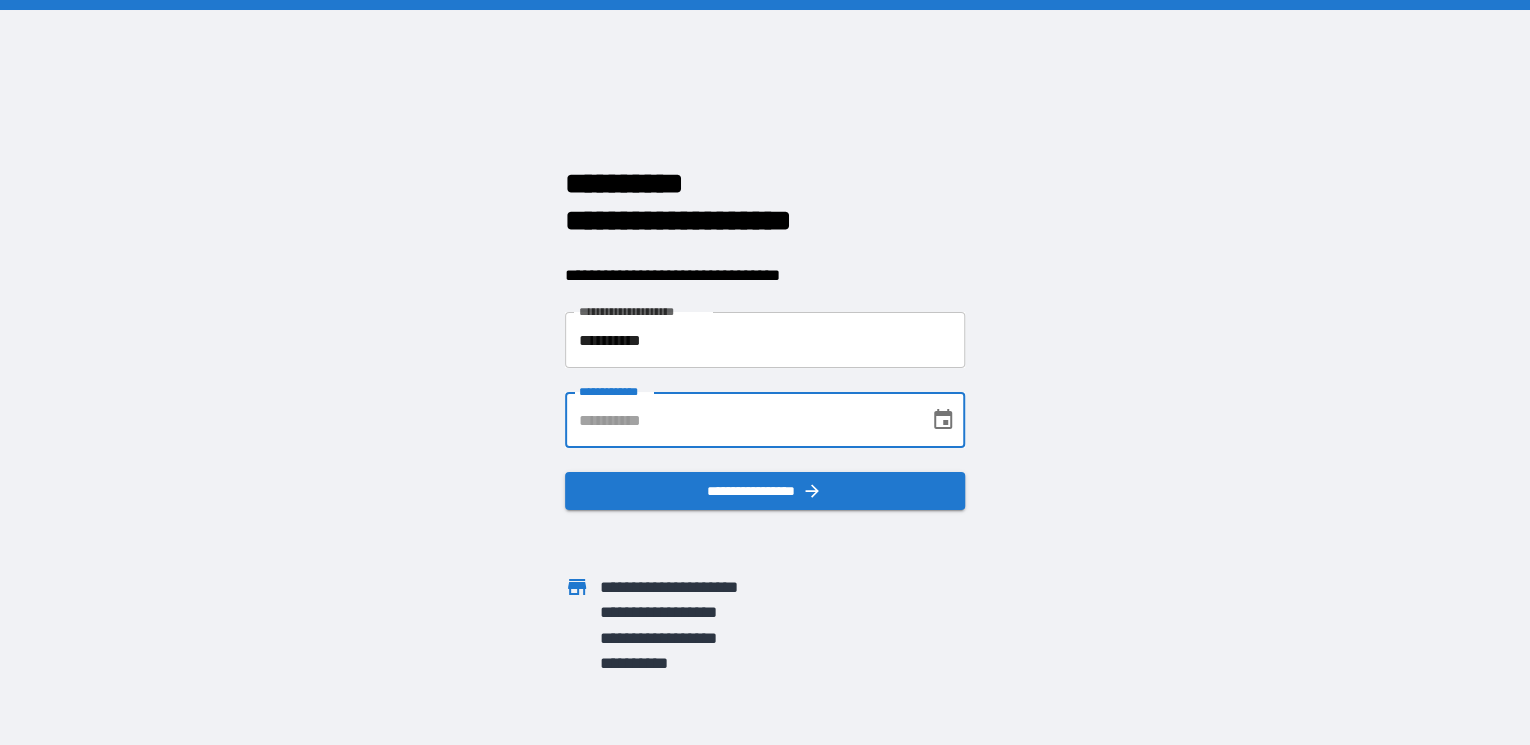 click on "**********" at bounding box center [740, 420] 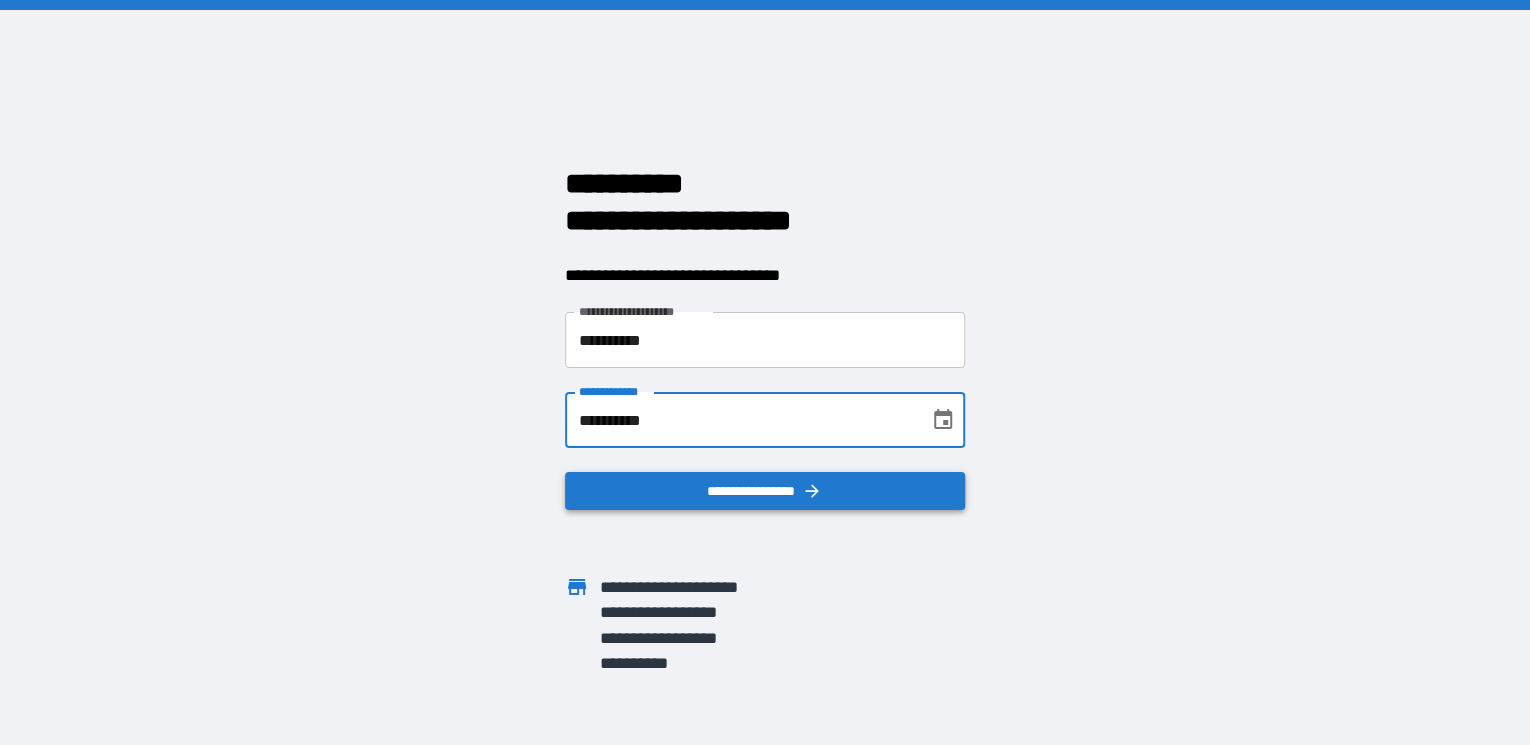 type on "**********" 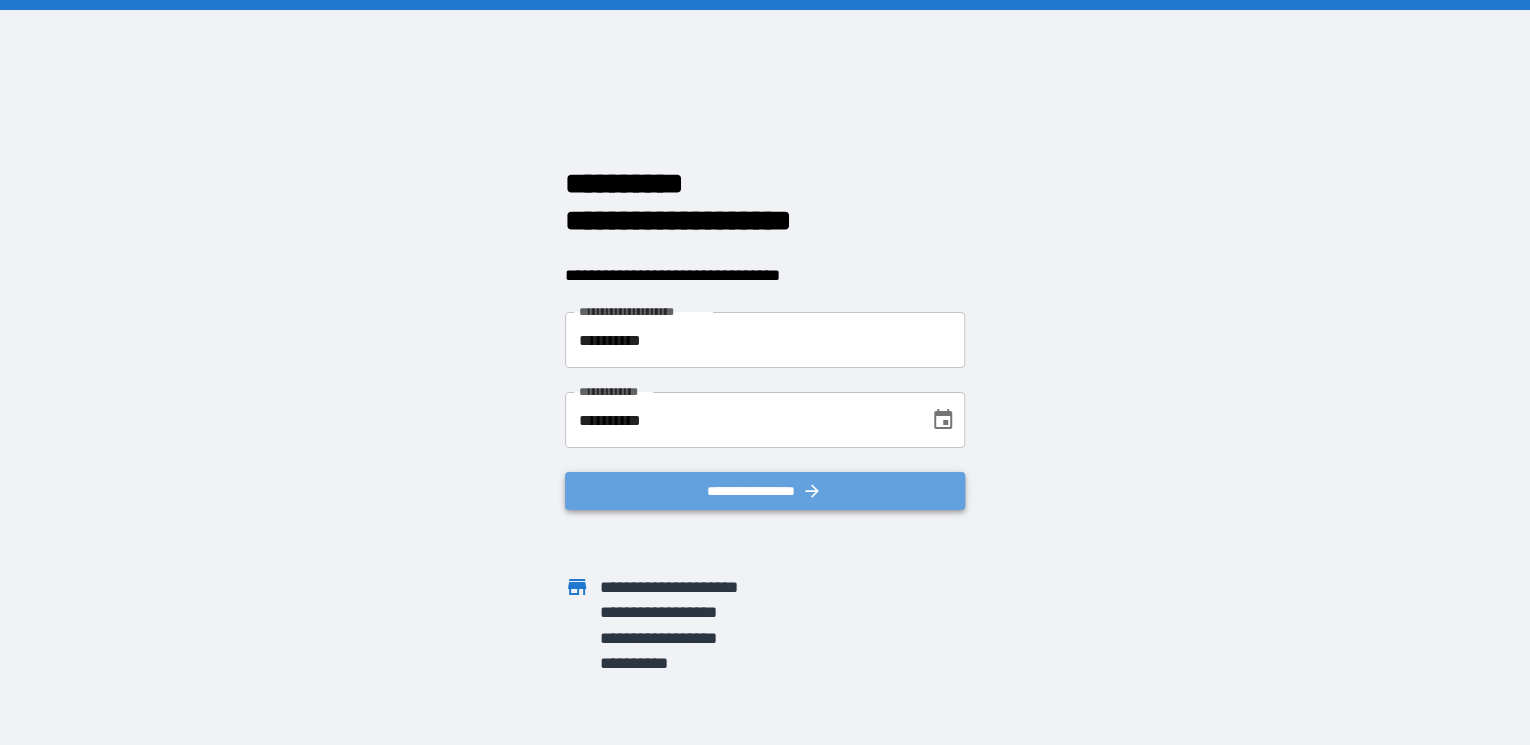 click on "**********" at bounding box center (765, 491) 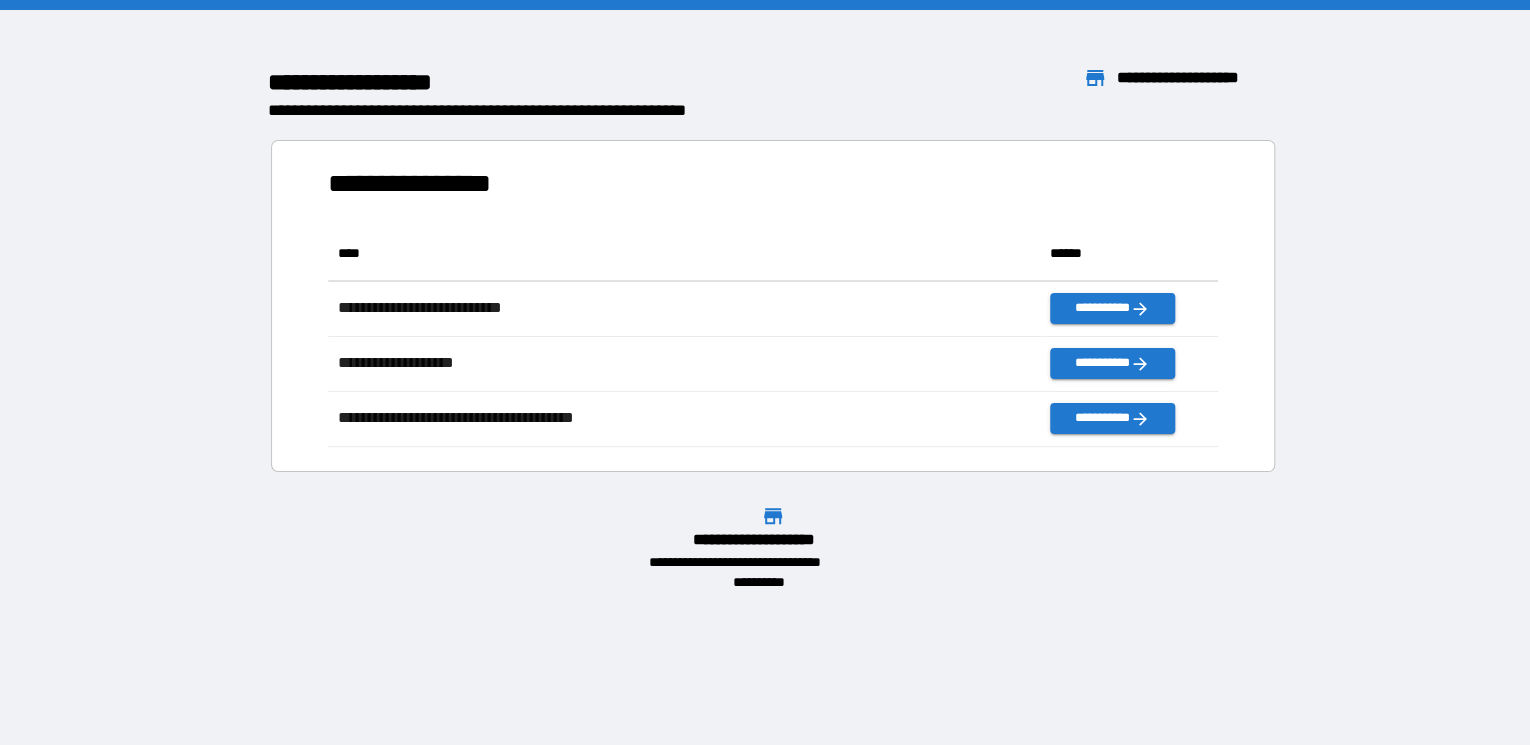 scroll, scrollTop: 13, scrollLeft: 12, axis: both 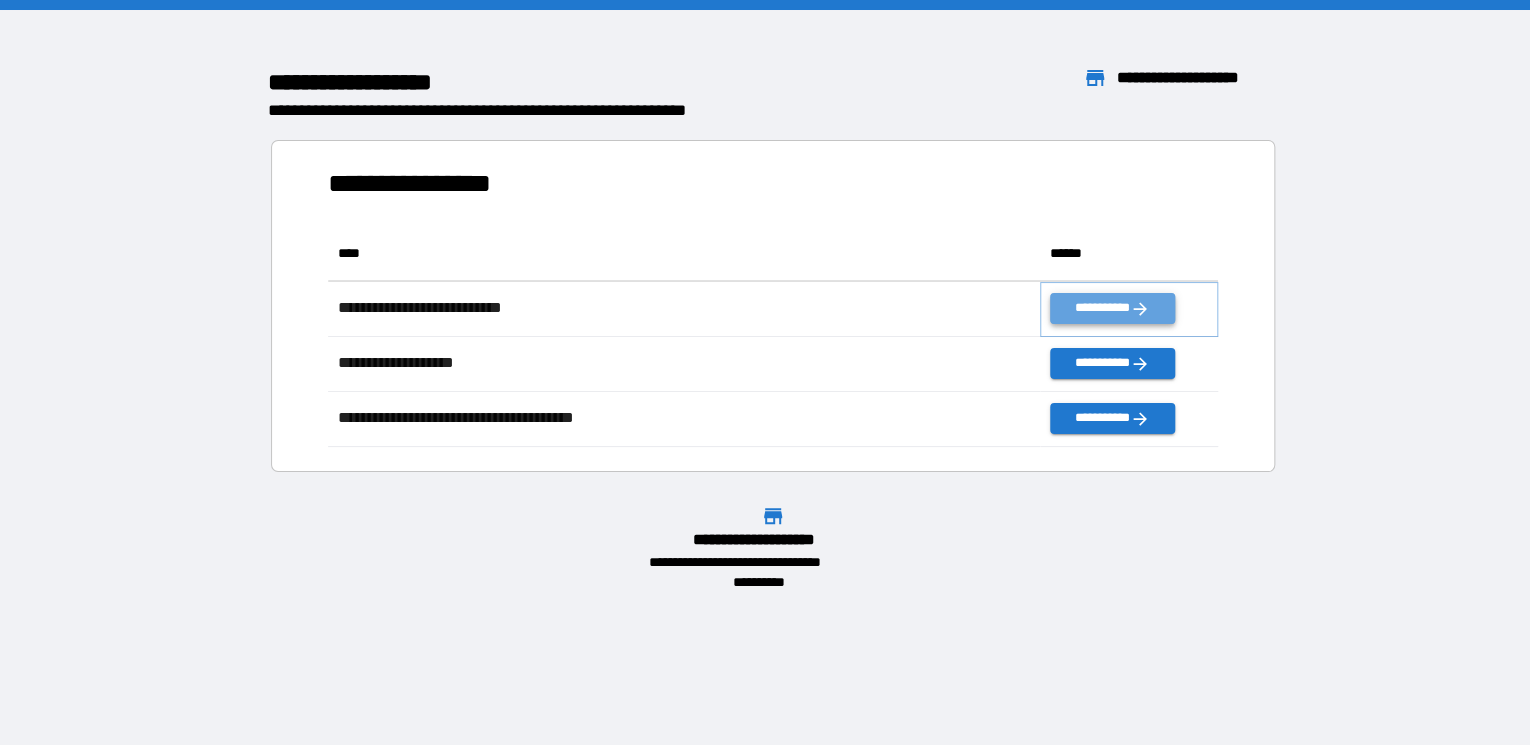 click 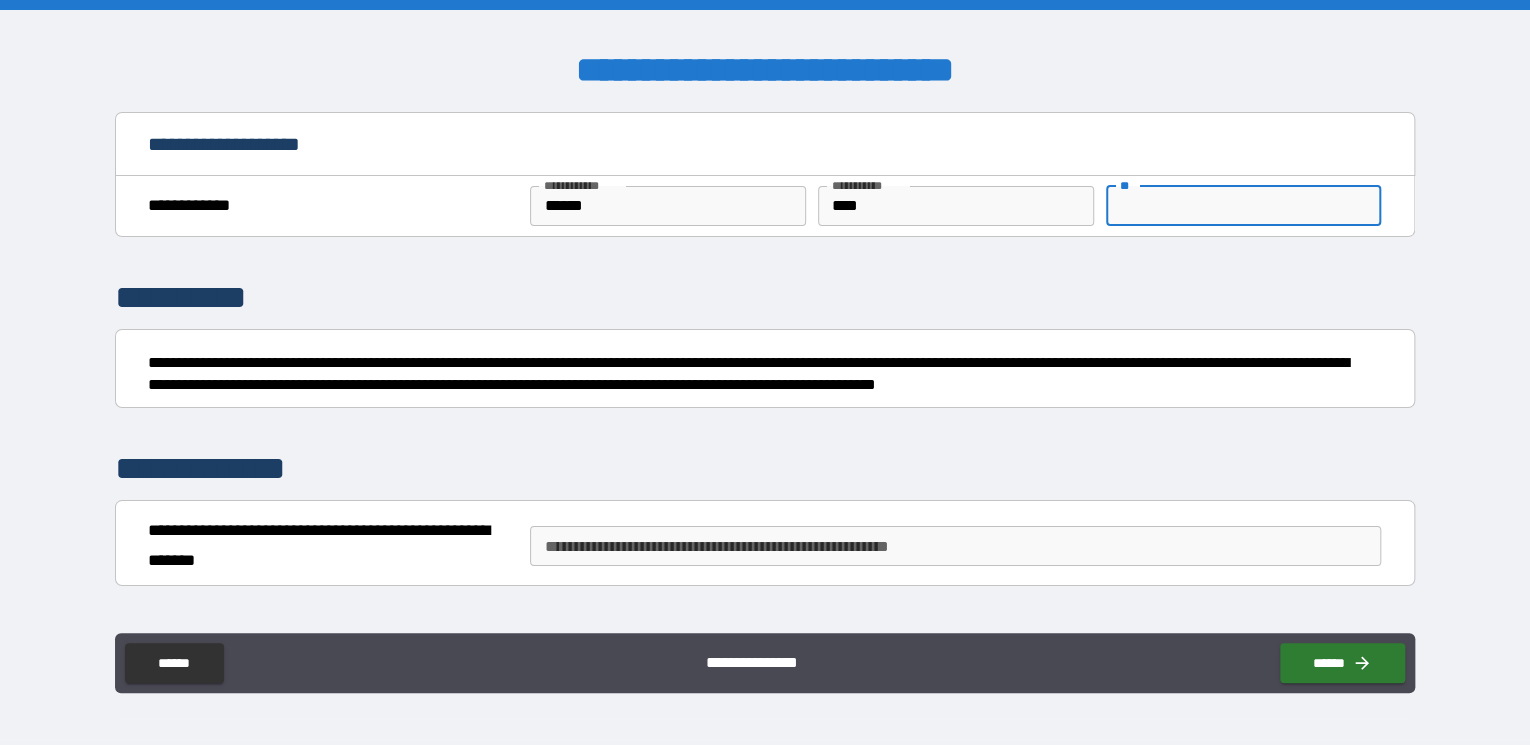 click on "**" at bounding box center (1243, 206) 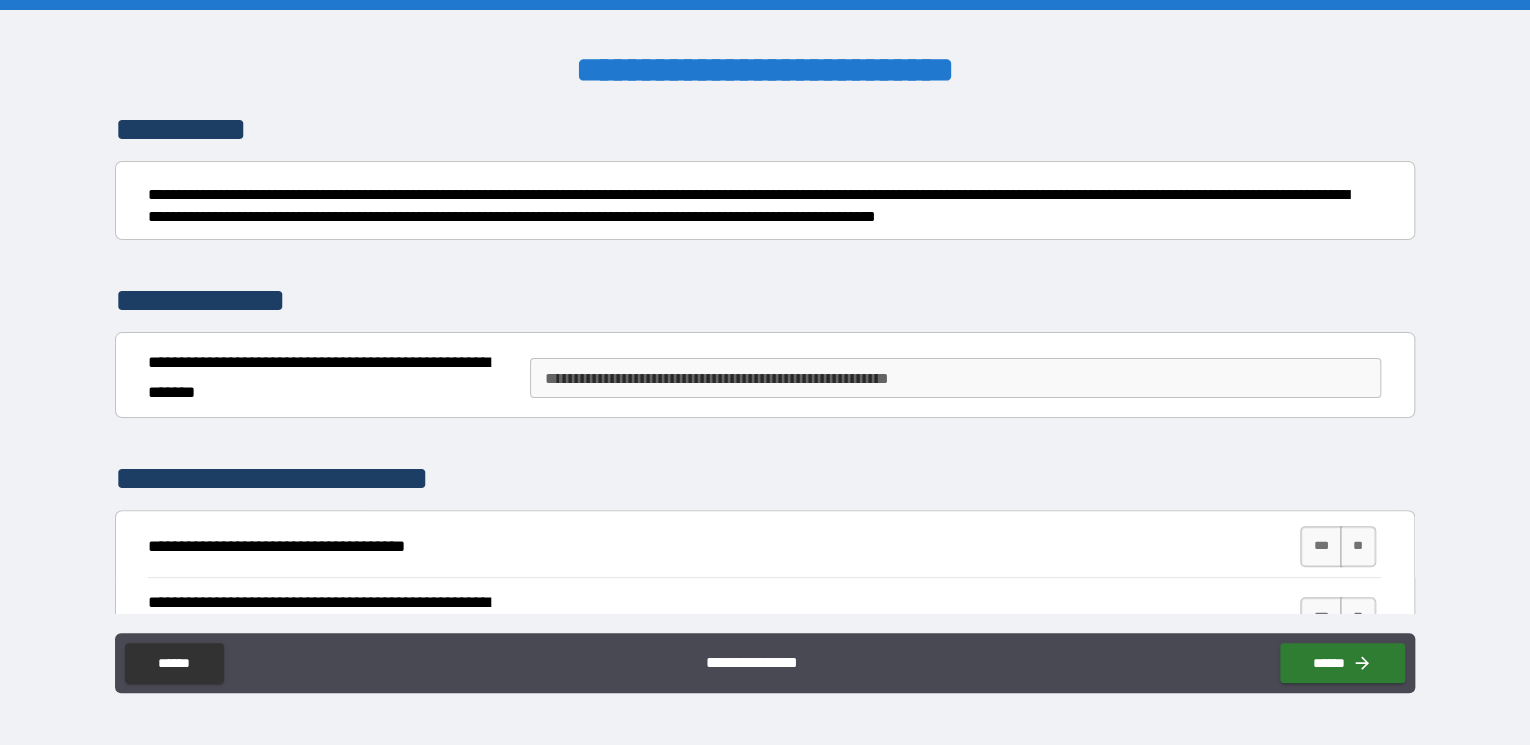 scroll, scrollTop: 240, scrollLeft: 0, axis: vertical 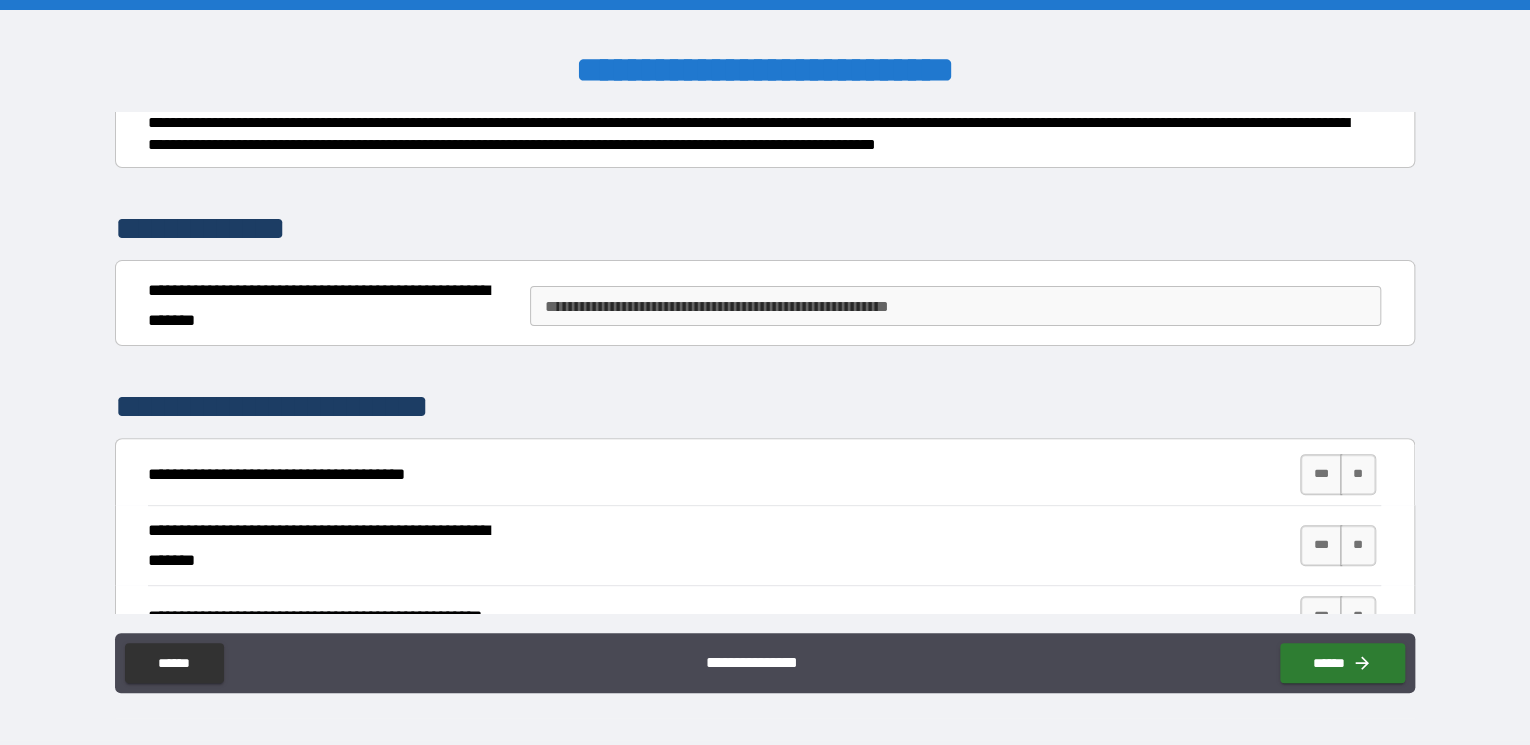 type on "*" 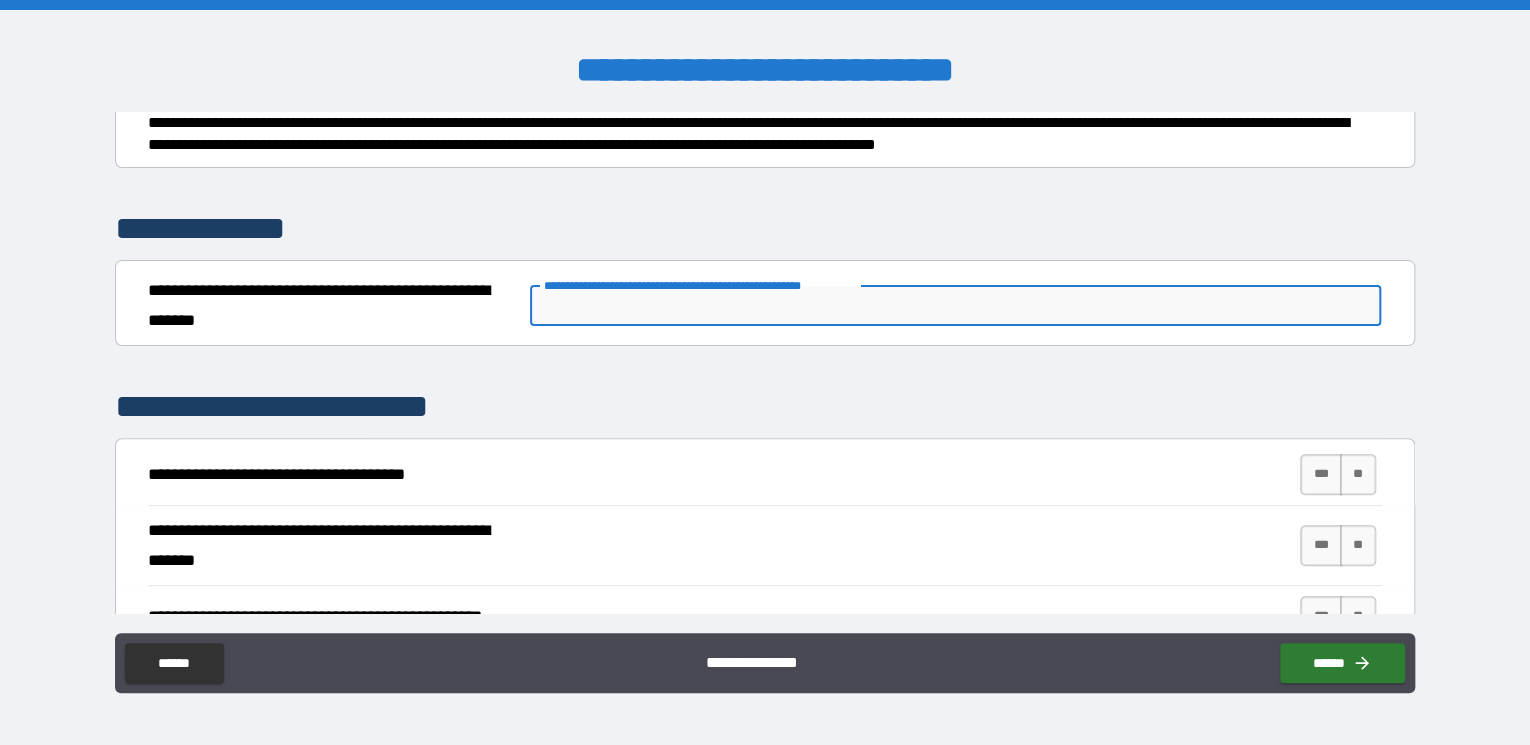 click on "**********" at bounding box center (955, 306) 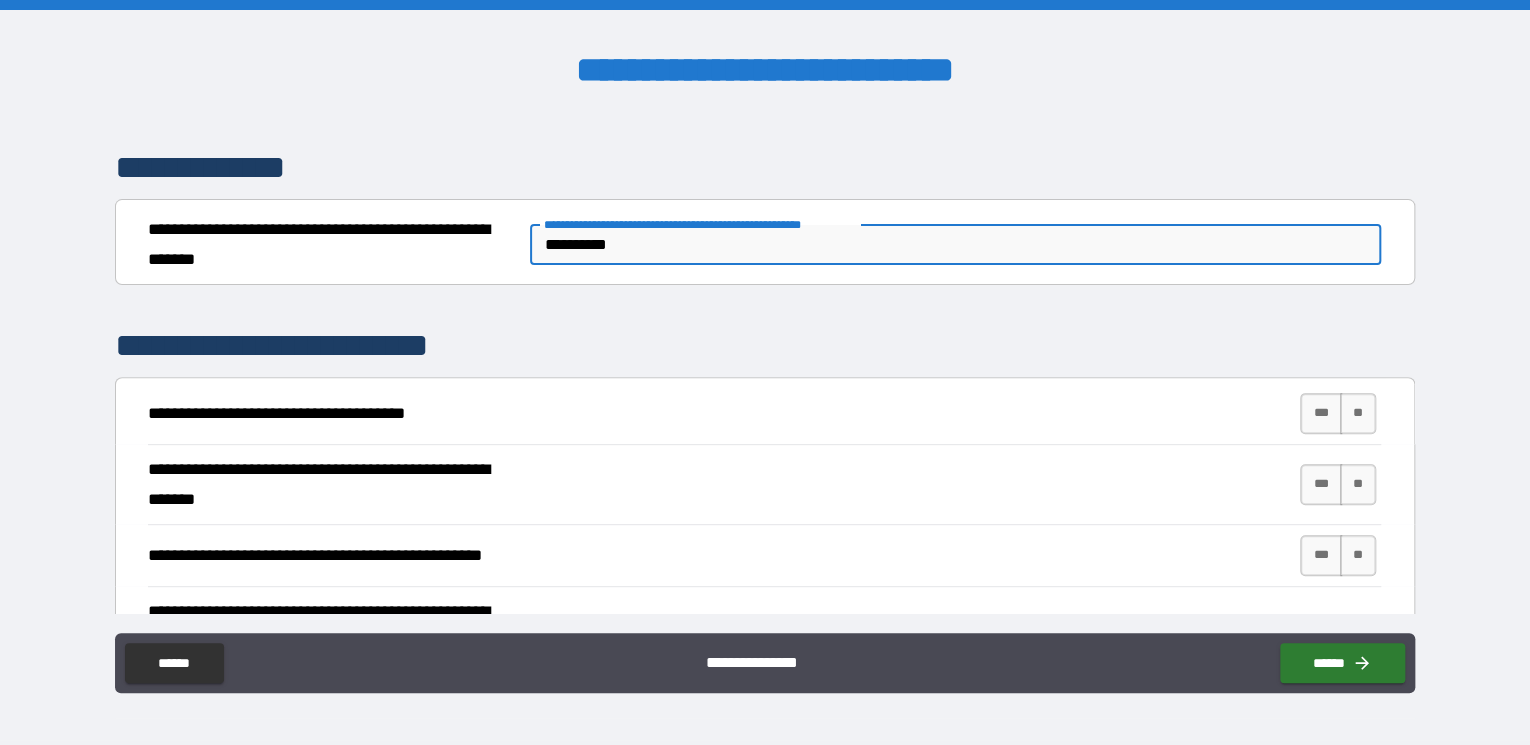 scroll, scrollTop: 320, scrollLeft: 0, axis: vertical 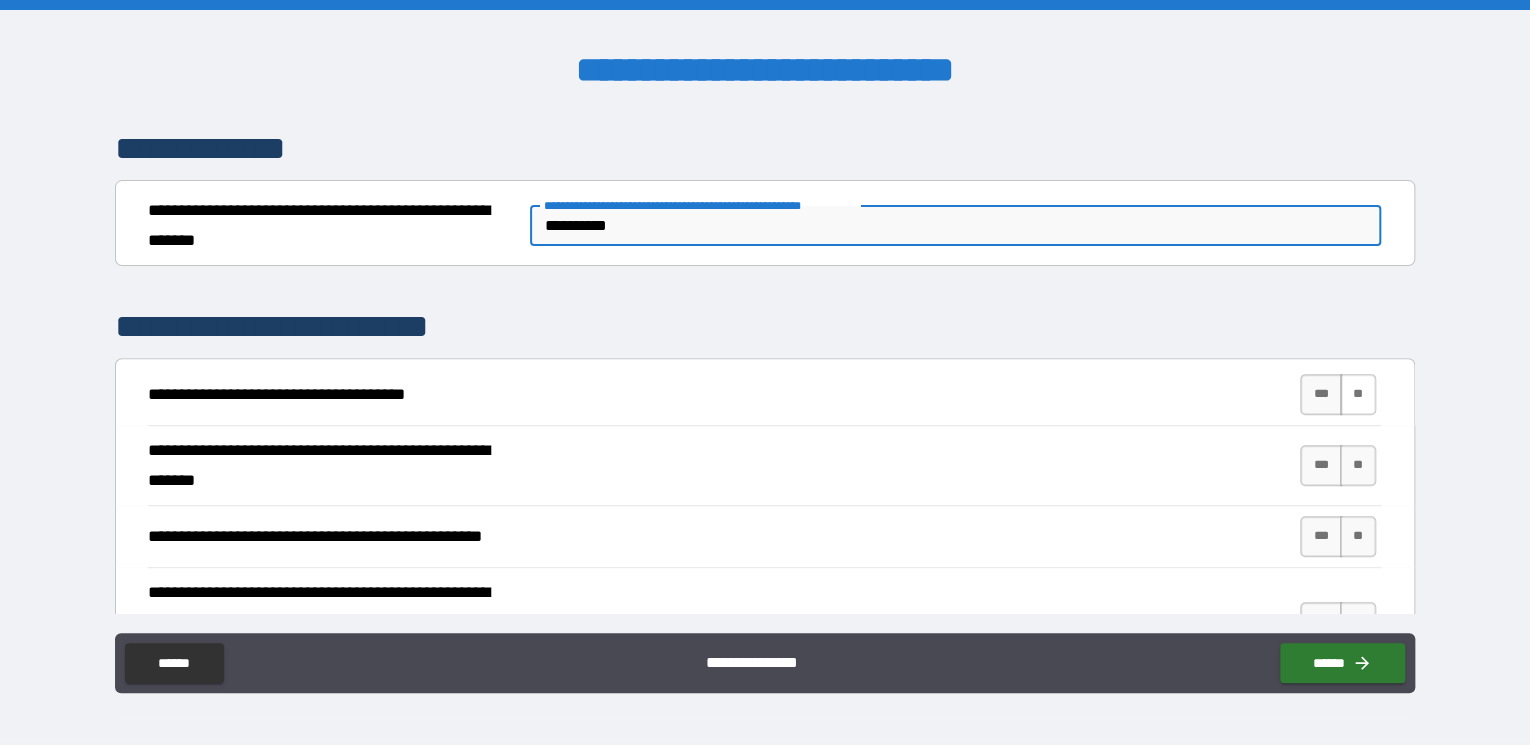 type on "**********" 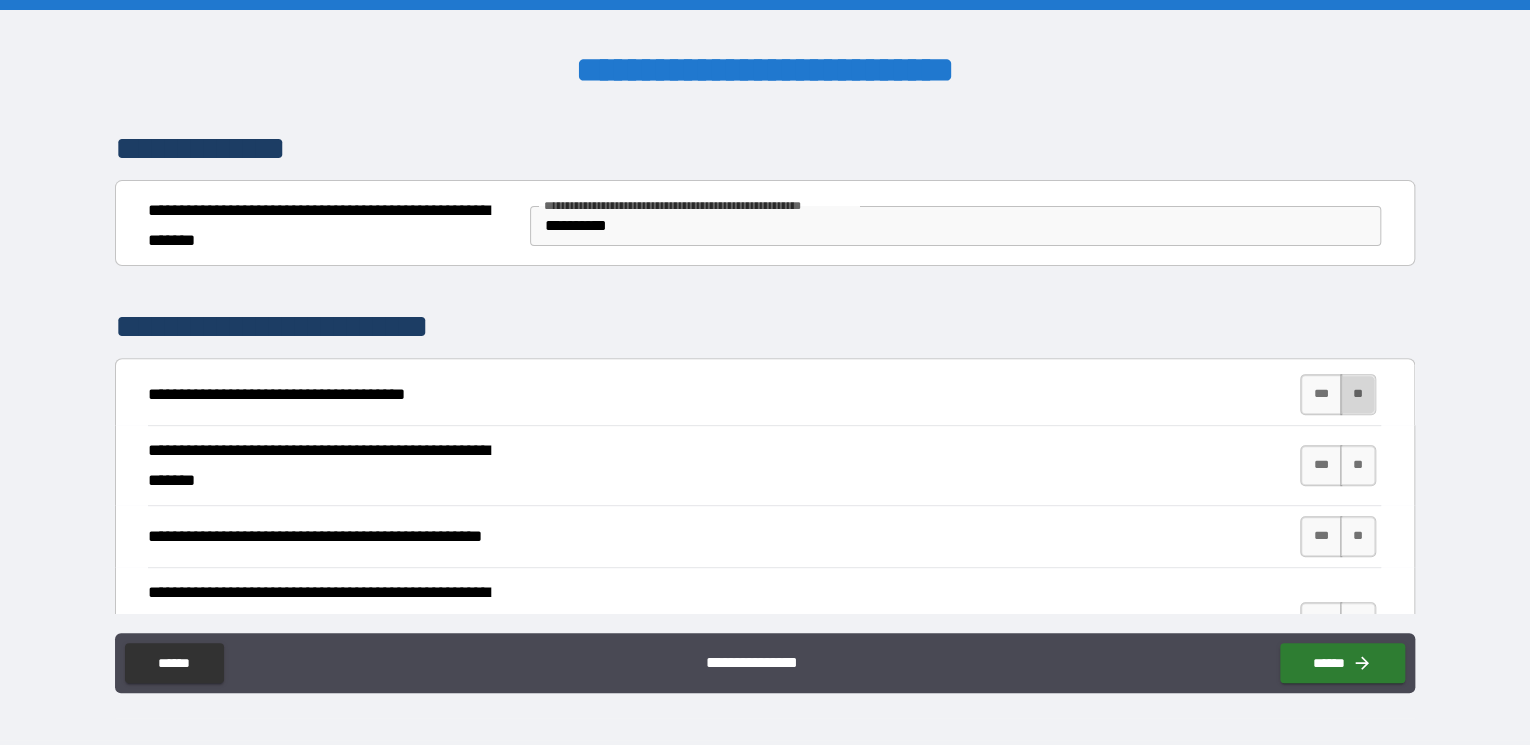 click on "**" at bounding box center (1358, 394) 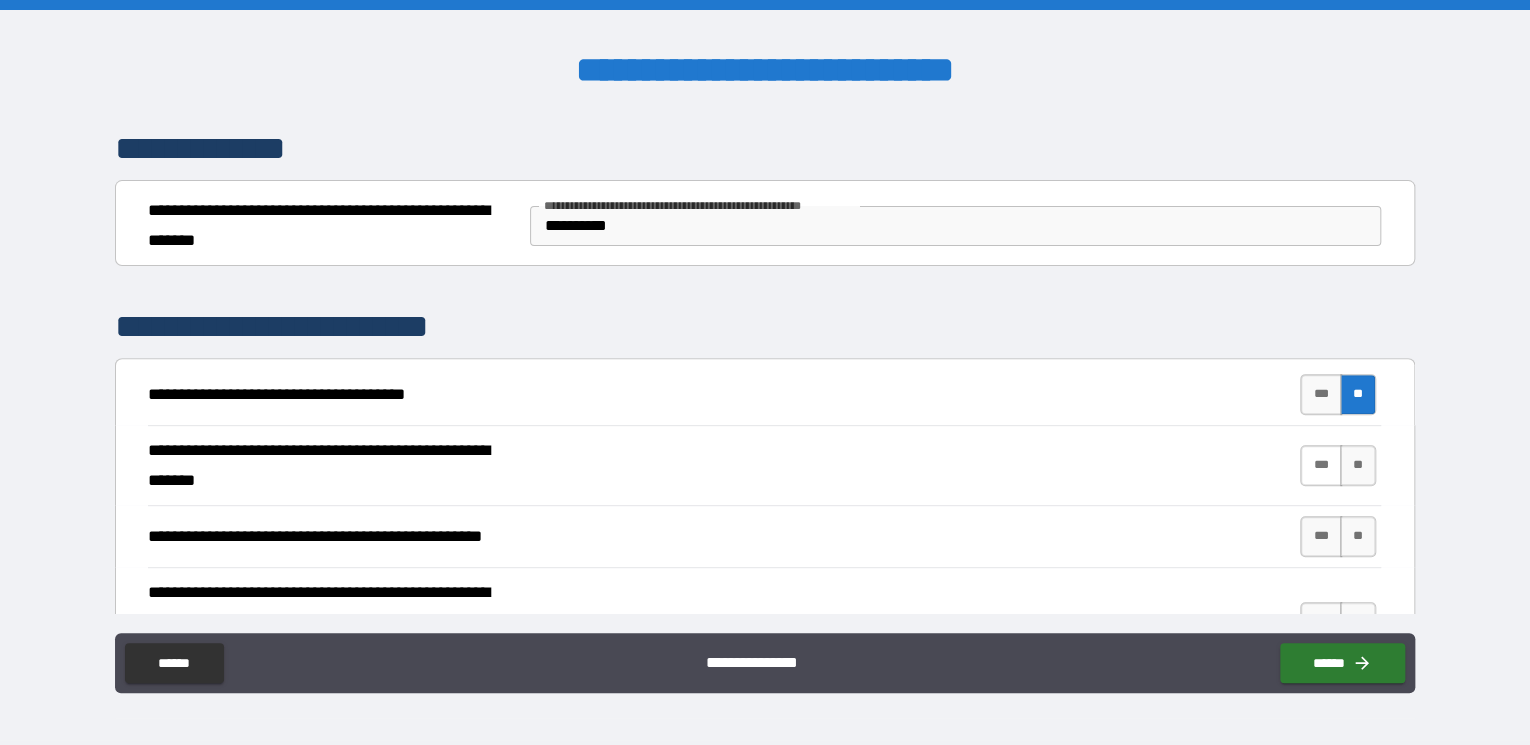 click on "***" at bounding box center [1321, 465] 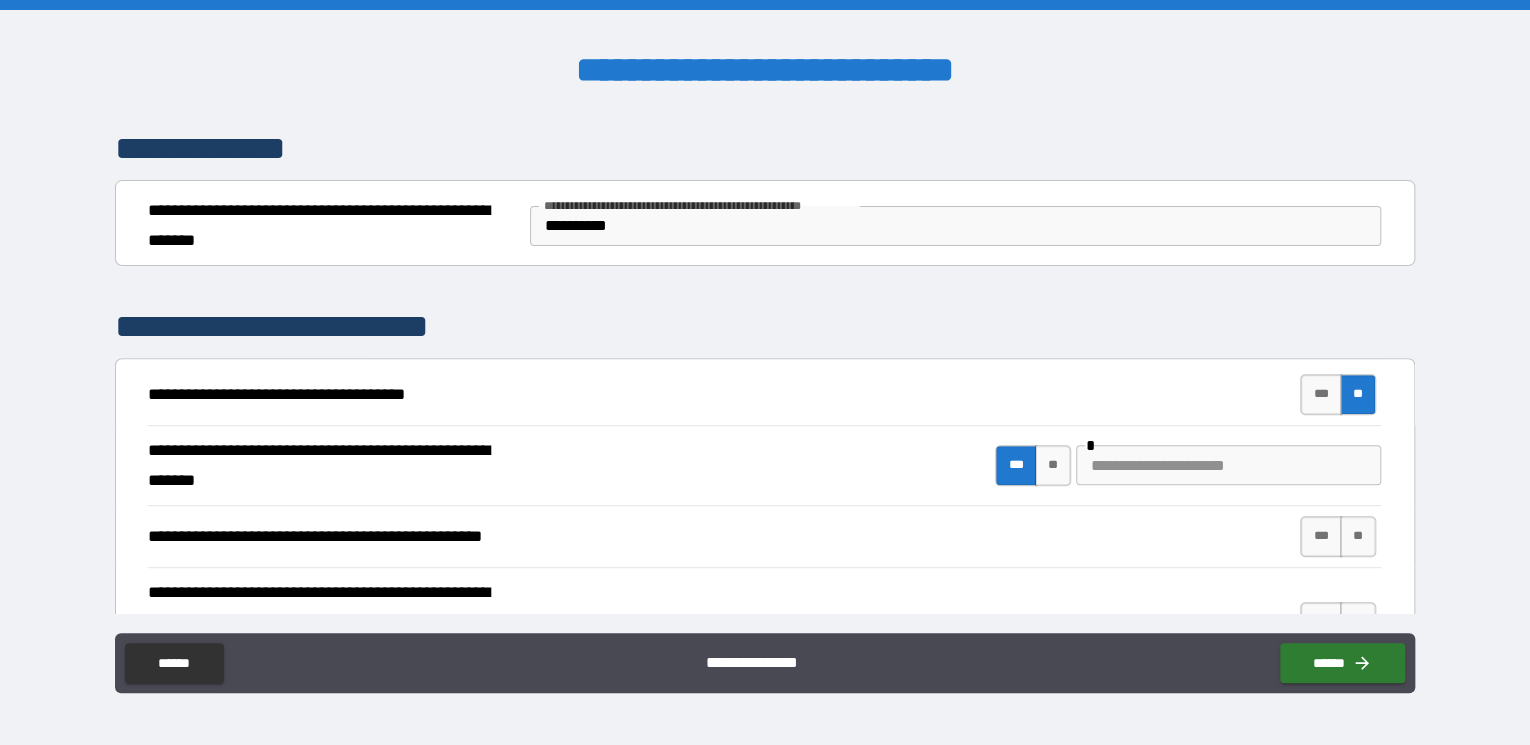 click at bounding box center (1228, 465) 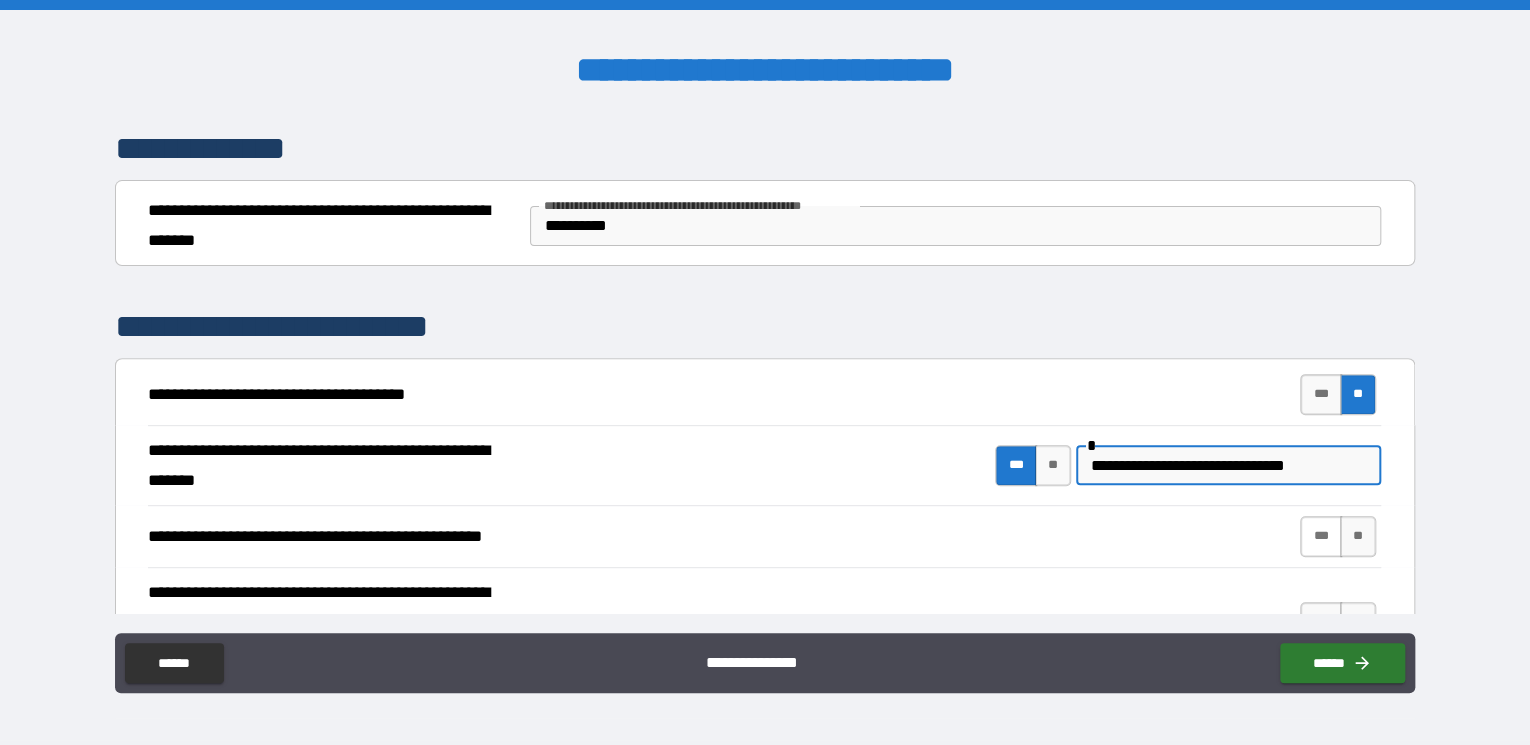 type on "**********" 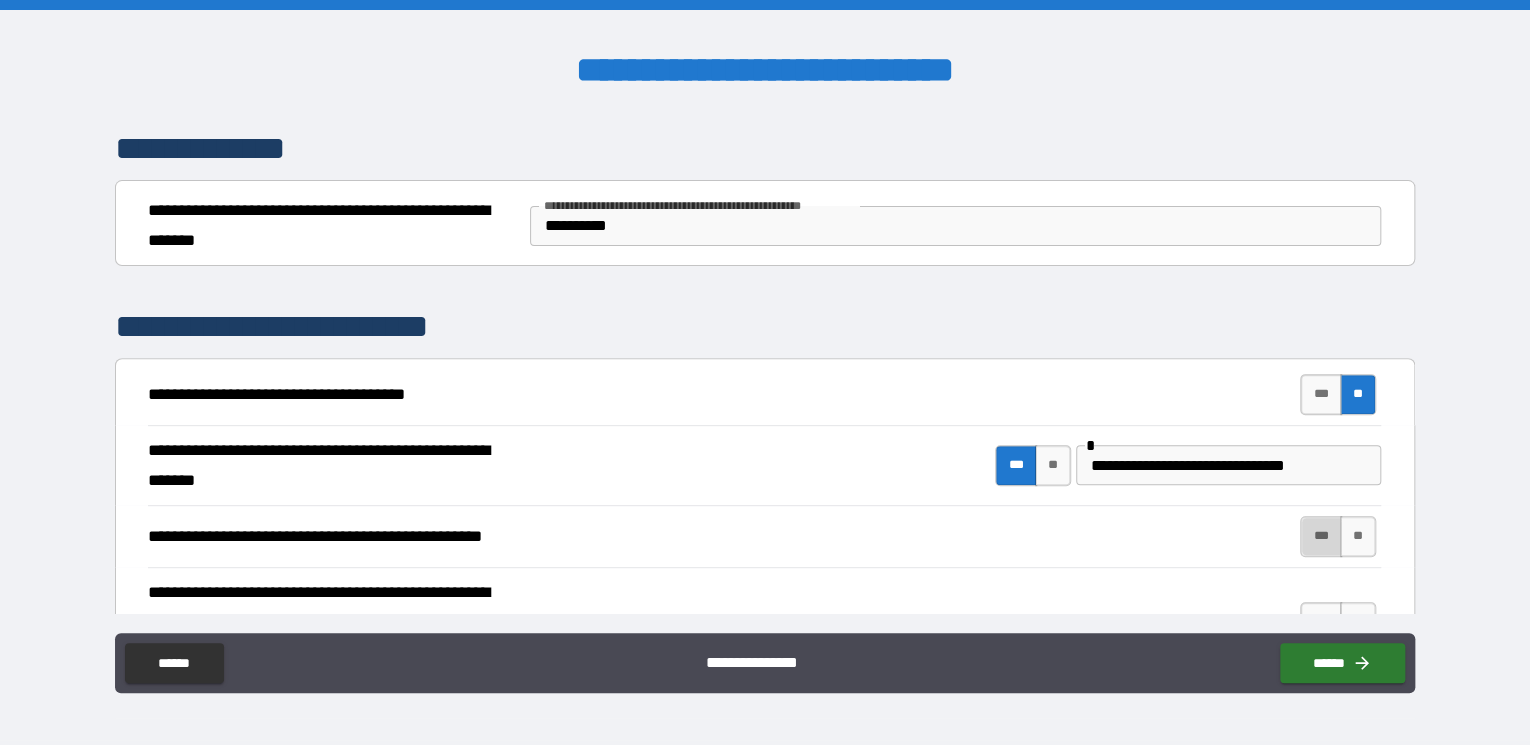 click on "***" at bounding box center (1321, 536) 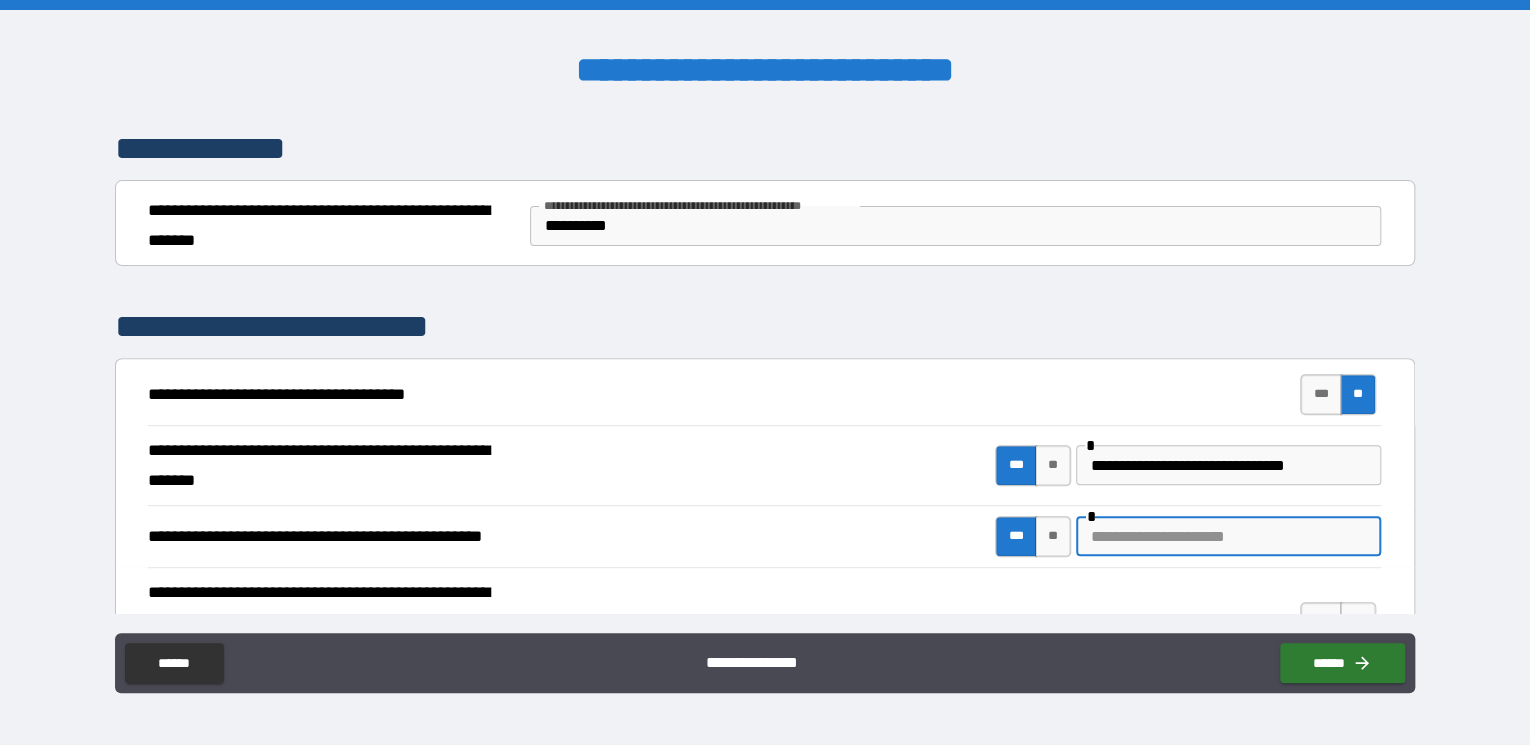 click at bounding box center [1228, 536] 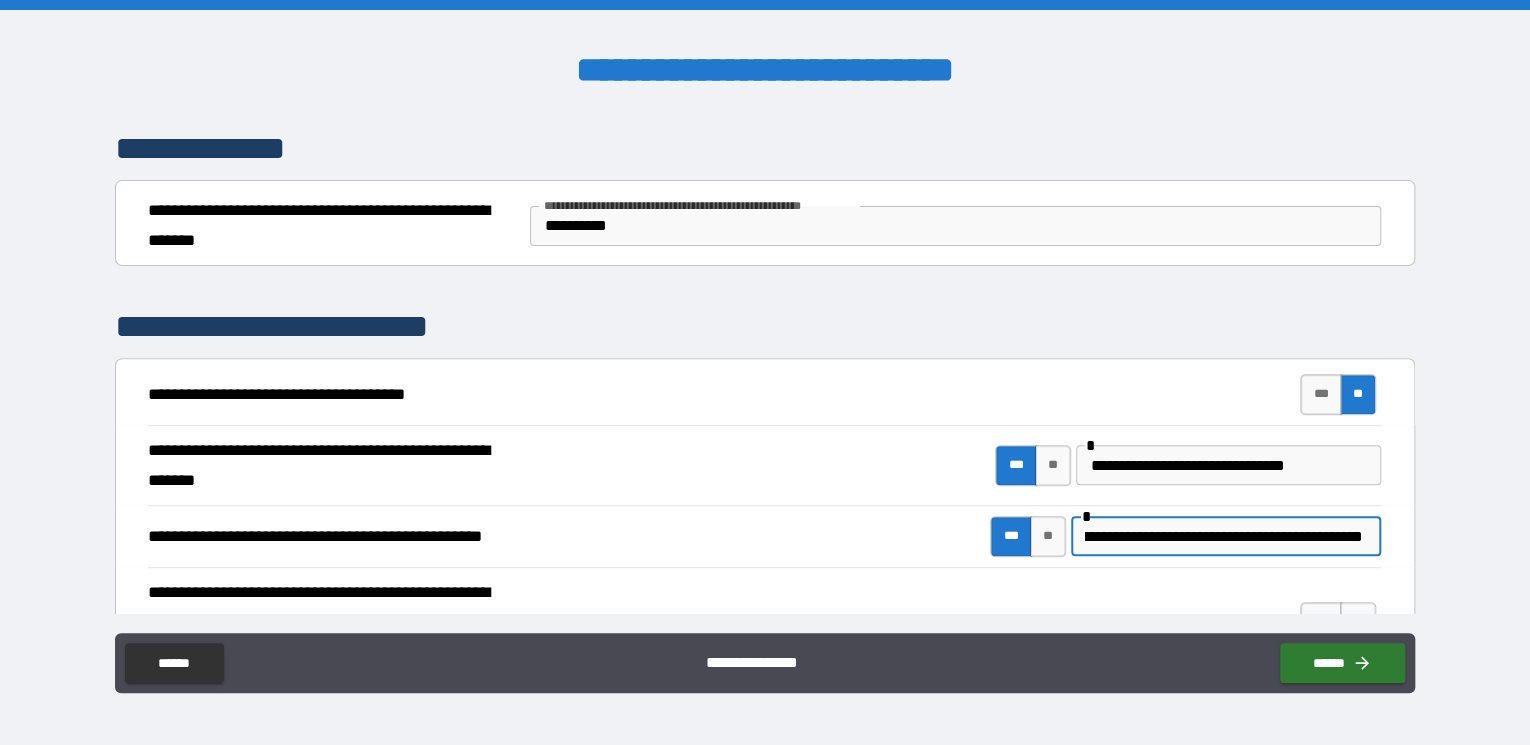scroll, scrollTop: 0, scrollLeft: 358, axis: horizontal 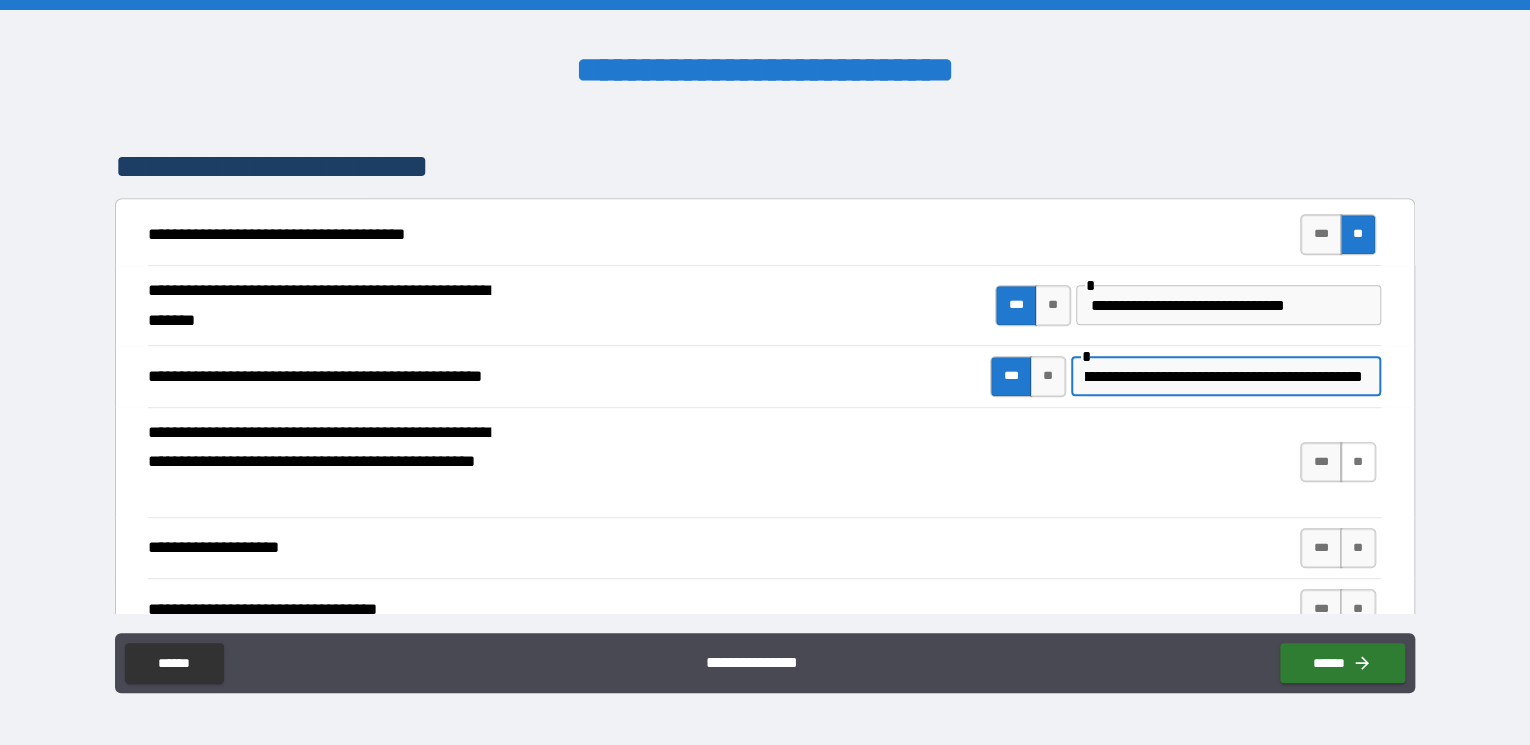 type on "**********" 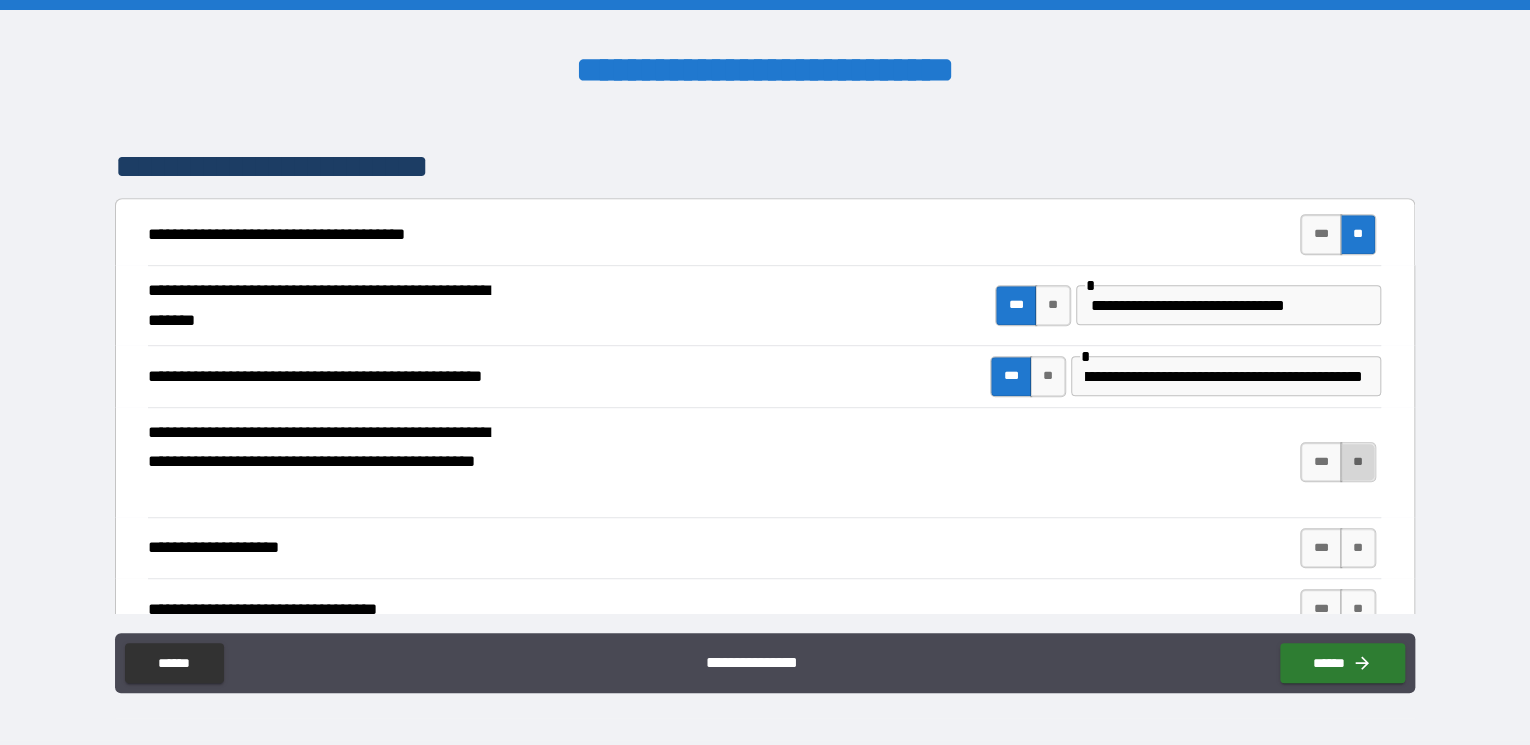 click on "**" at bounding box center [1358, 462] 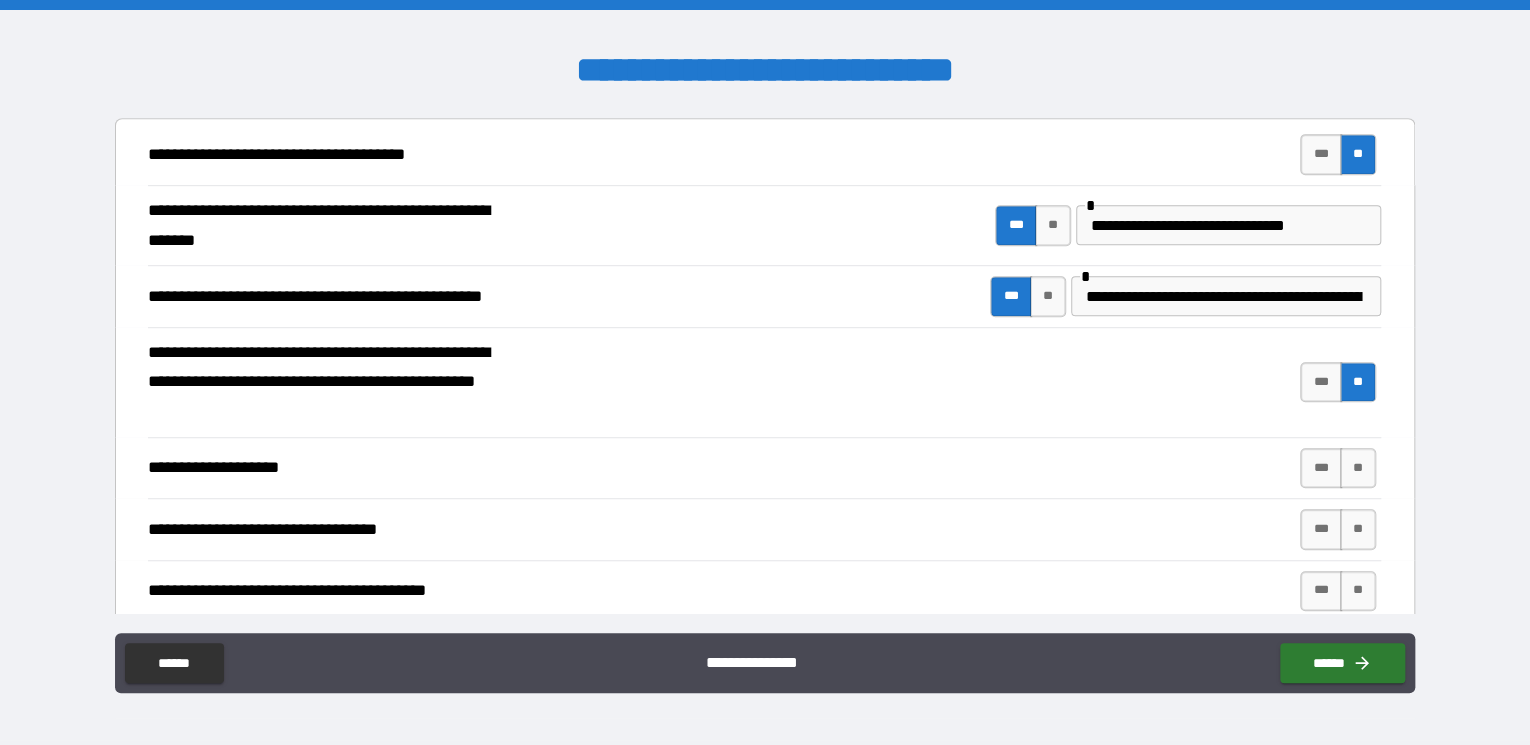 scroll, scrollTop: 640, scrollLeft: 0, axis: vertical 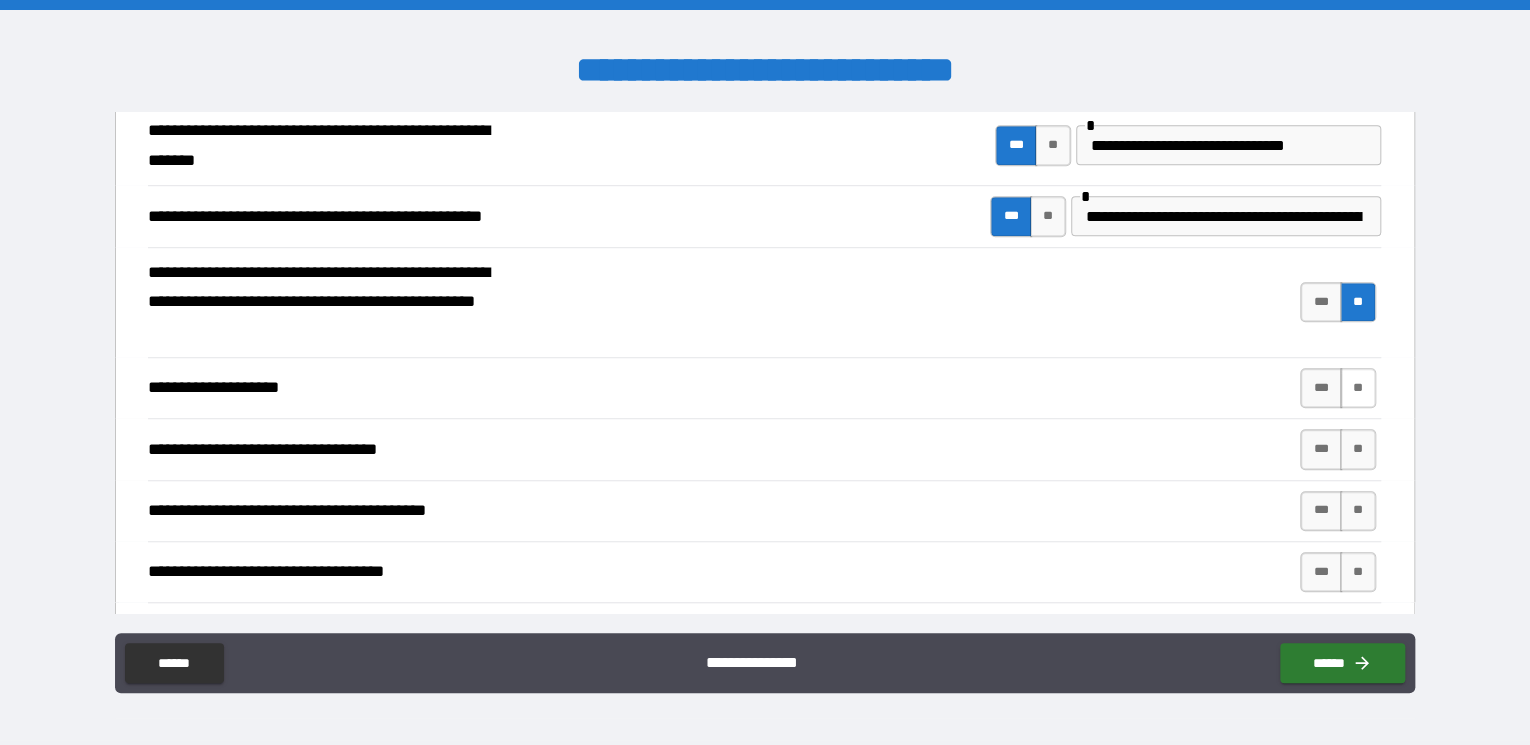 click on "**" at bounding box center (1358, 388) 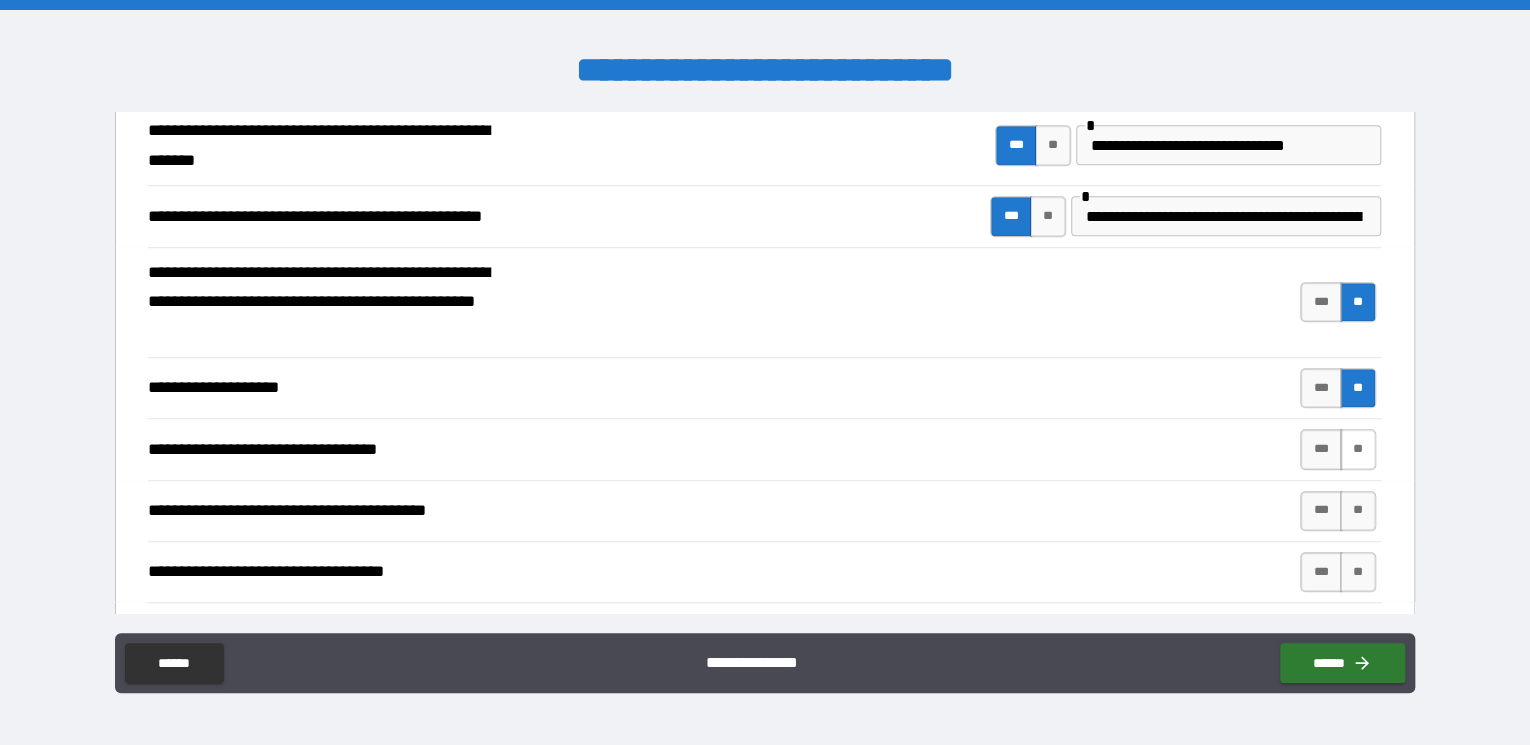 click on "**" at bounding box center [1358, 449] 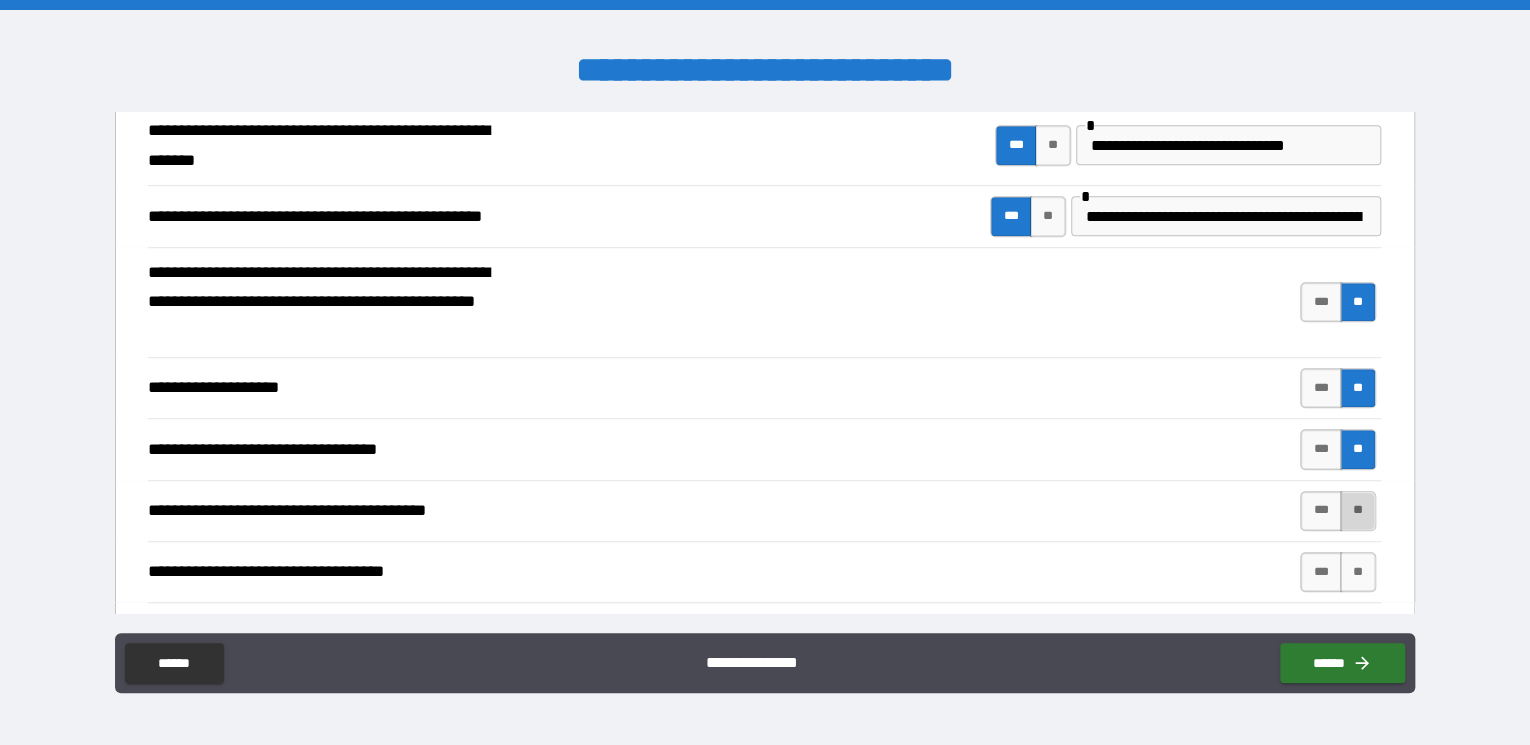 click on "**" at bounding box center [1358, 511] 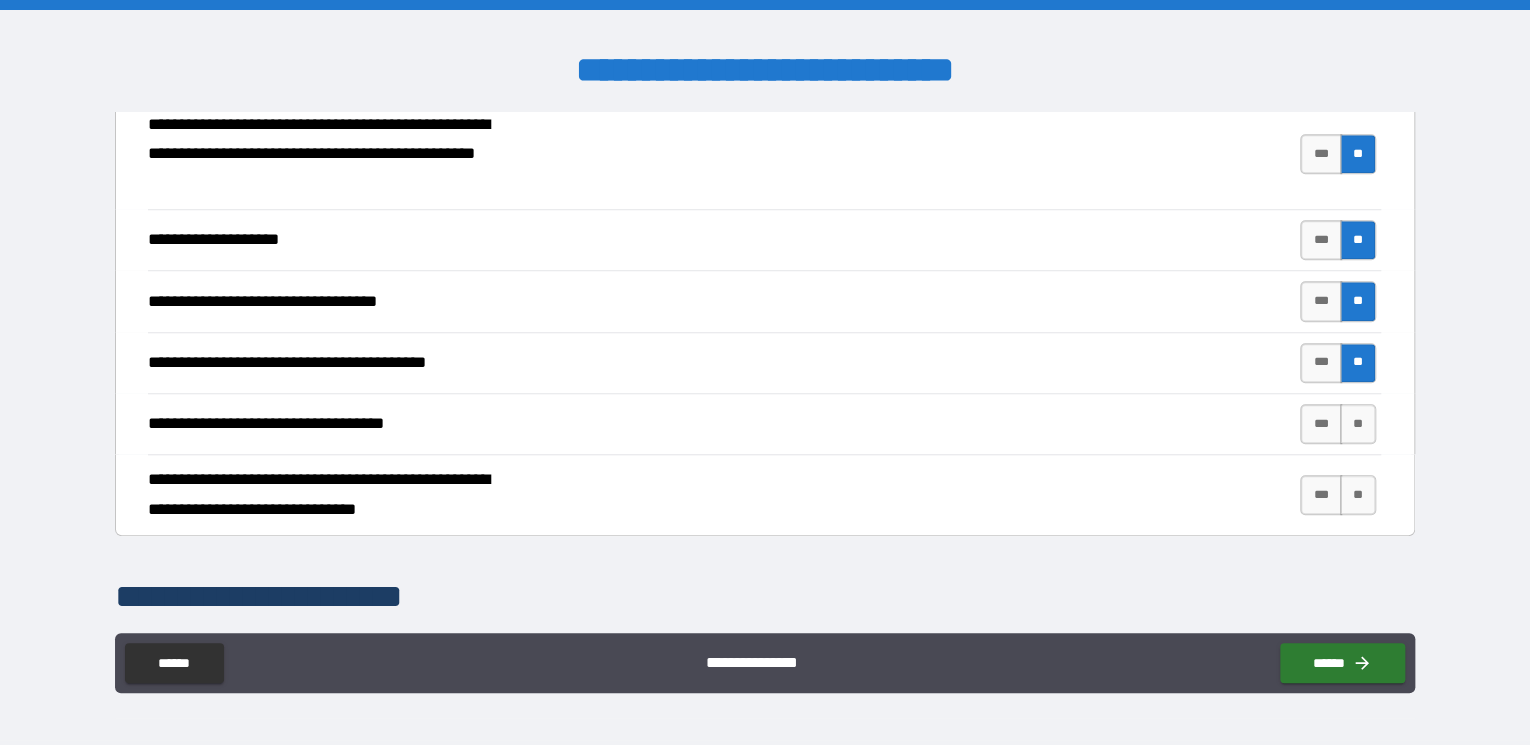 scroll, scrollTop: 800, scrollLeft: 0, axis: vertical 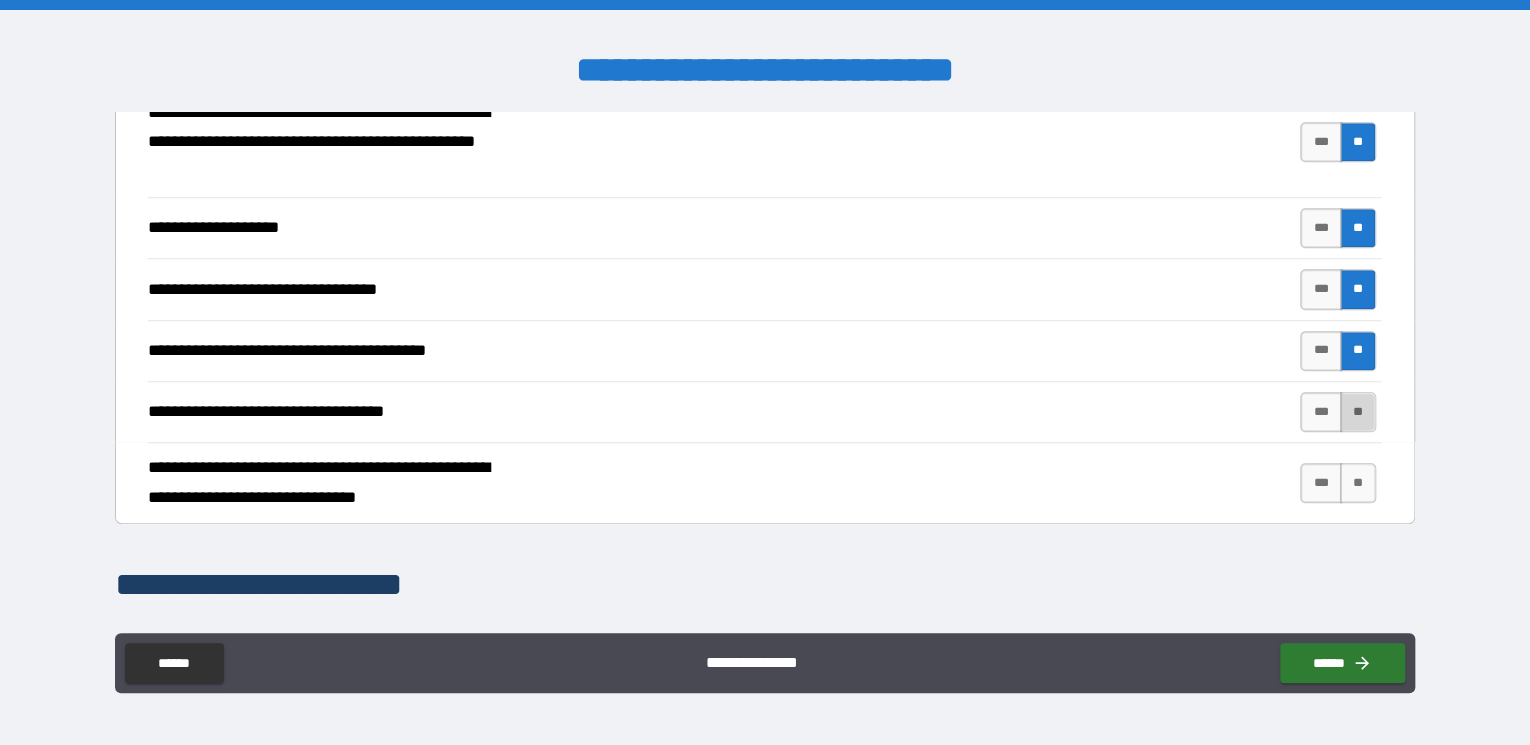 click on "**" at bounding box center (1358, 412) 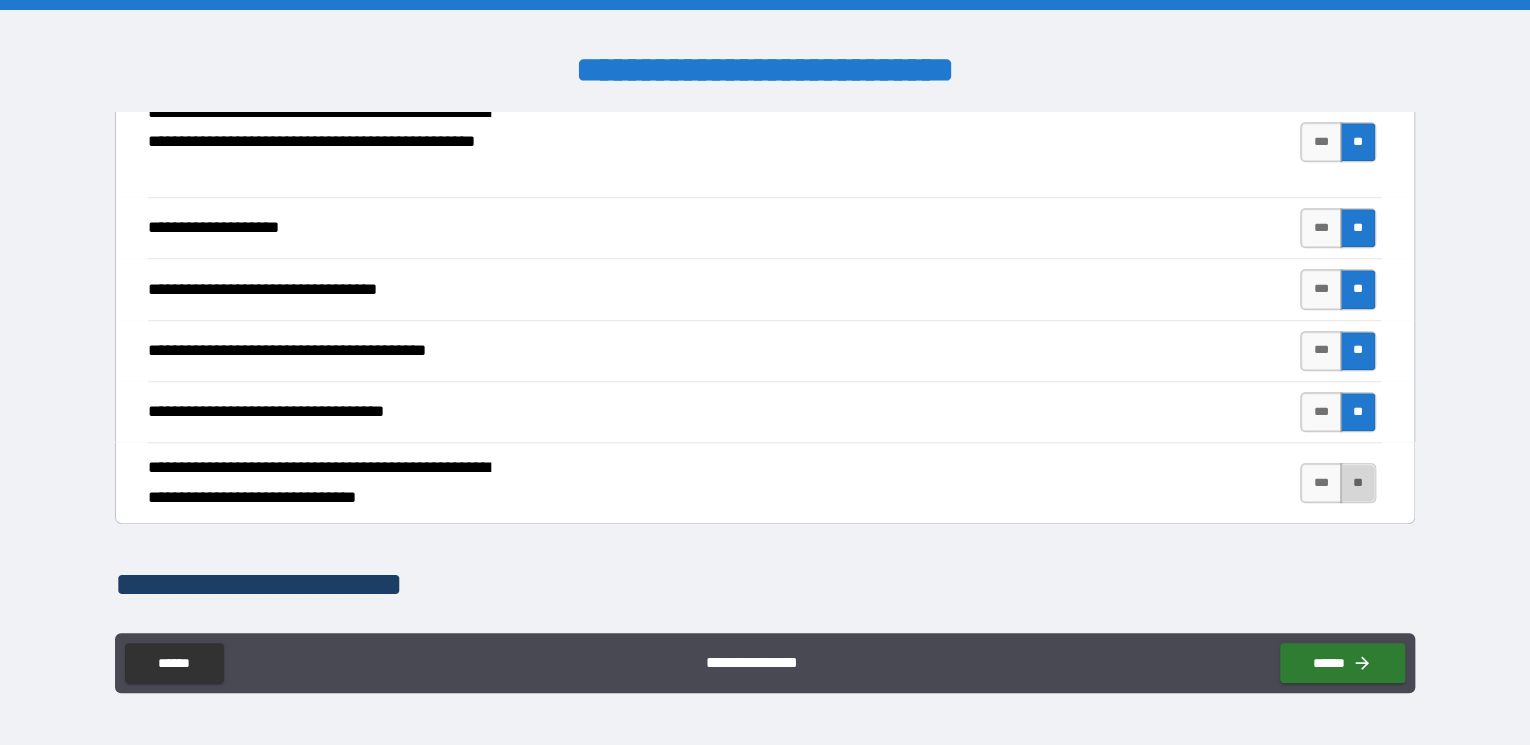 click on "**" at bounding box center (1358, 483) 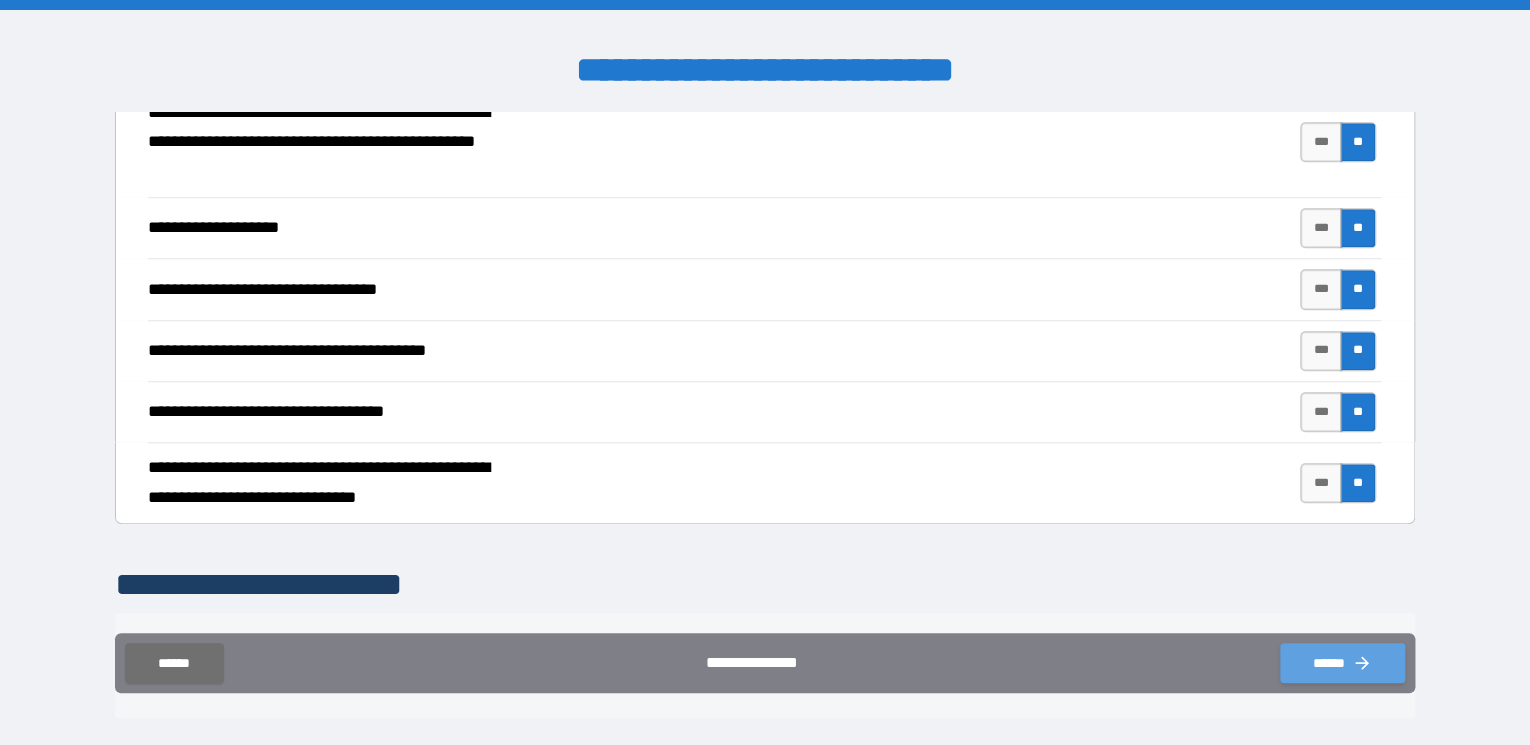 click on "******" at bounding box center (1342, 663) 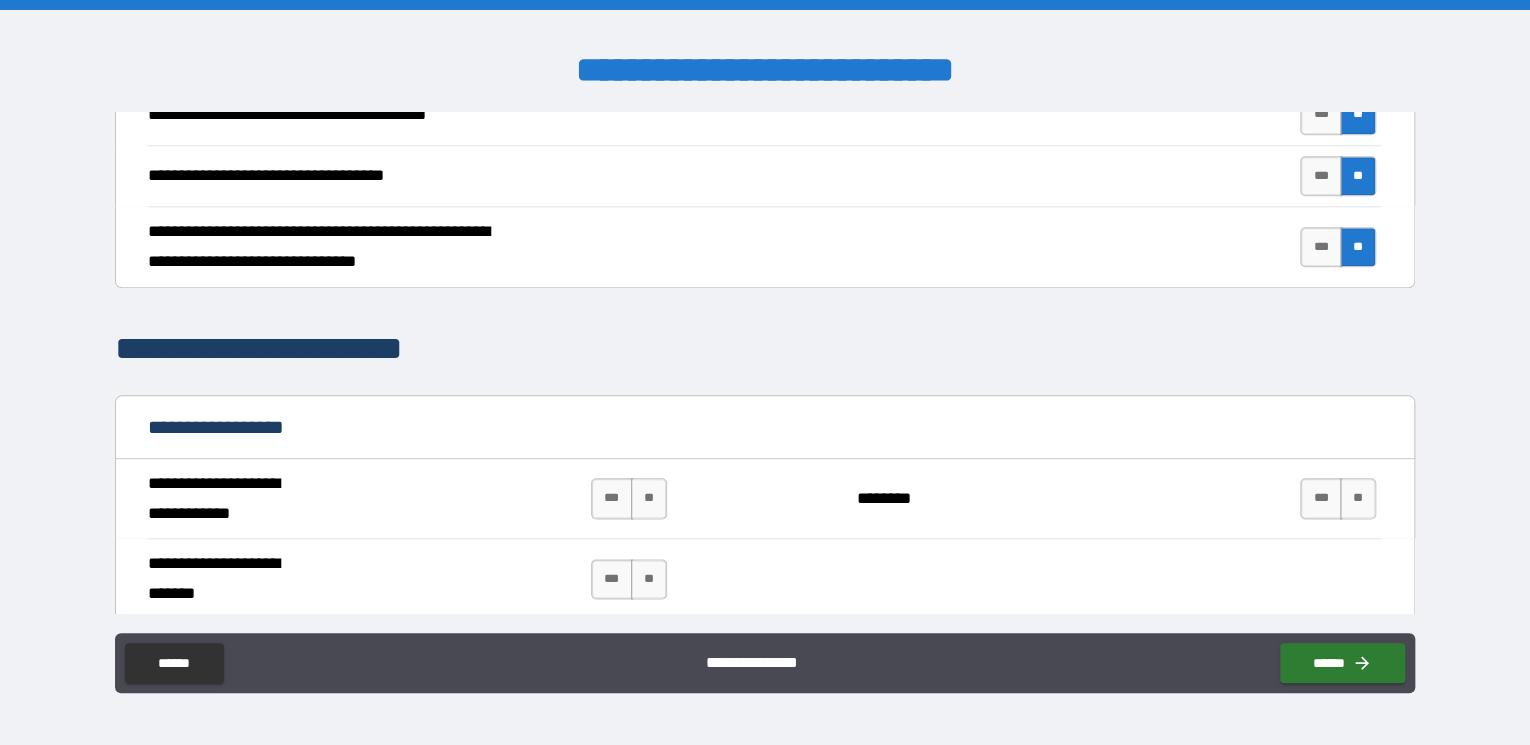 scroll, scrollTop: 1042, scrollLeft: 0, axis: vertical 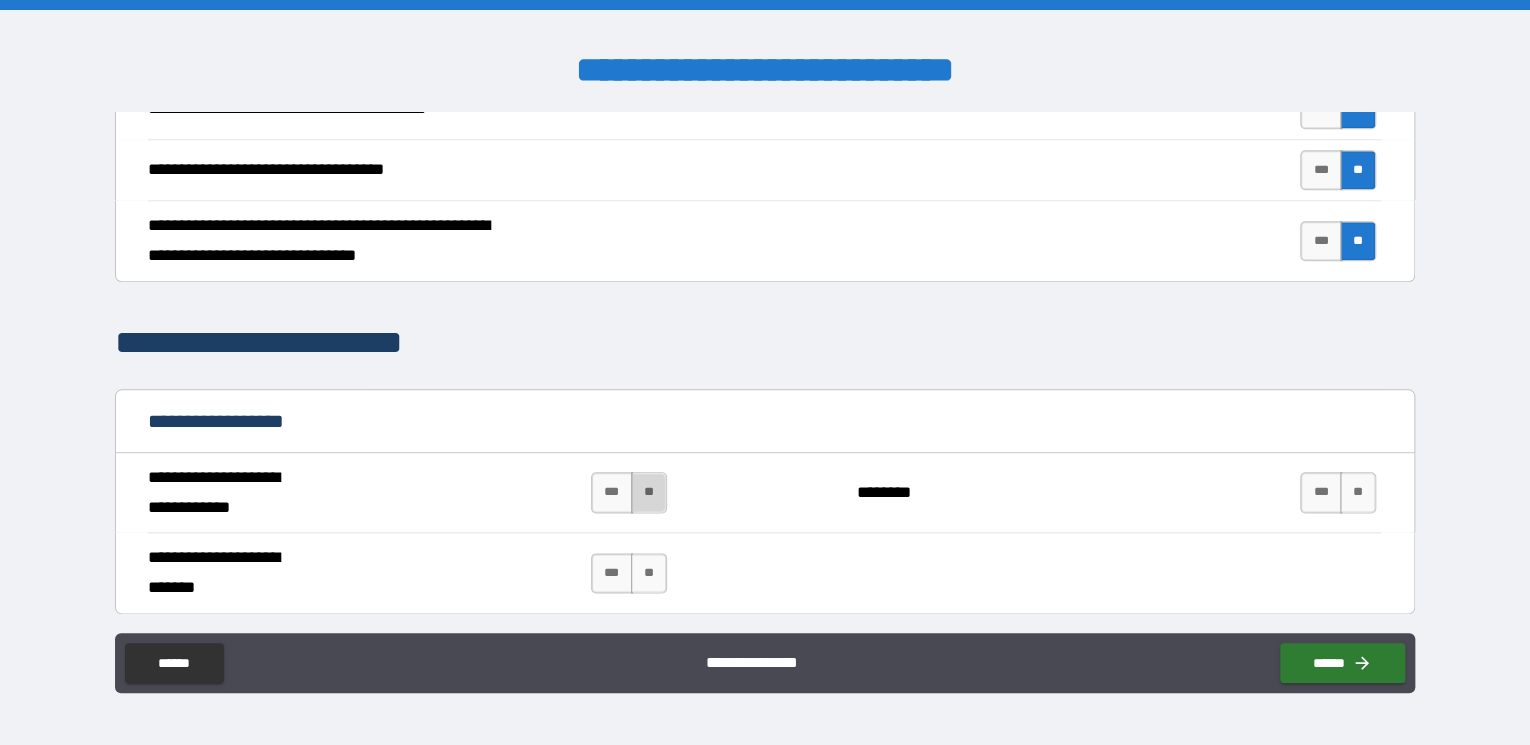 click on "**" at bounding box center (649, 492) 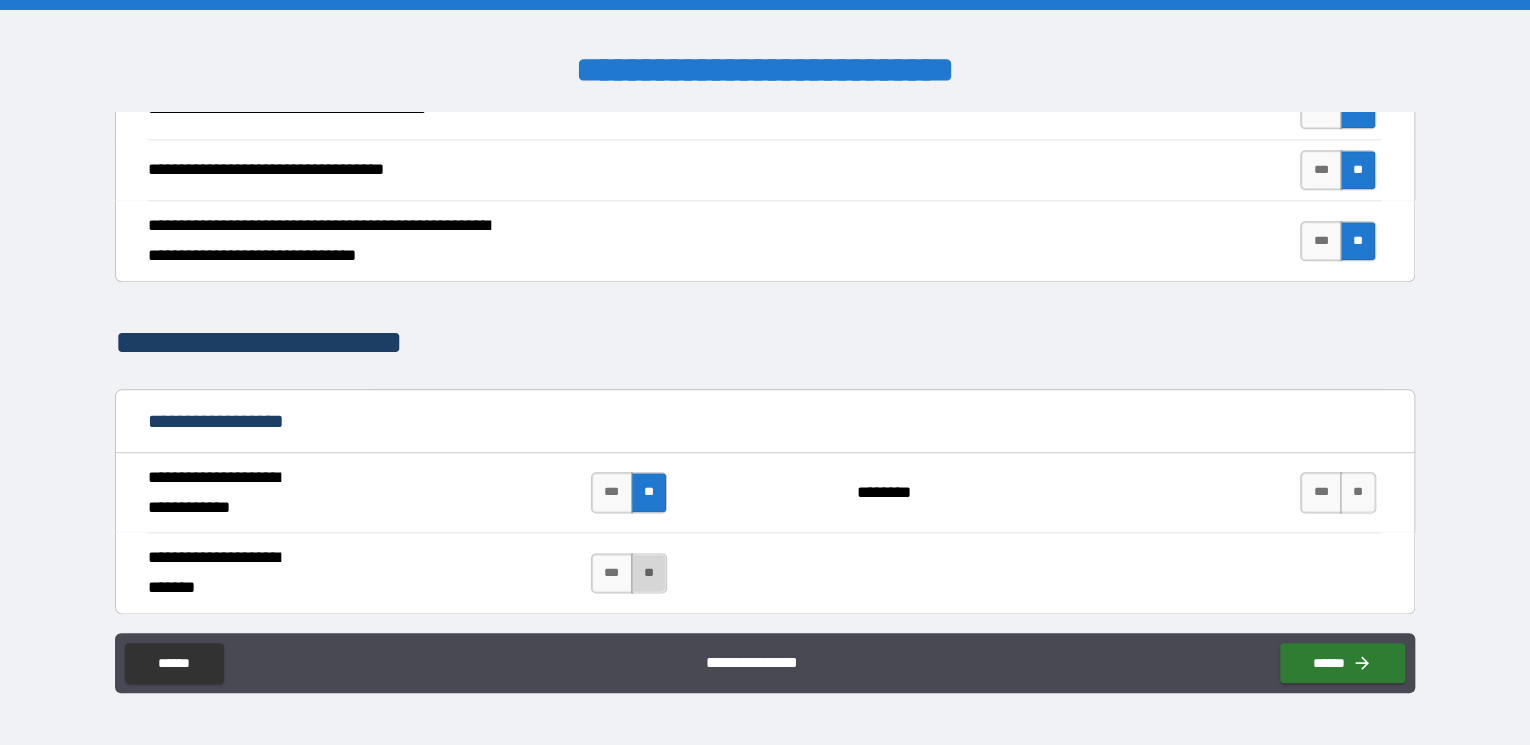 click on "**" at bounding box center (649, 573) 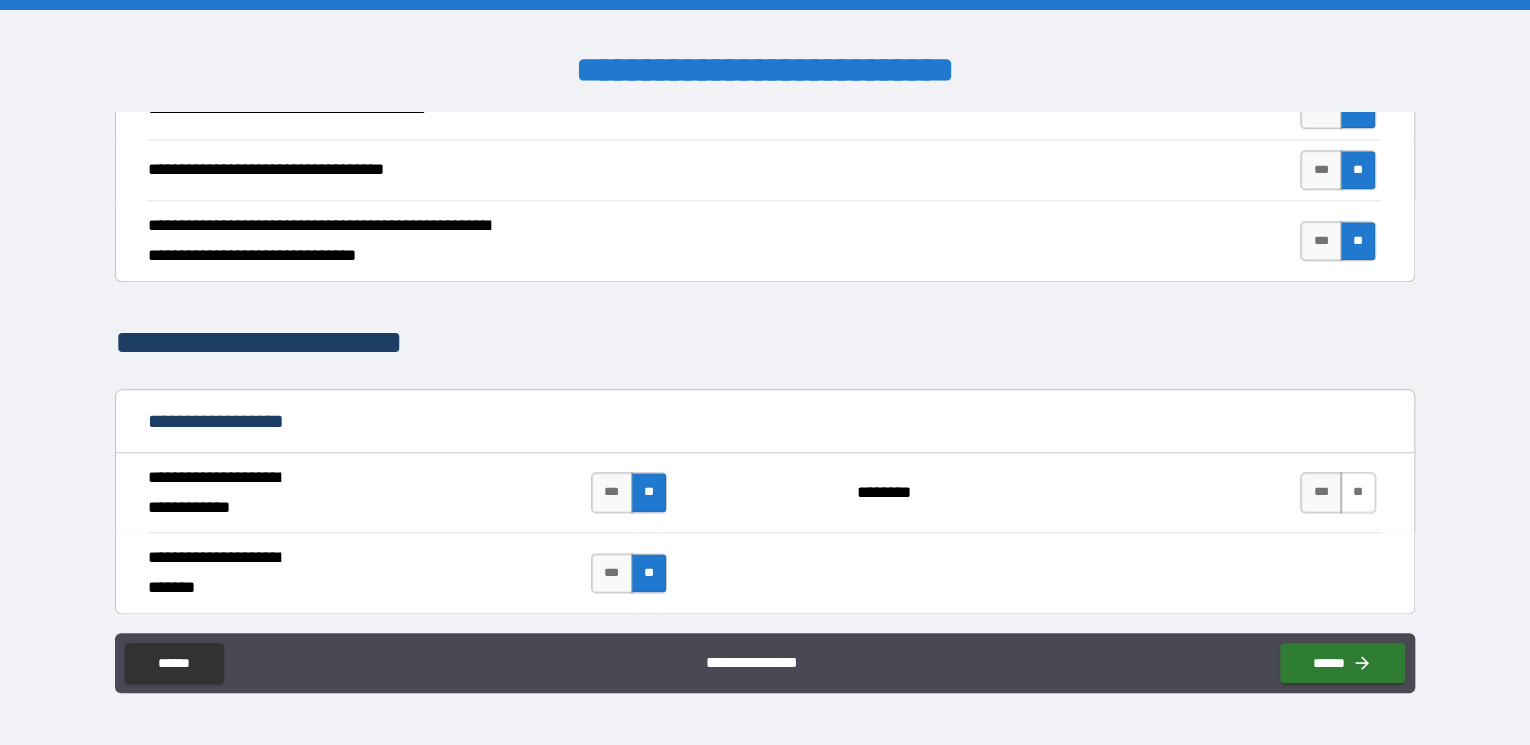 click on "**" at bounding box center (1358, 492) 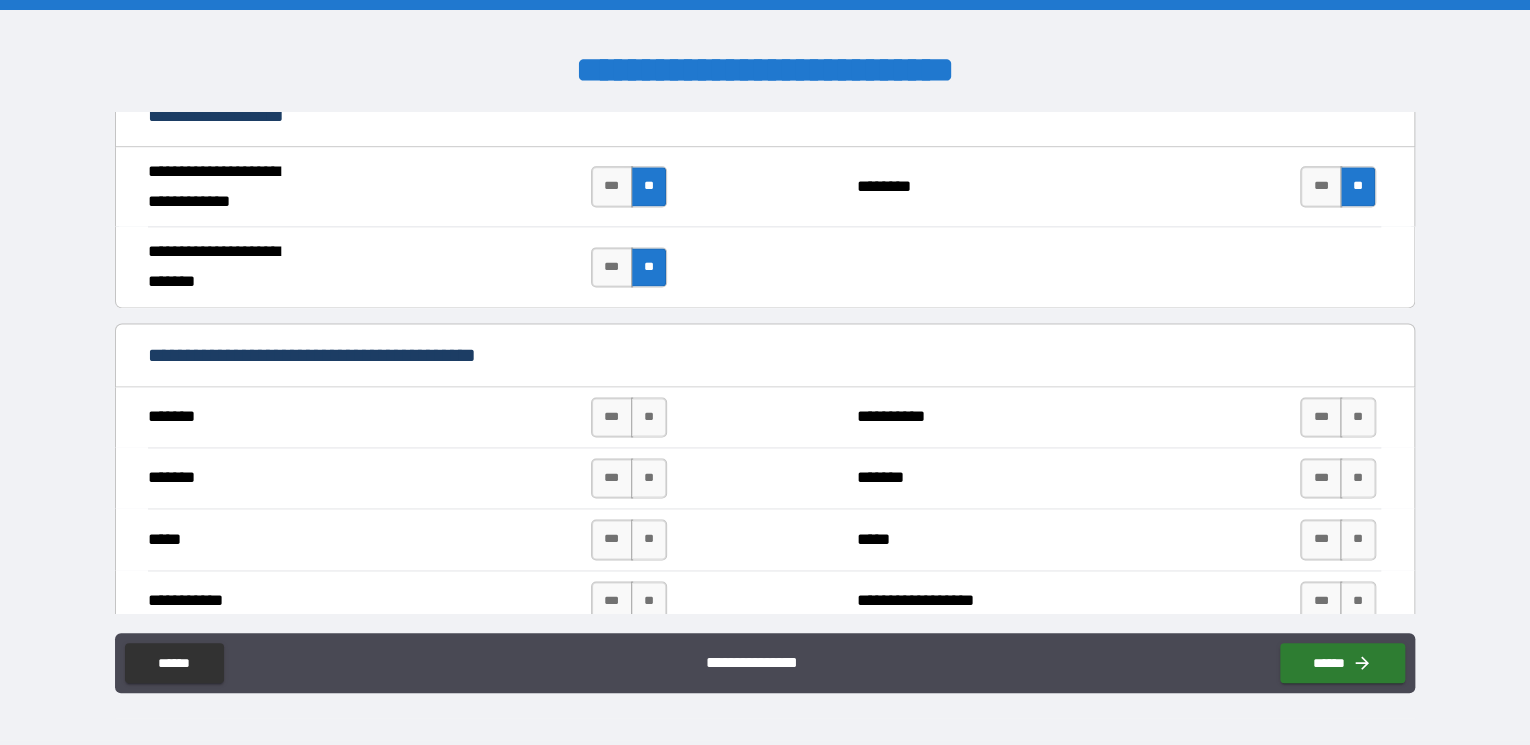 scroll, scrollTop: 1362, scrollLeft: 0, axis: vertical 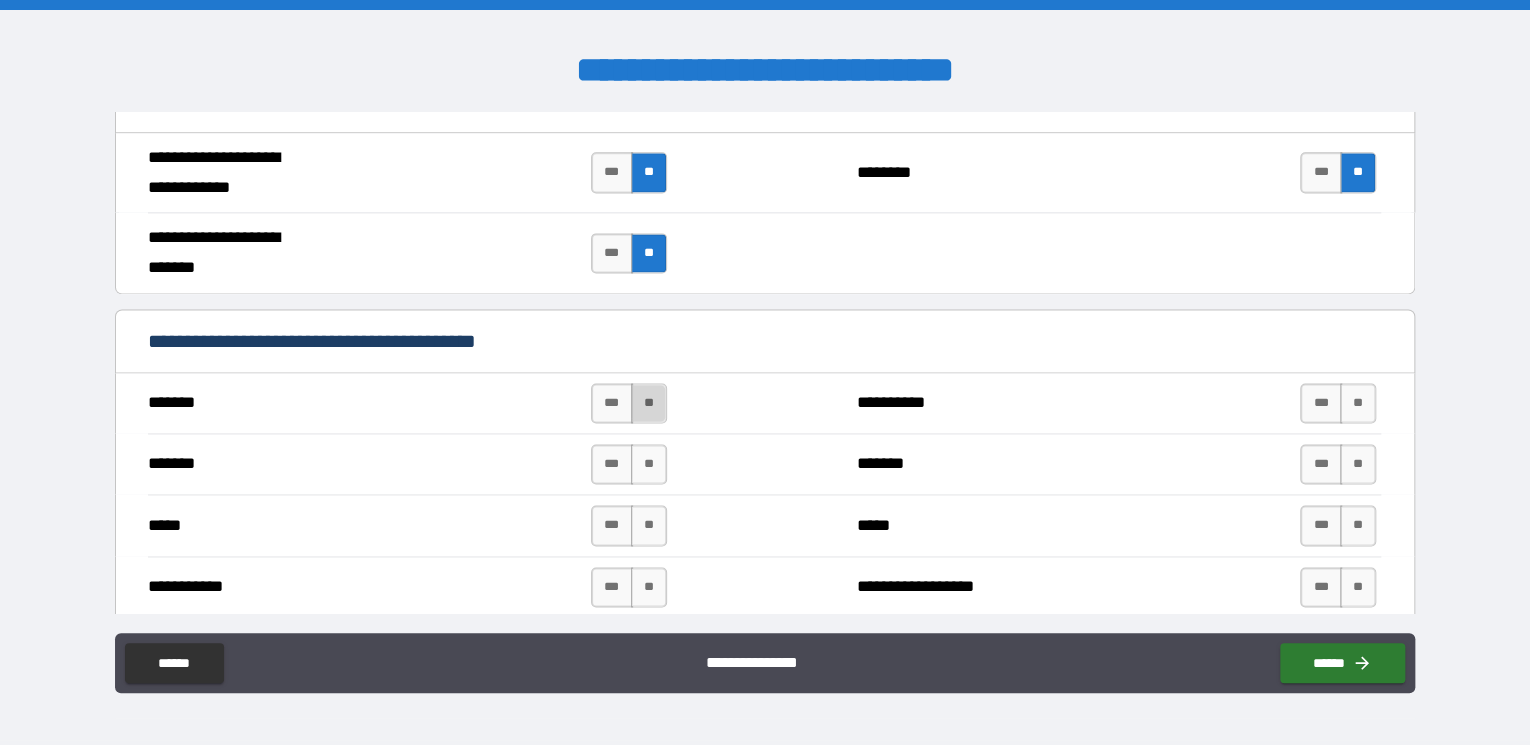 click on "**" at bounding box center [649, 403] 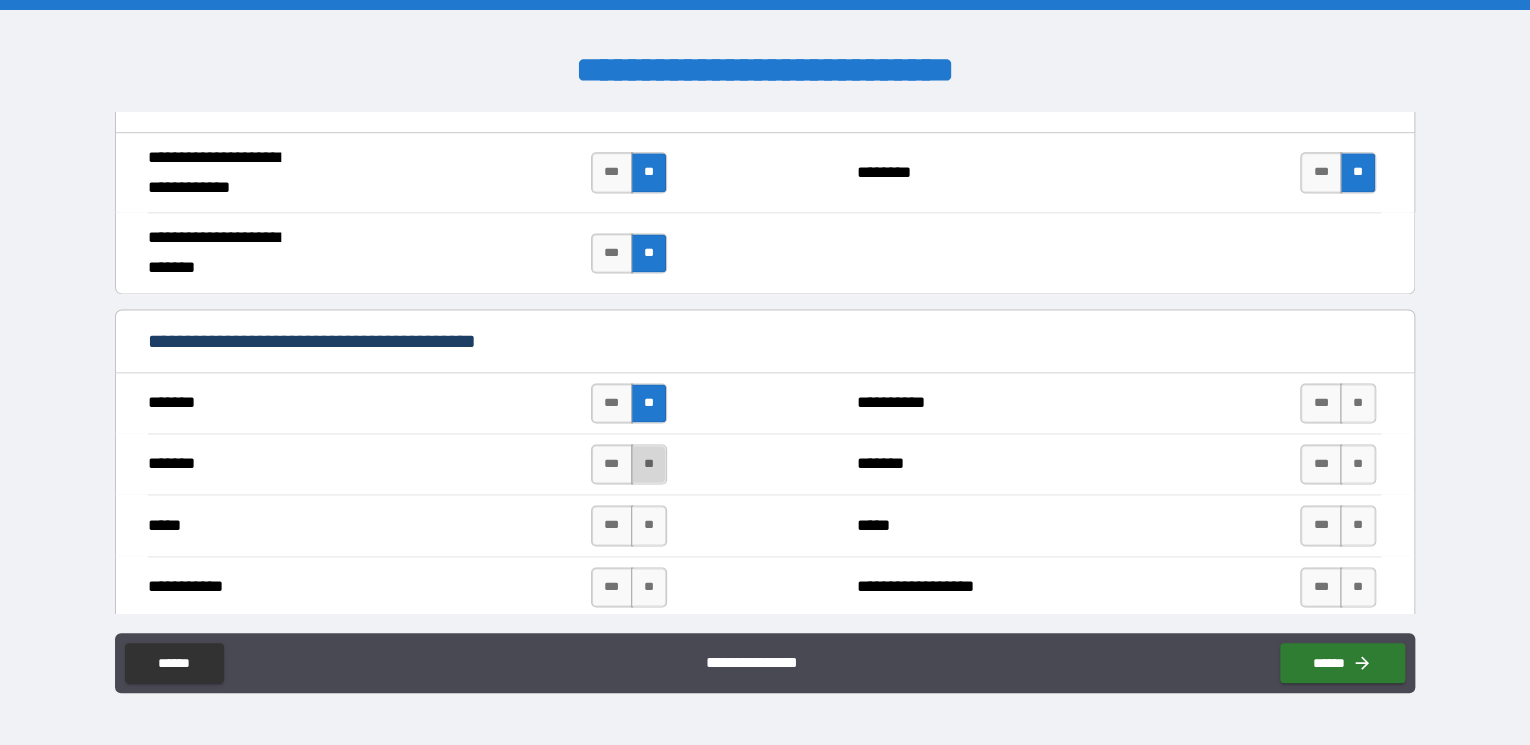 click on "**" at bounding box center [649, 464] 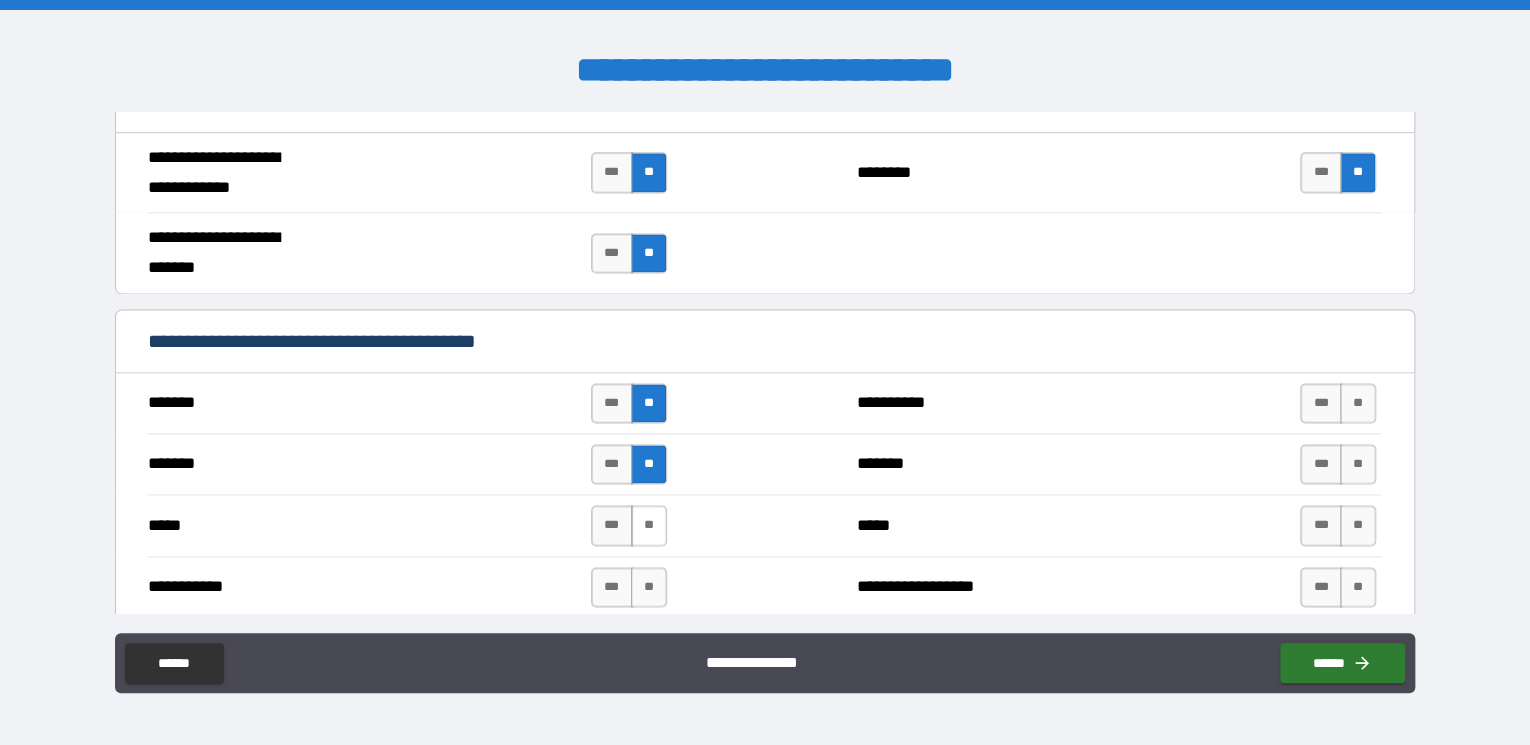 click on "**" at bounding box center [649, 525] 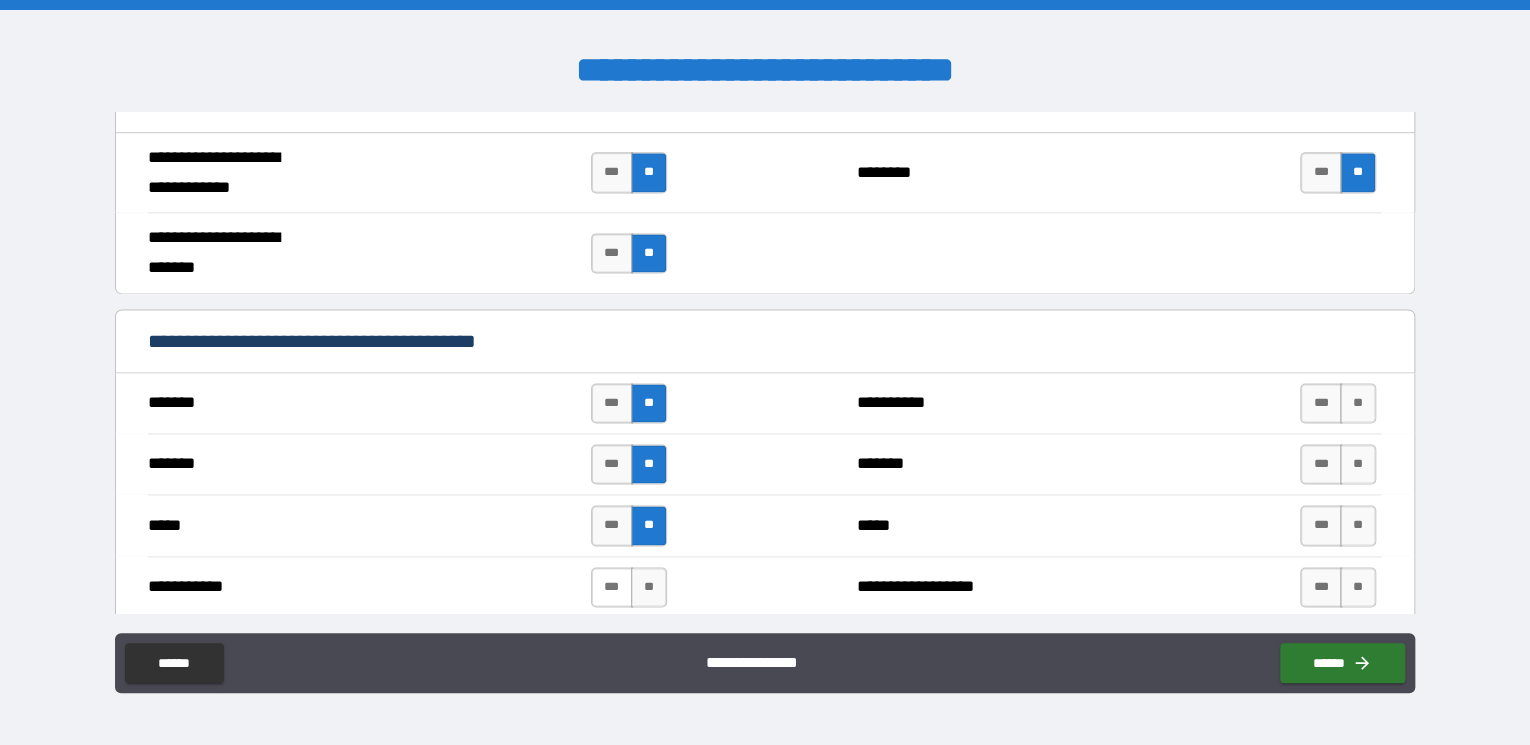 click on "***" at bounding box center (612, 587) 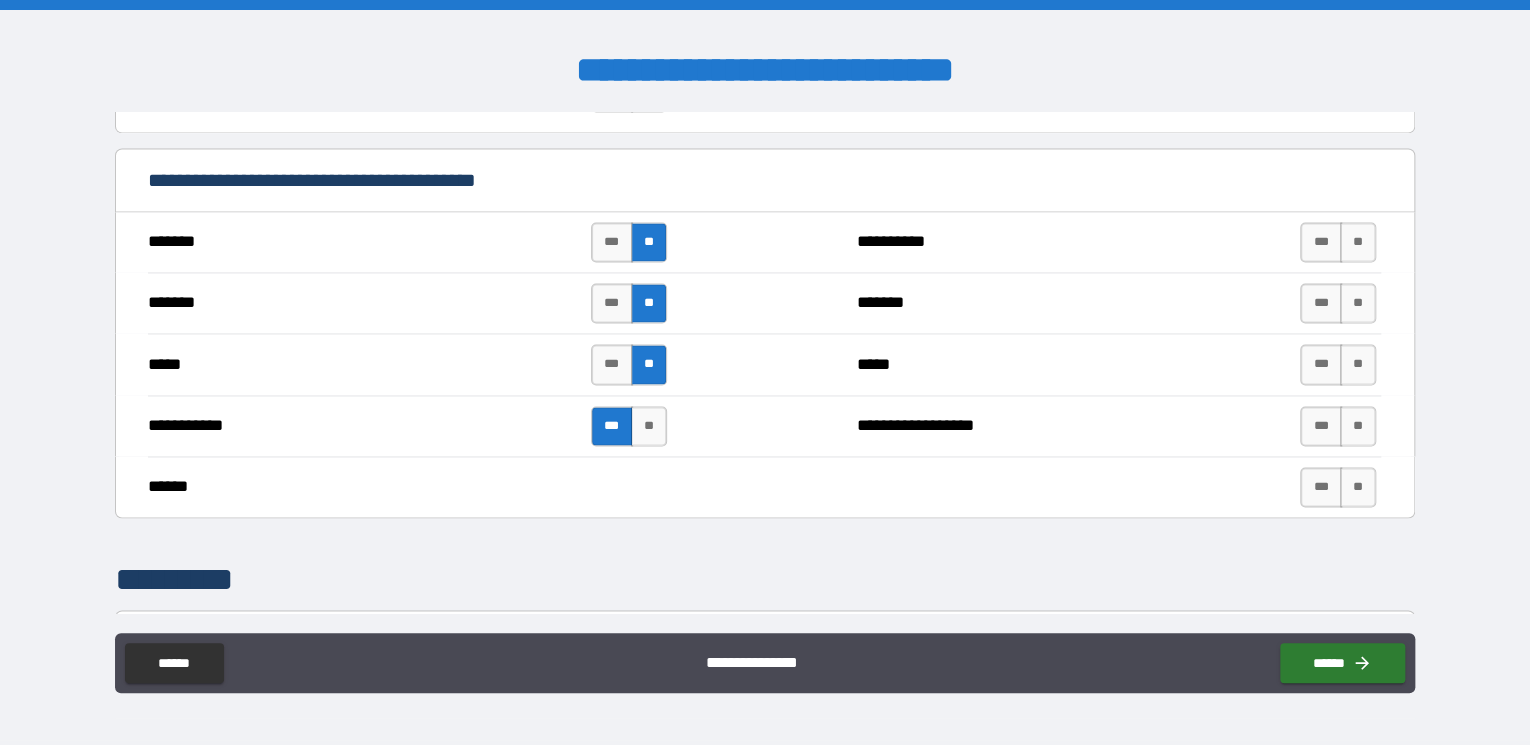 scroll, scrollTop: 1522, scrollLeft: 0, axis: vertical 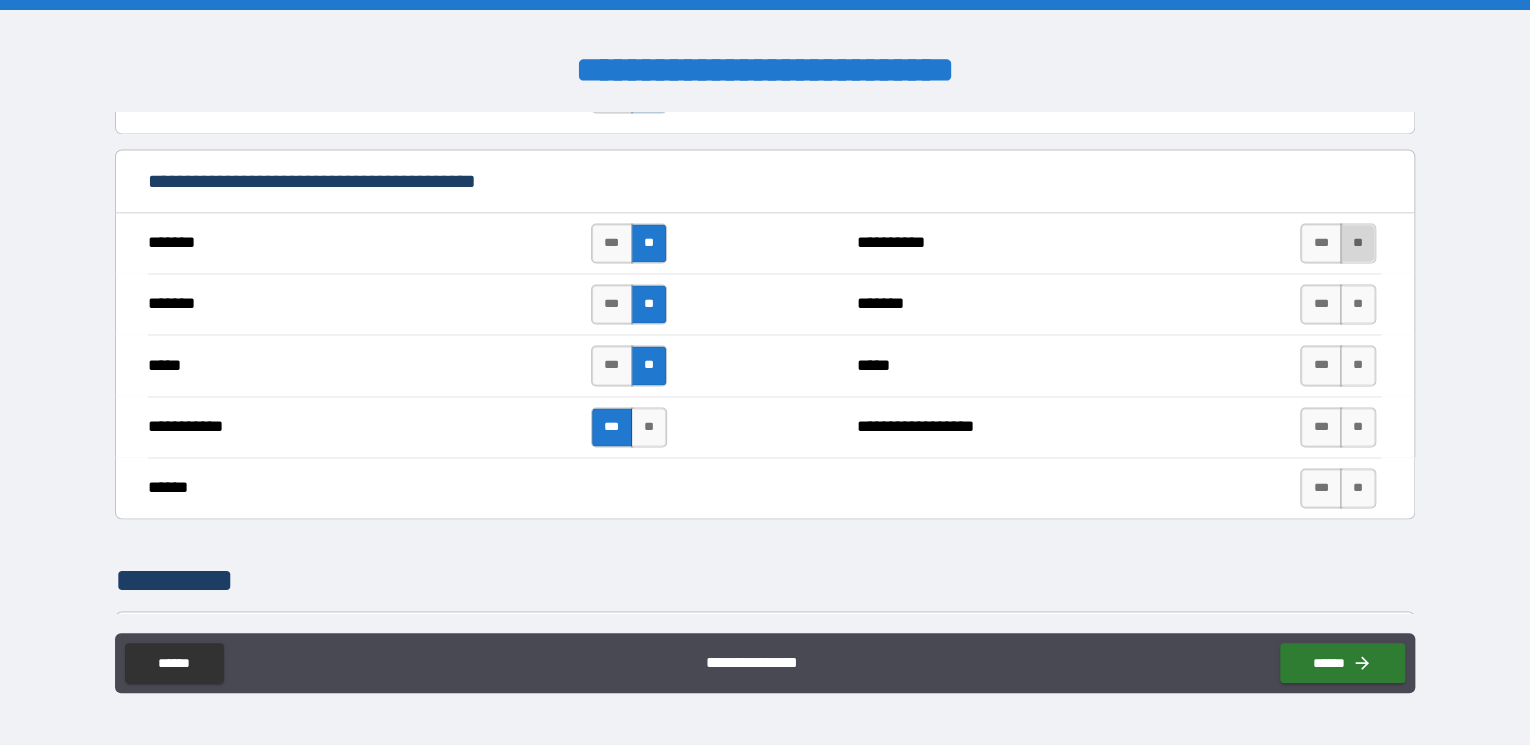 click on "**" at bounding box center (1358, 243) 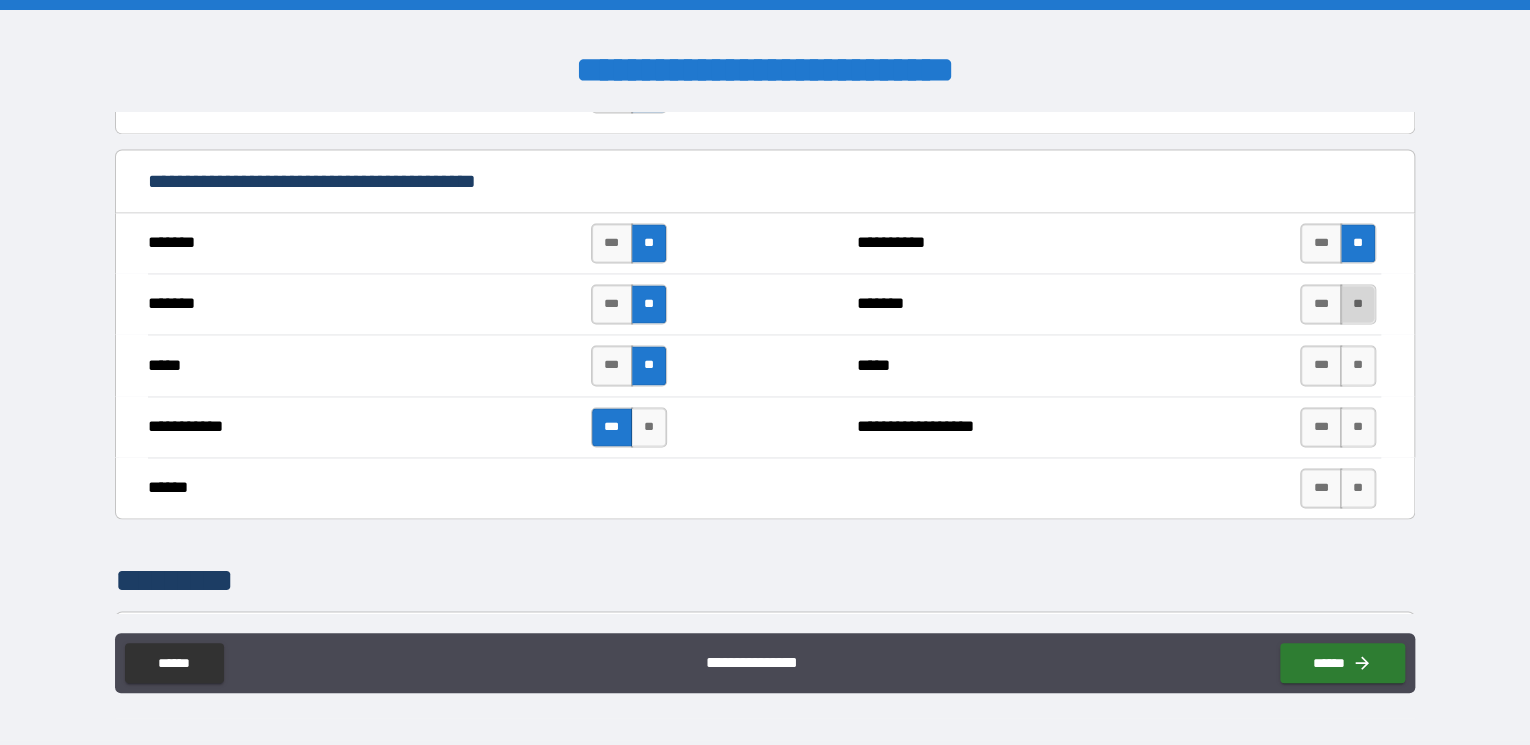click on "**" at bounding box center [1358, 304] 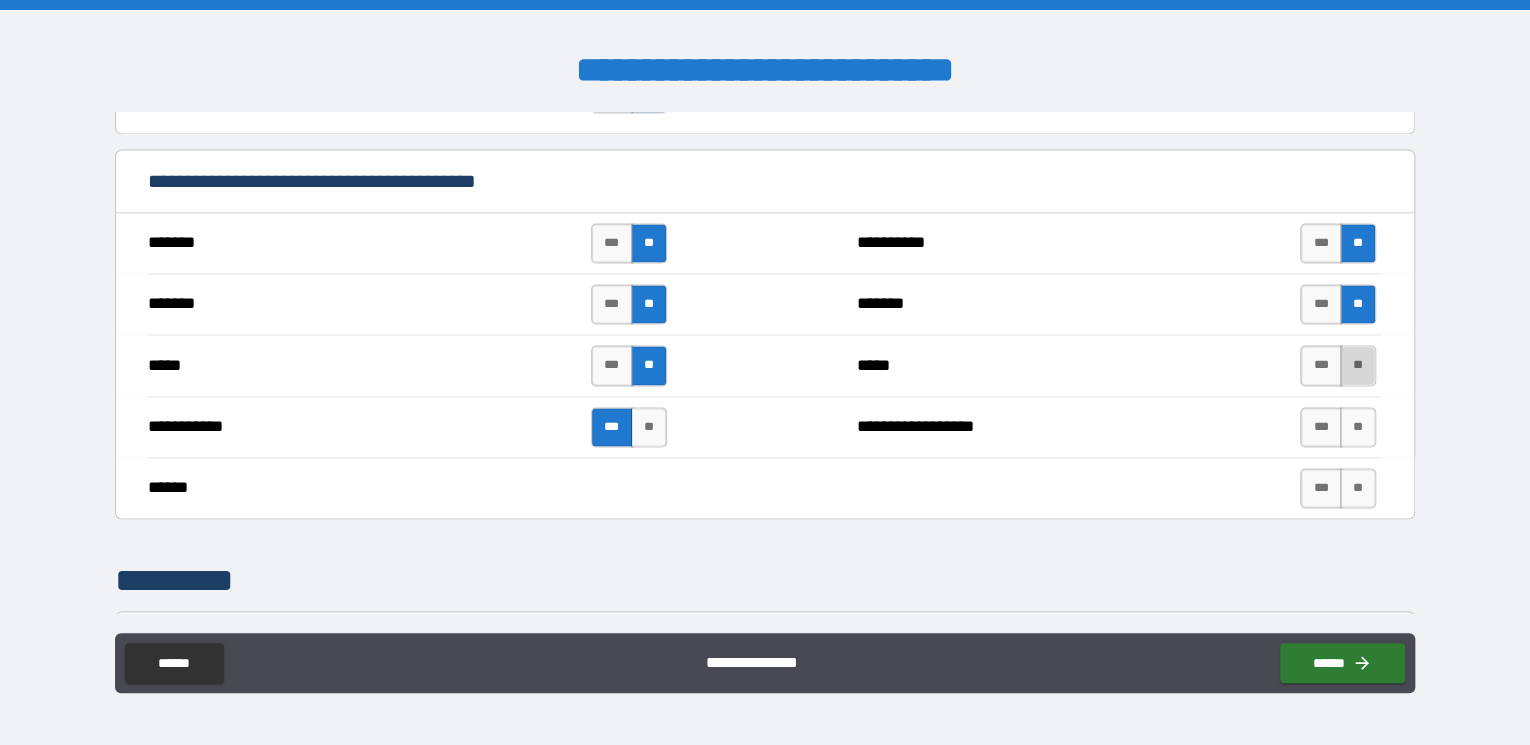 click on "**" at bounding box center [1358, 365] 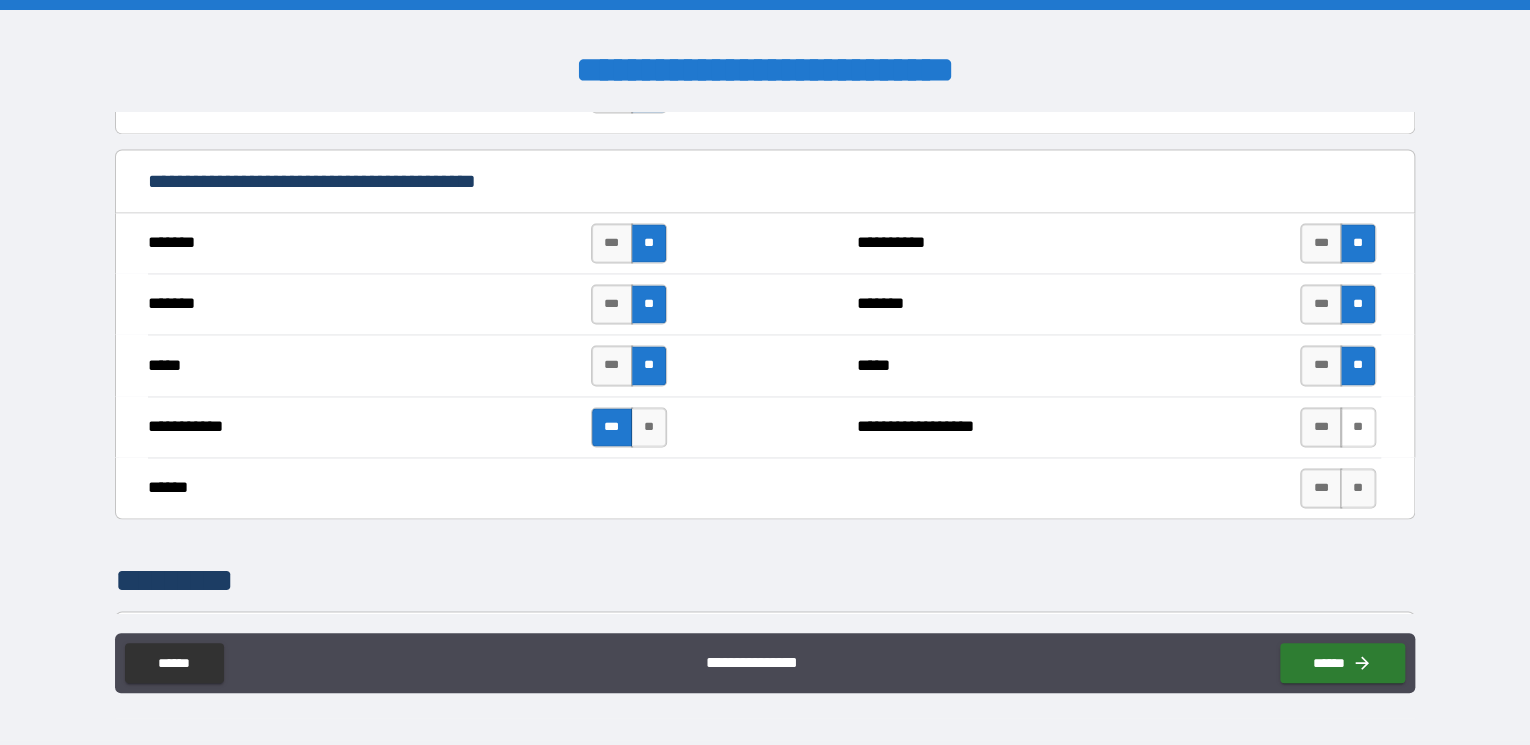 click on "**" at bounding box center [1358, 427] 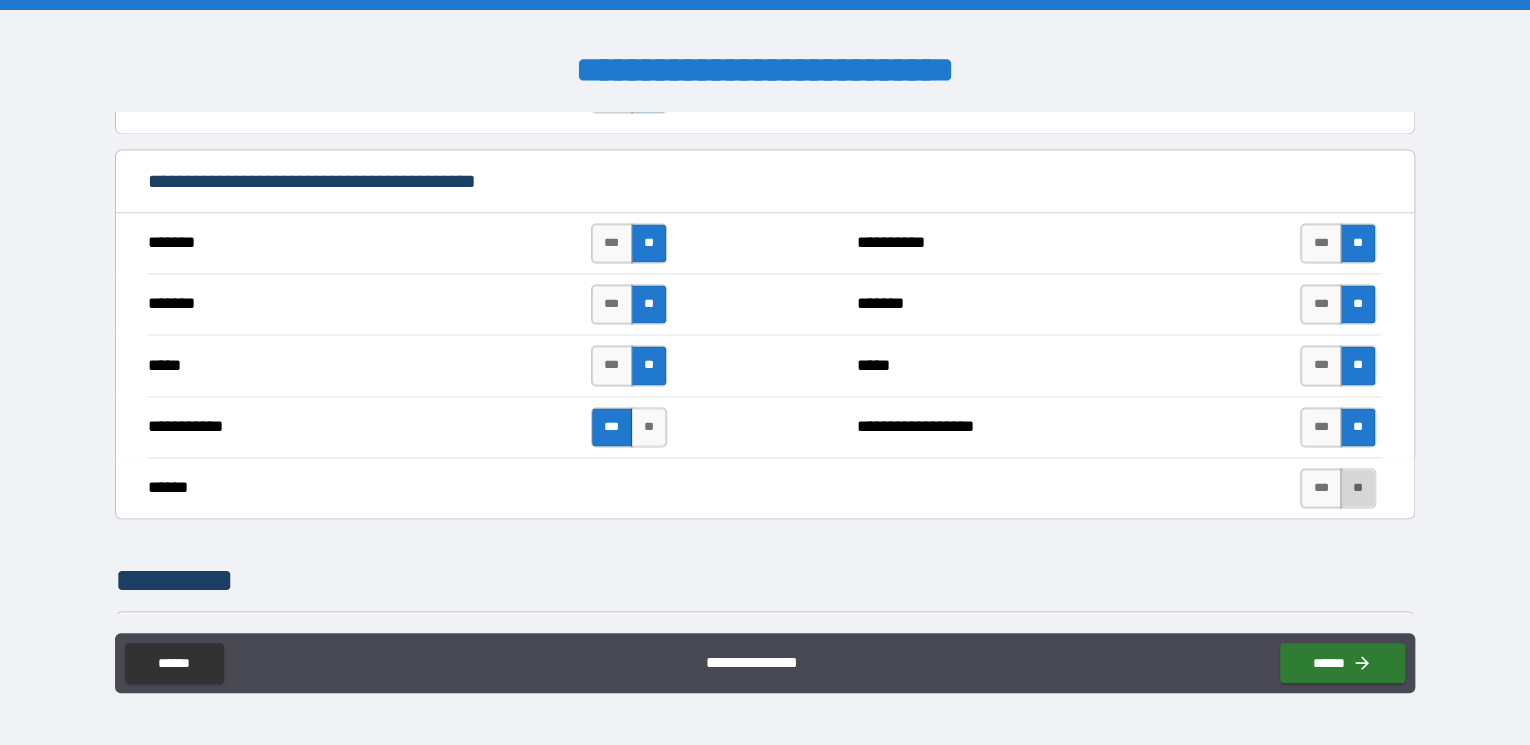 click on "**" at bounding box center (1358, 488) 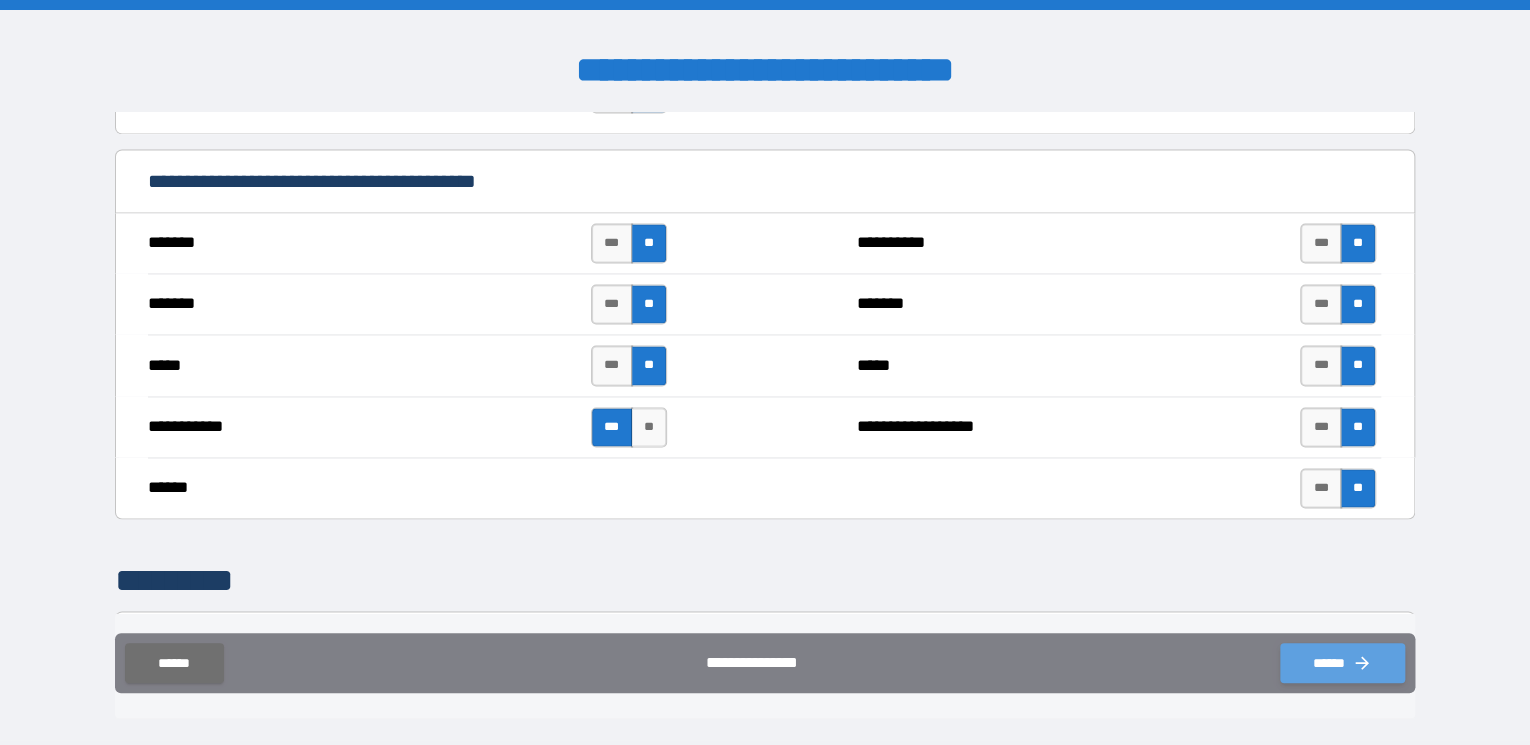 click on "******" at bounding box center [1342, 663] 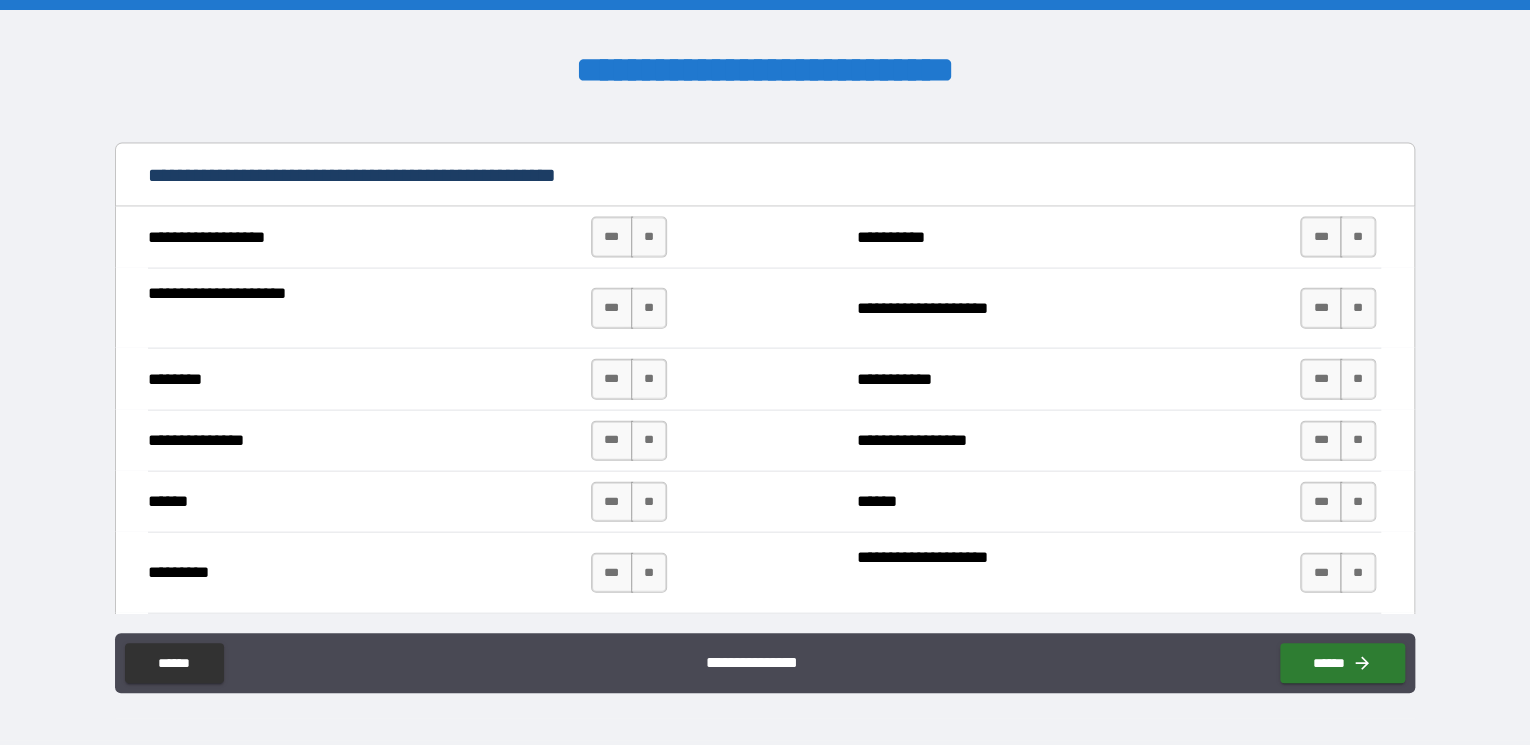 scroll, scrollTop: 2221, scrollLeft: 0, axis: vertical 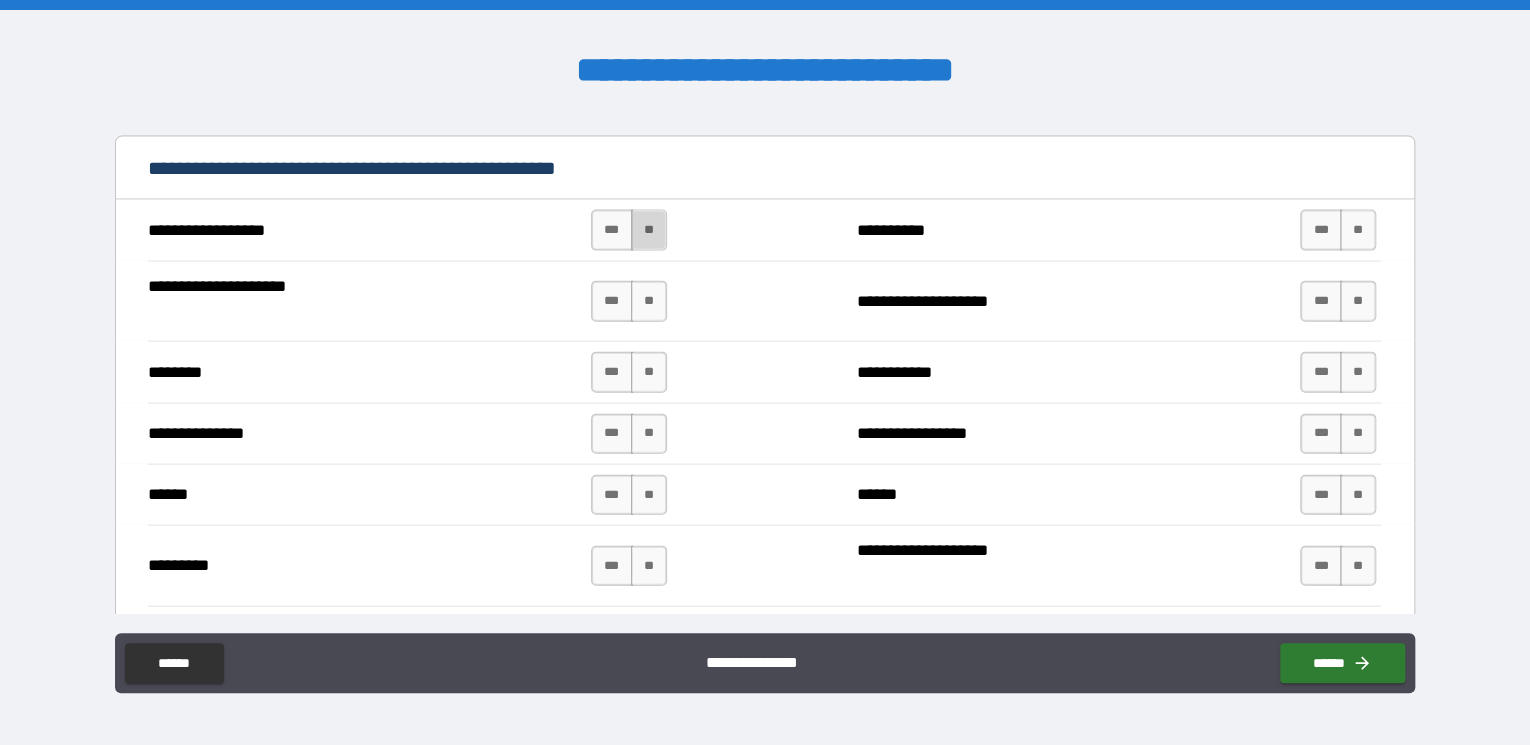 click on "**" at bounding box center (649, 230) 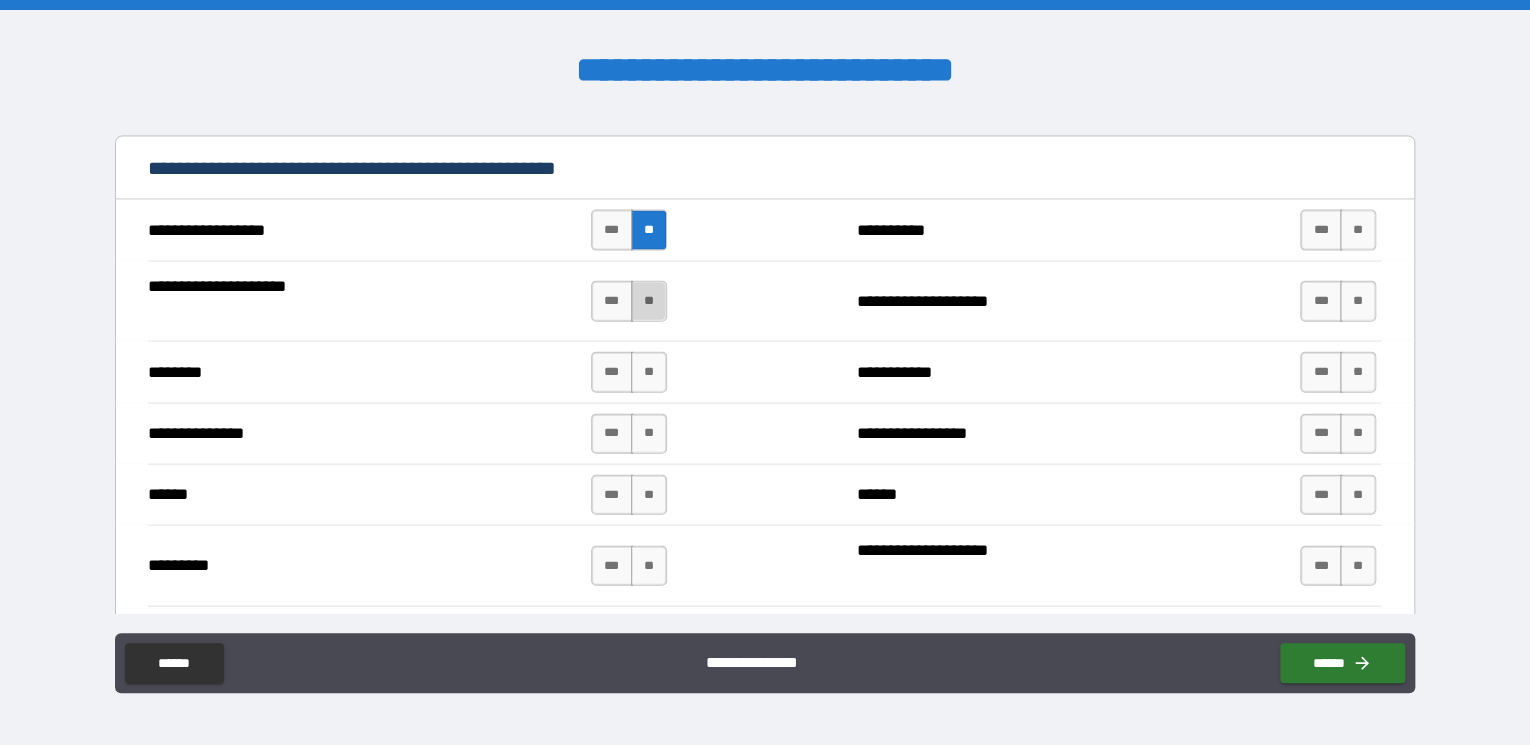 click on "**" at bounding box center [649, 301] 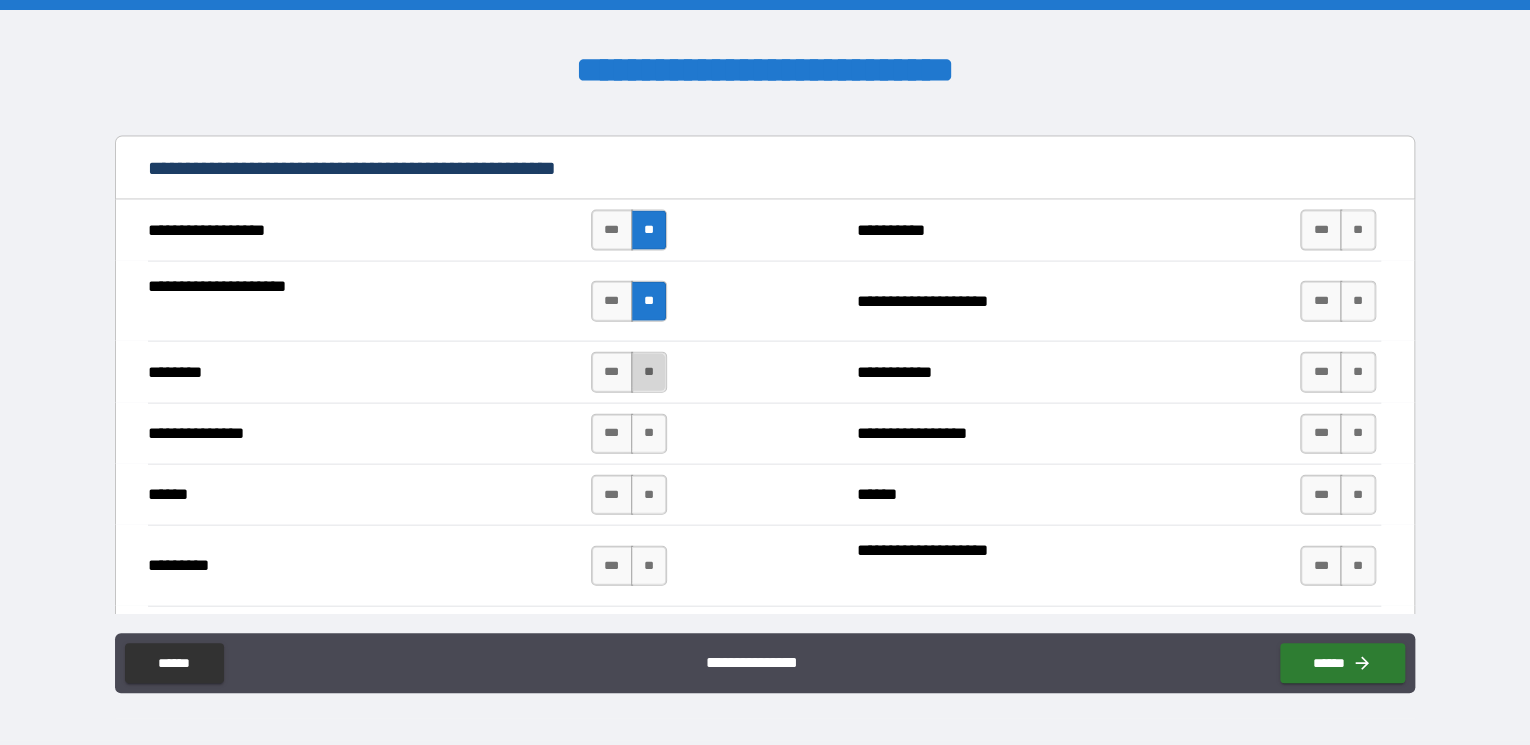 click on "**" at bounding box center (649, 372) 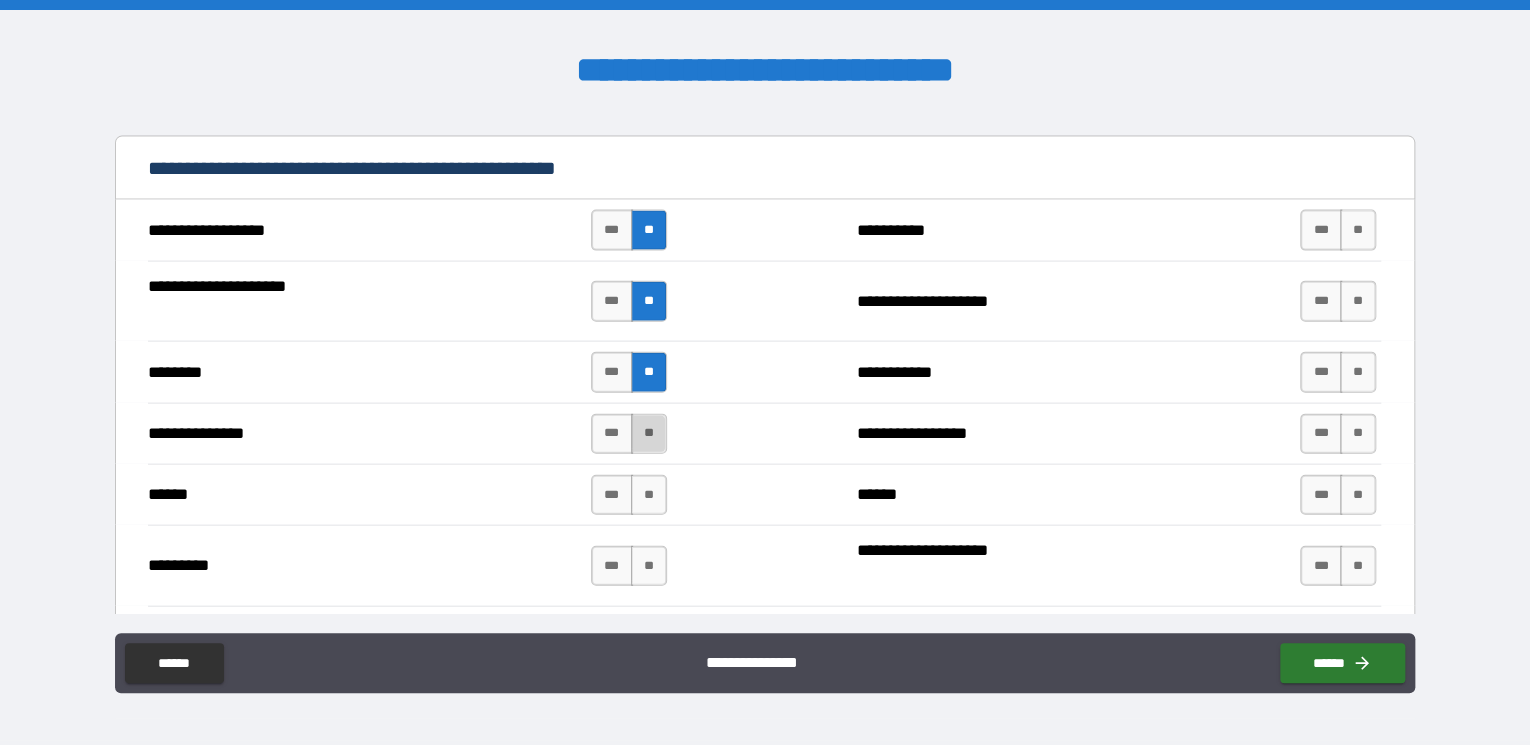 click on "**" at bounding box center [649, 434] 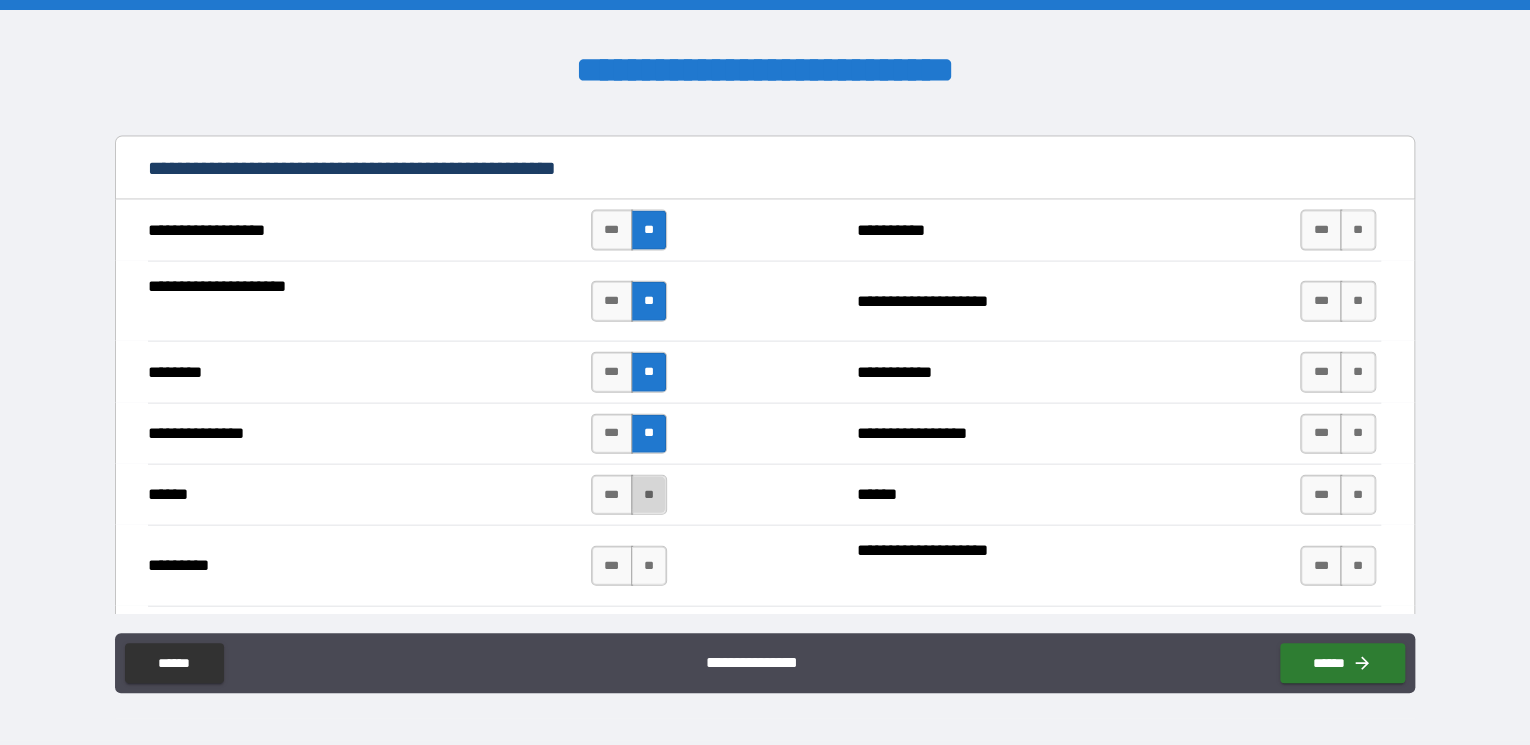 click on "**" at bounding box center (649, 495) 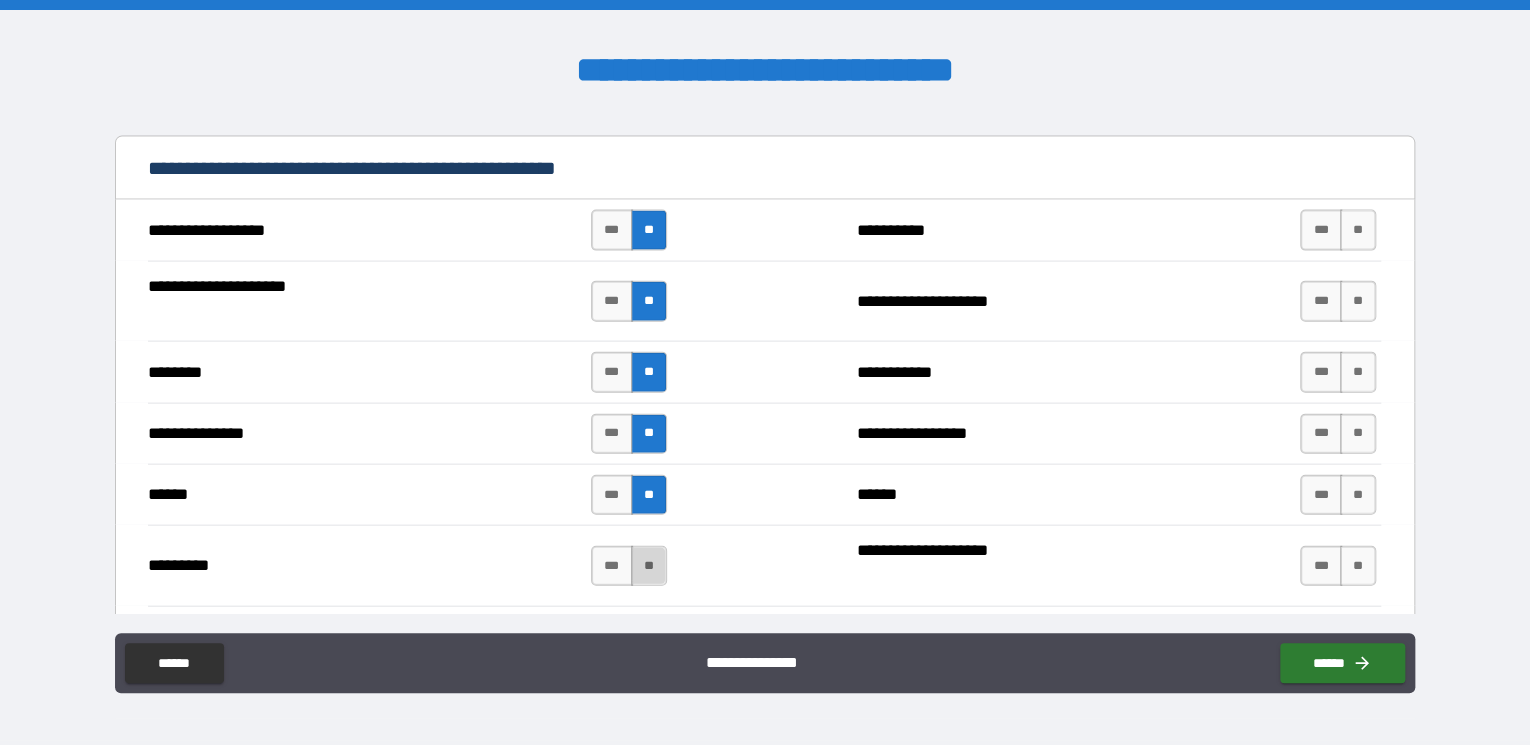 click on "**" at bounding box center [649, 566] 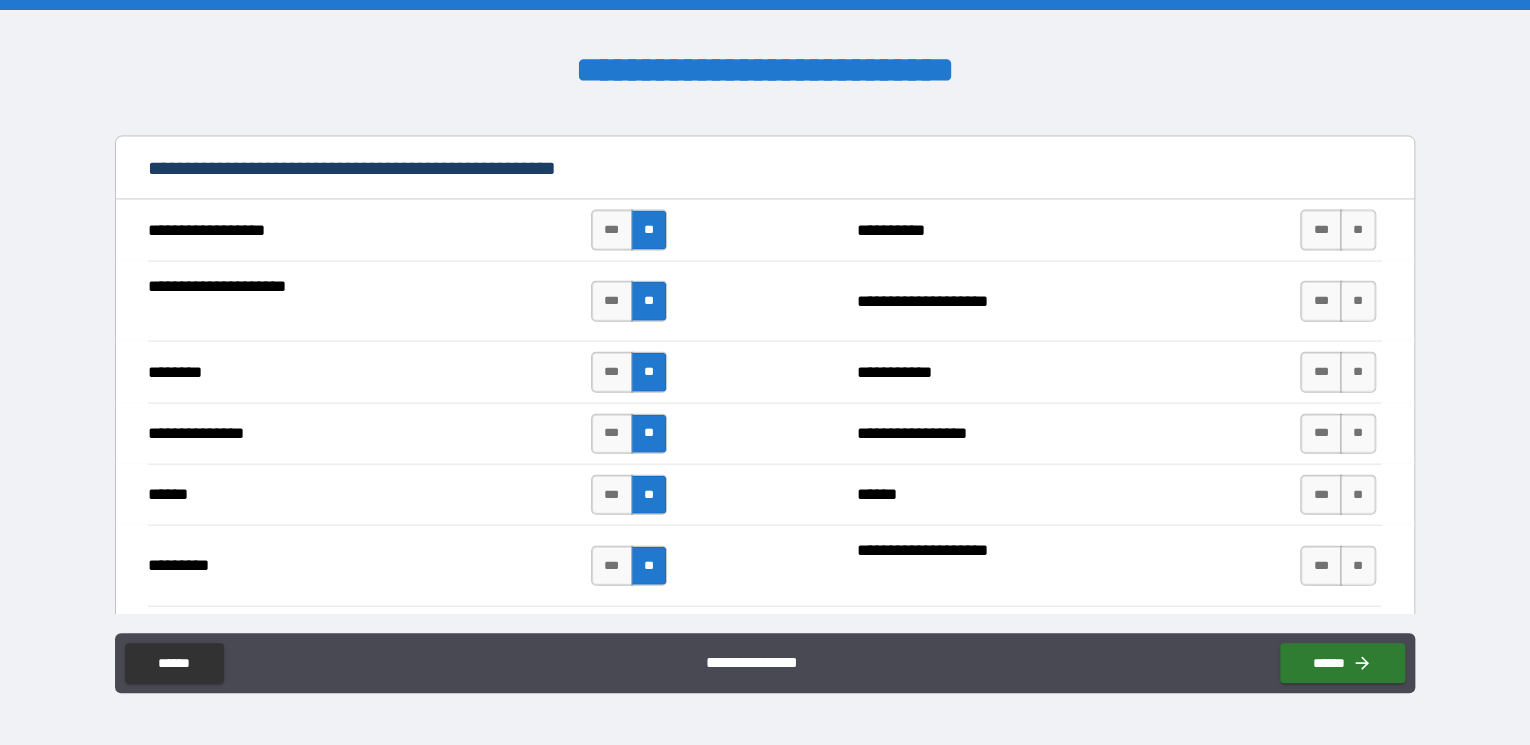 click on "*** **" at bounding box center [1338, 230] 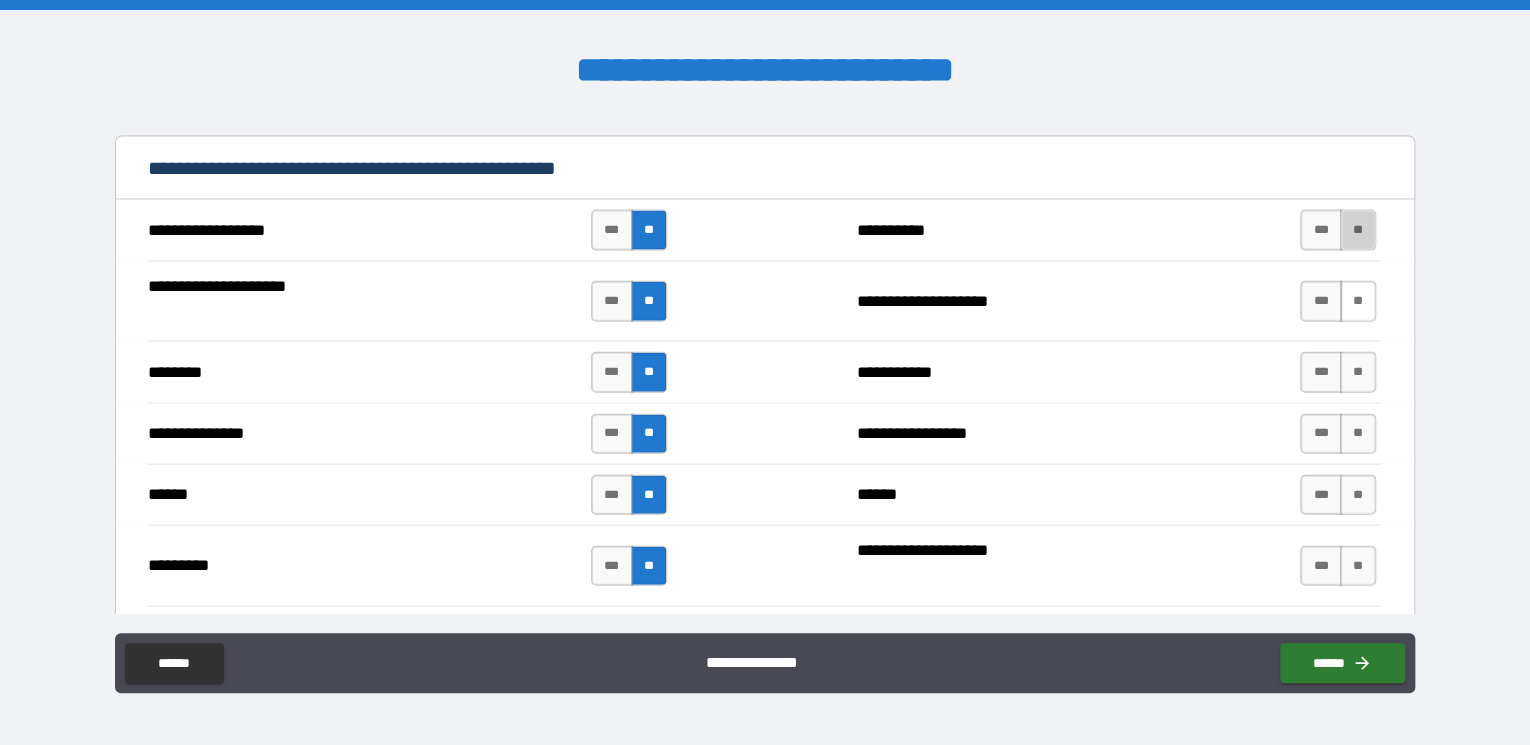 drag, startPoint x: 1348, startPoint y: 224, endPoint x: 1346, endPoint y: 293, distance: 69.02898 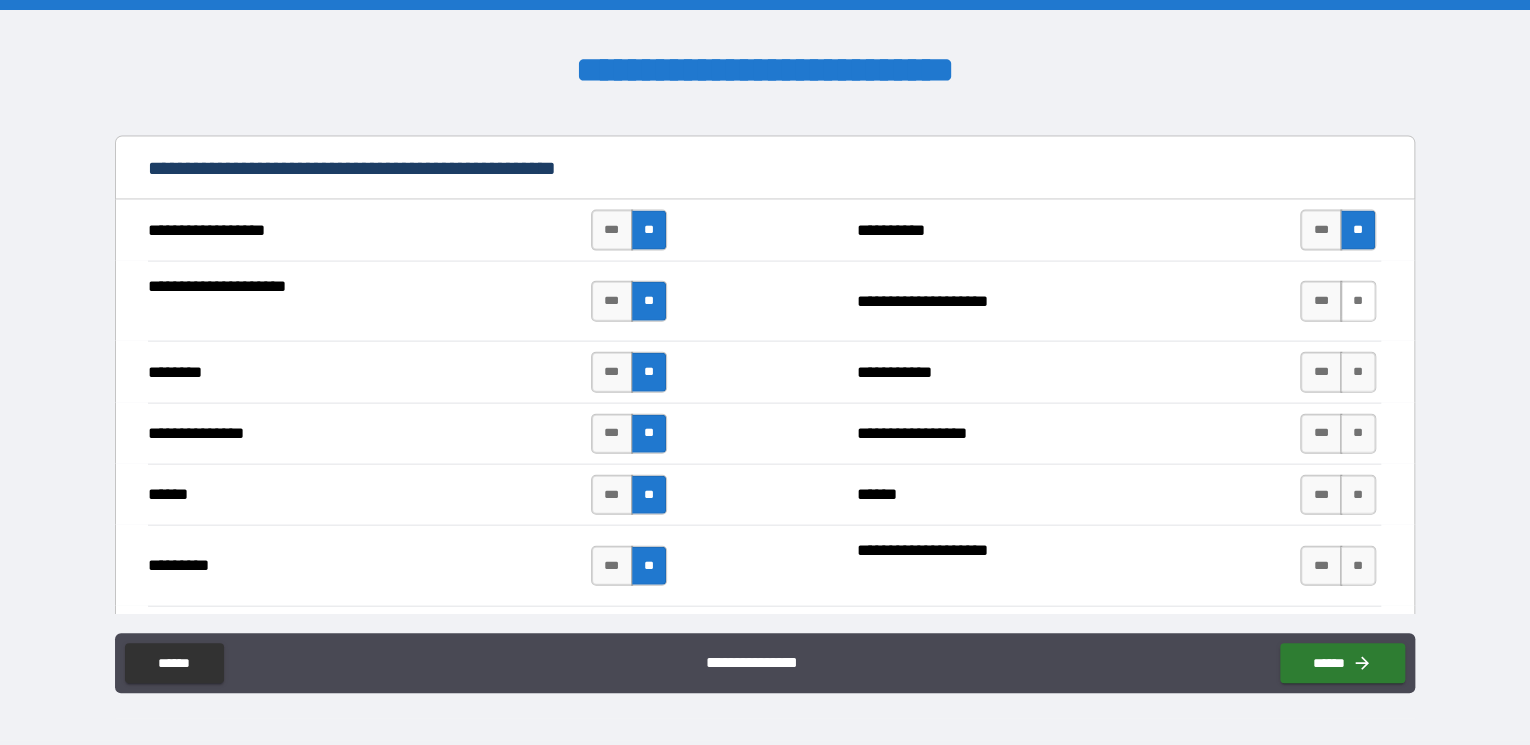 click on "**" at bounding box center [1358, 301] 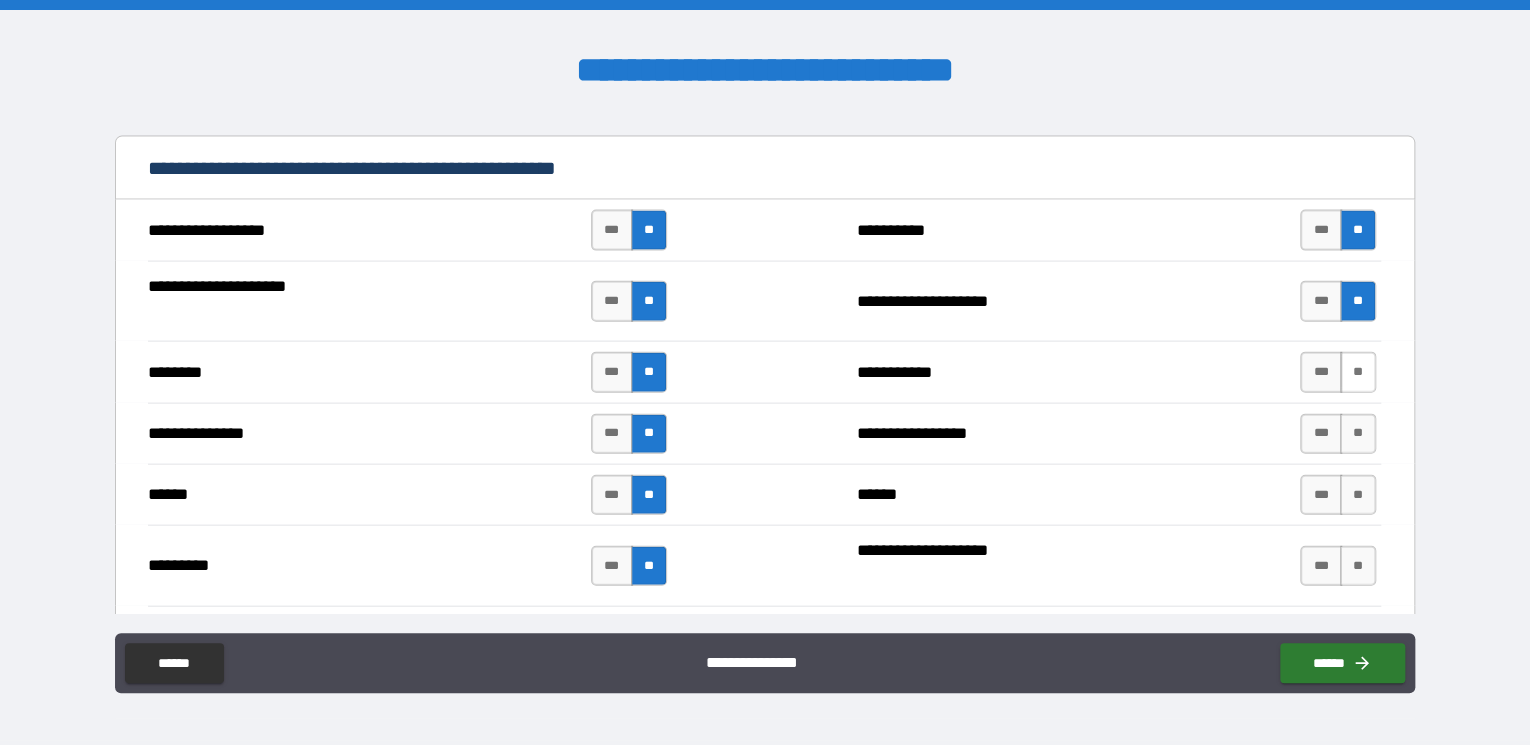 click on "**" at bounding box center [1358, 372] 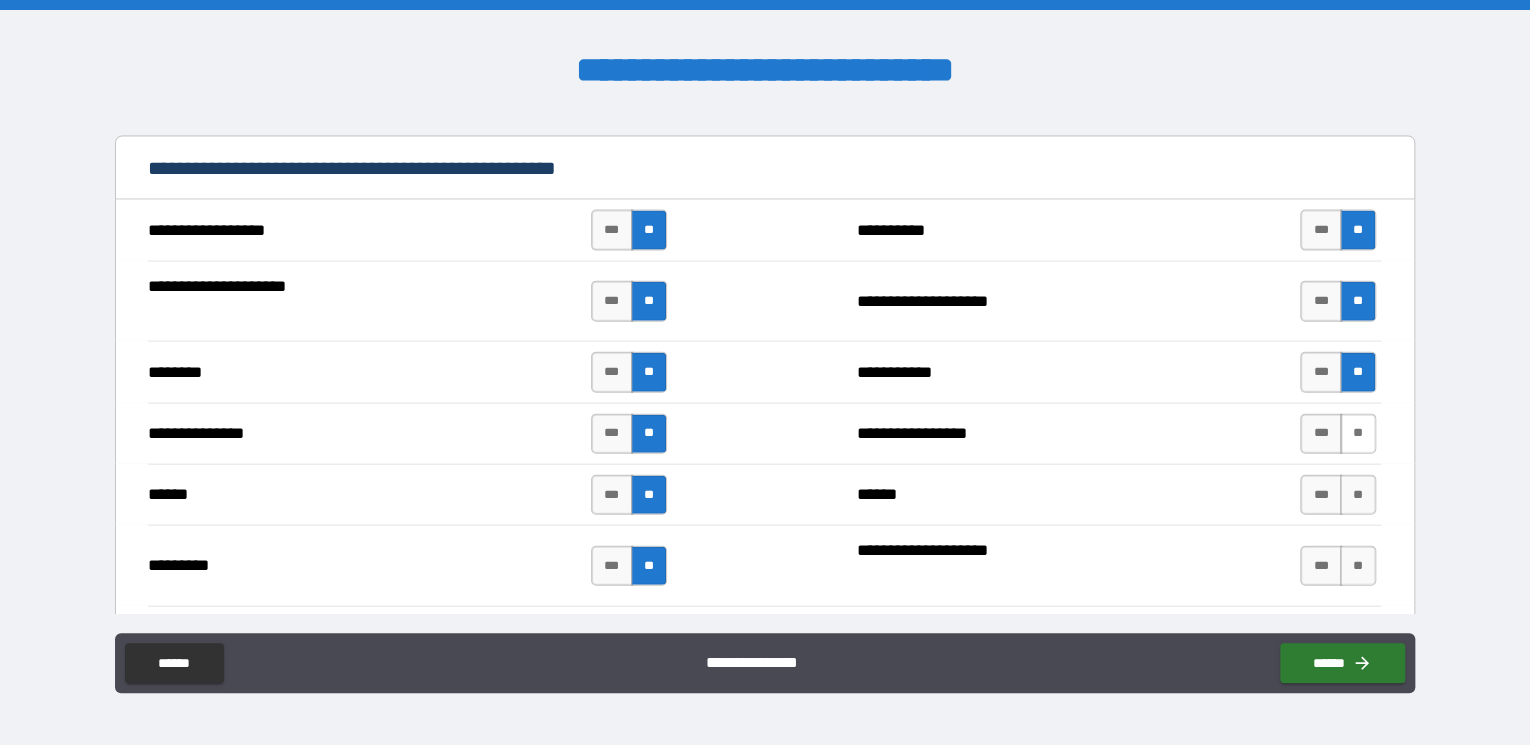click on "**" at bounding box center [1358, 434] 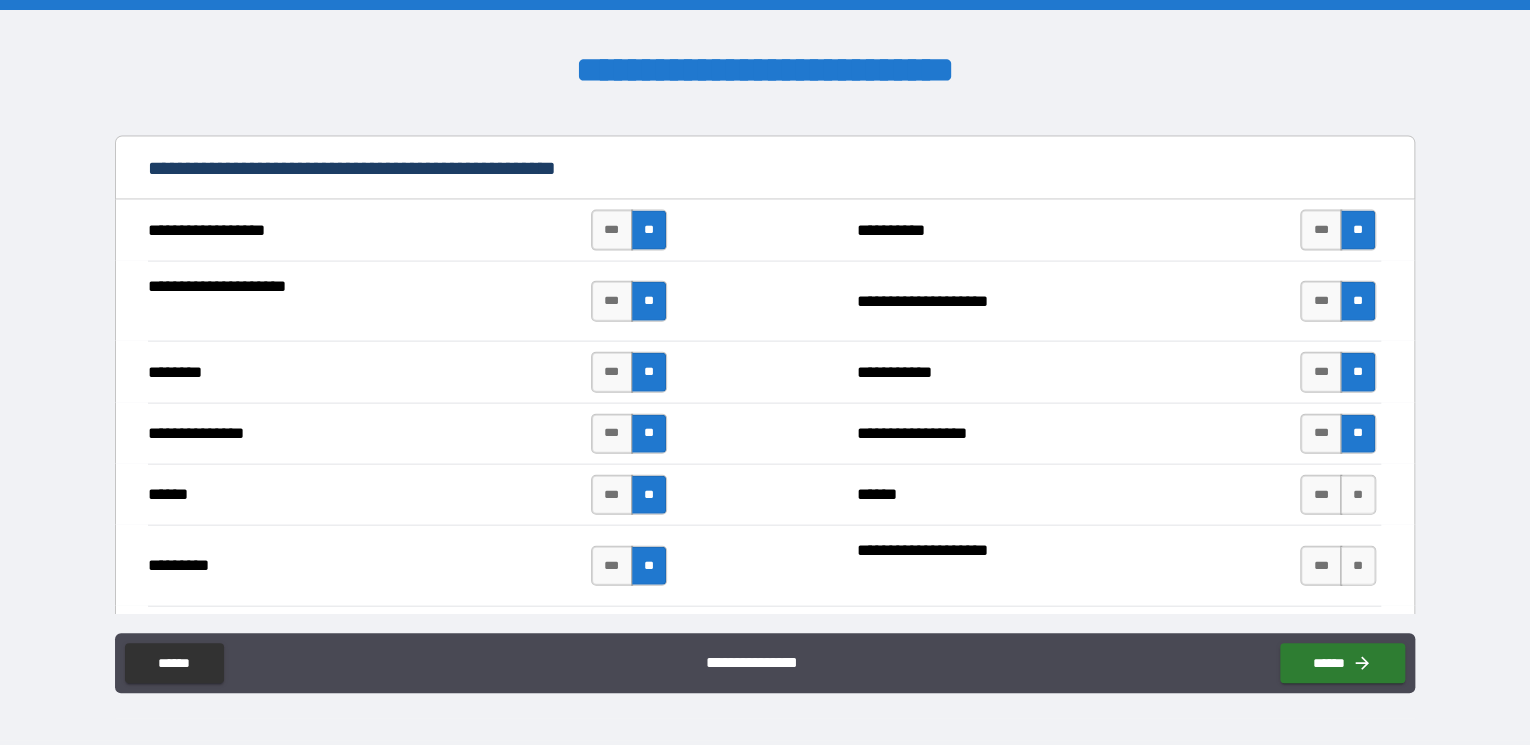 click on "****** *** ** ****** *** **" at bounding box center (764, 494) 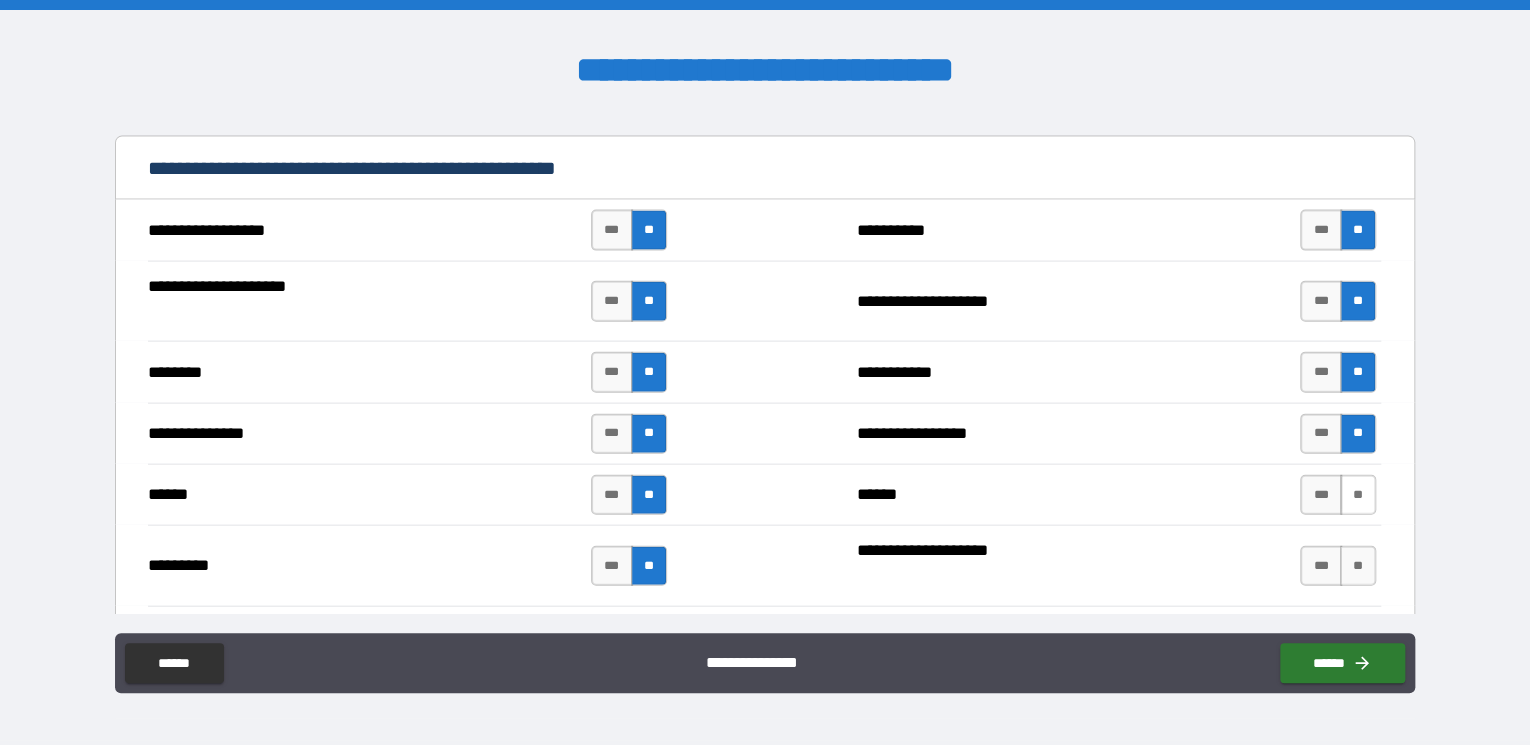 click on "**" at bounding box center (1358, 495) 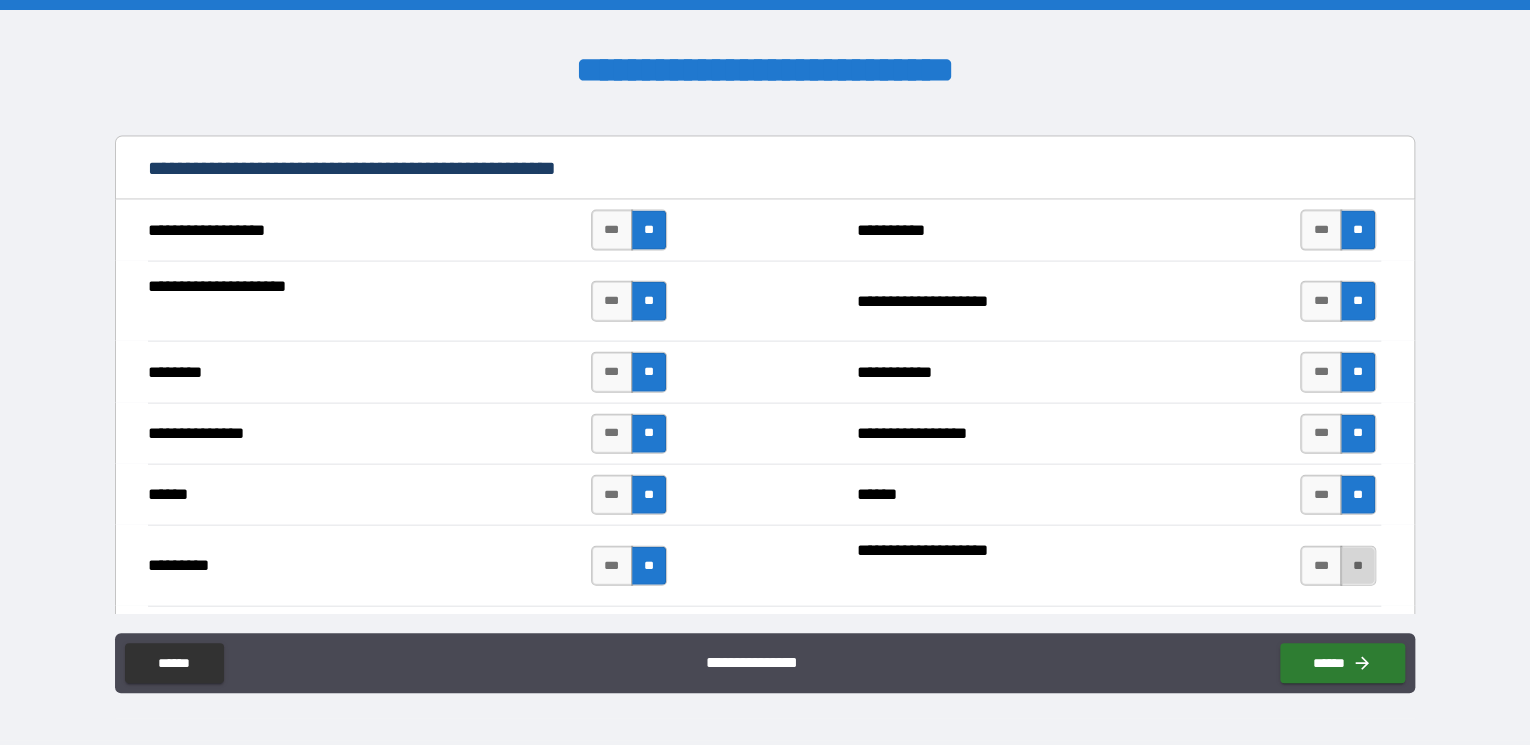 click on "**" at bounding box center (1358, 566) 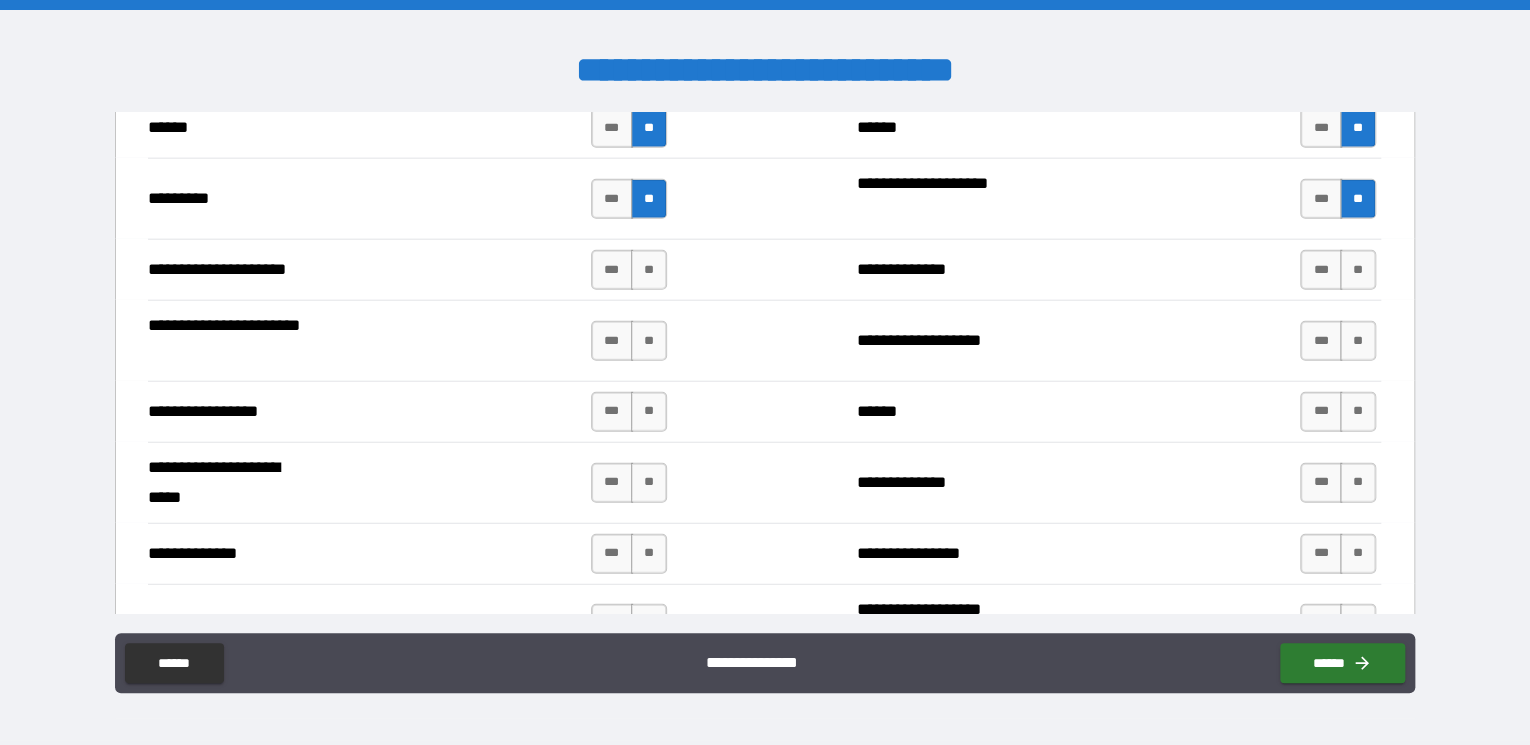 scroll, scrollTop: 2594, scrollLeft: 0, axis: vertical 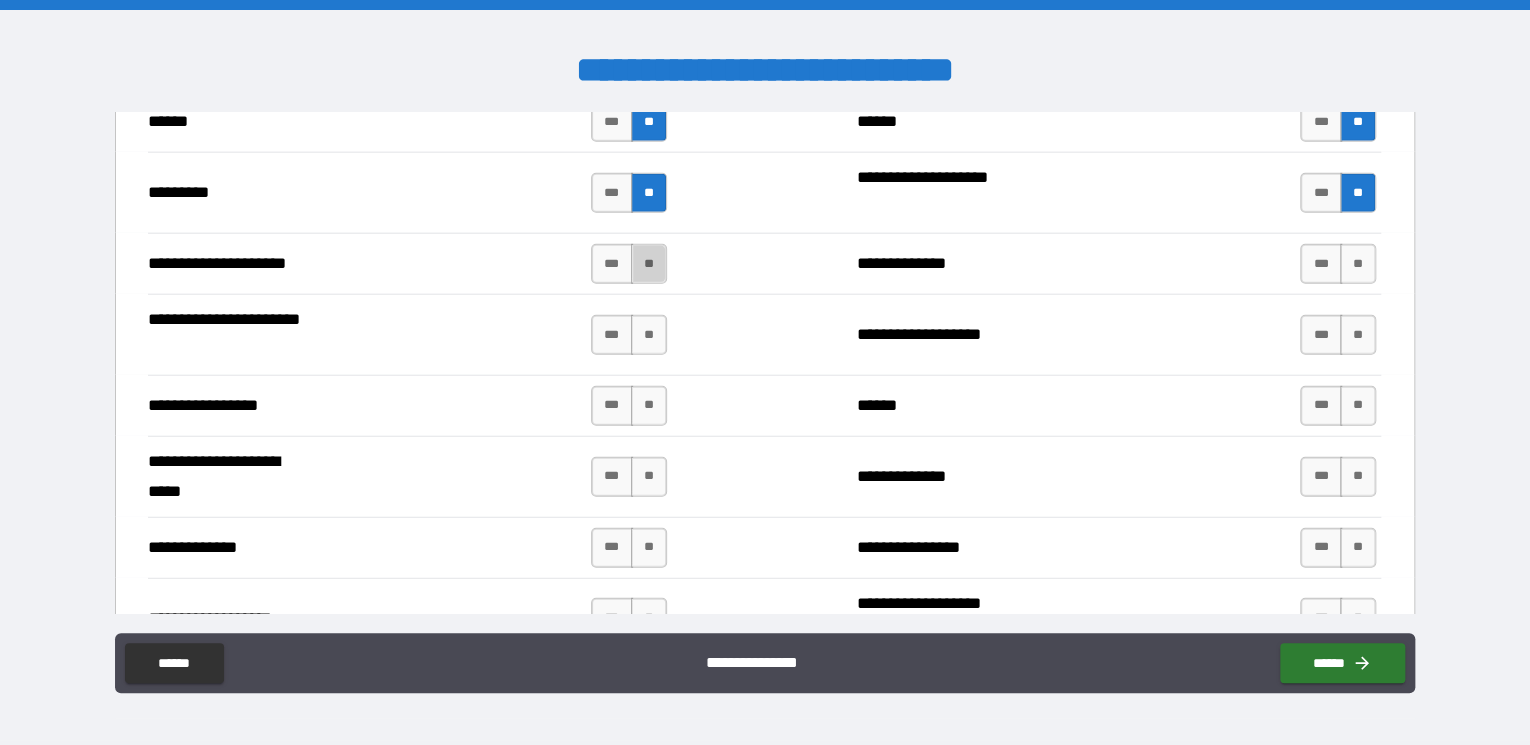 click on "**" at bounding box center [649, 264] 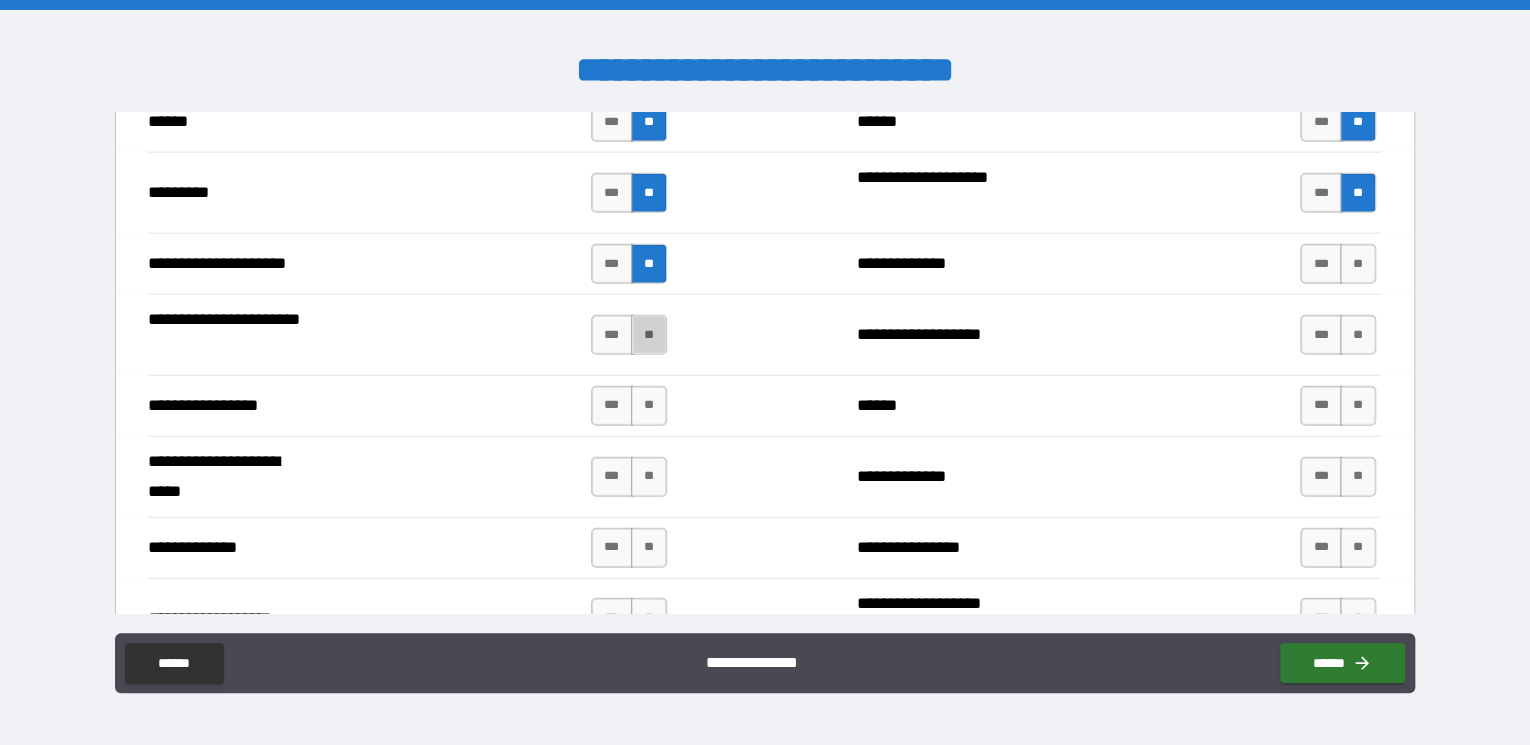 drag, startPoint x: 633, startPoint y: 327, endPoint x: 639, endPoint y: 349, distance: 22.803509 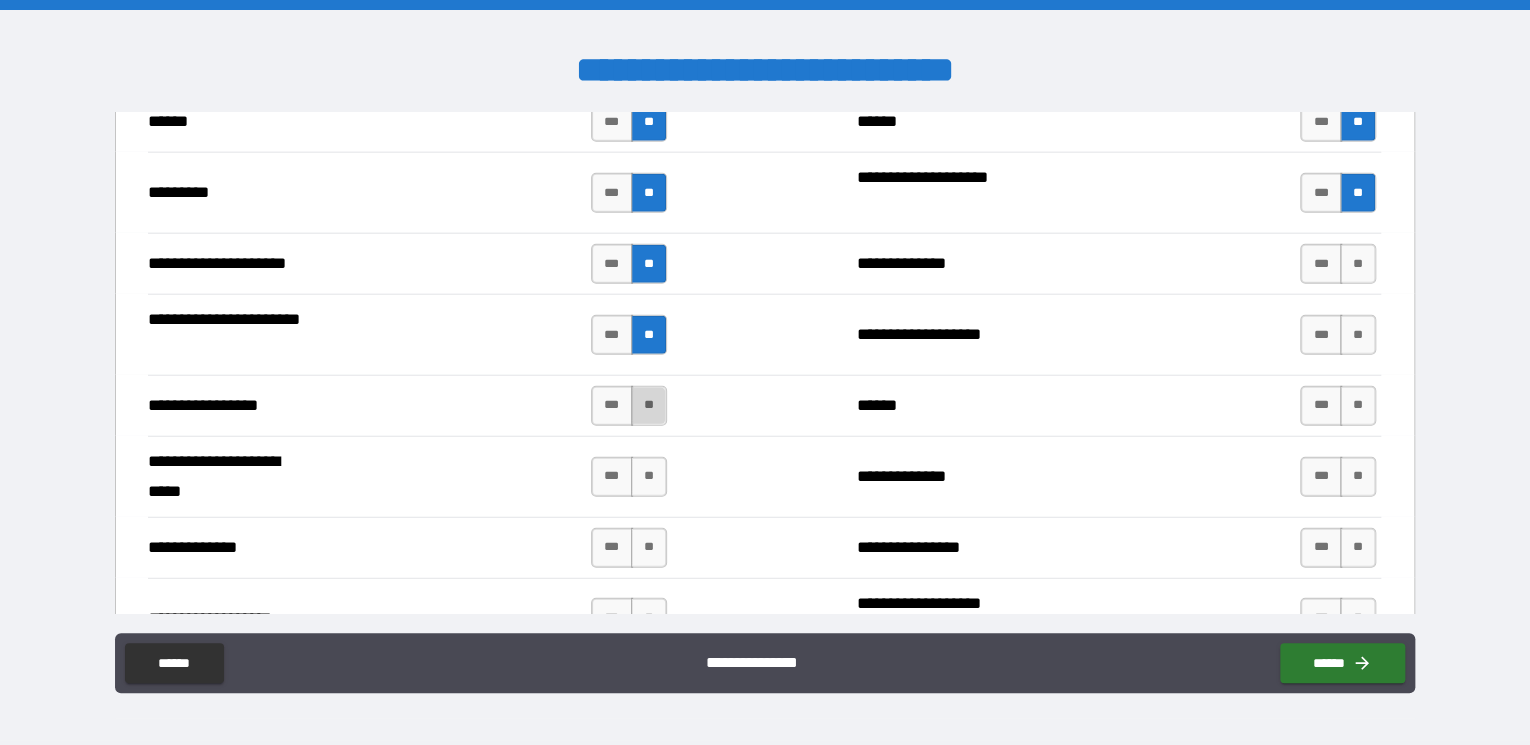 click on "**" at bounding box center (649, 406) 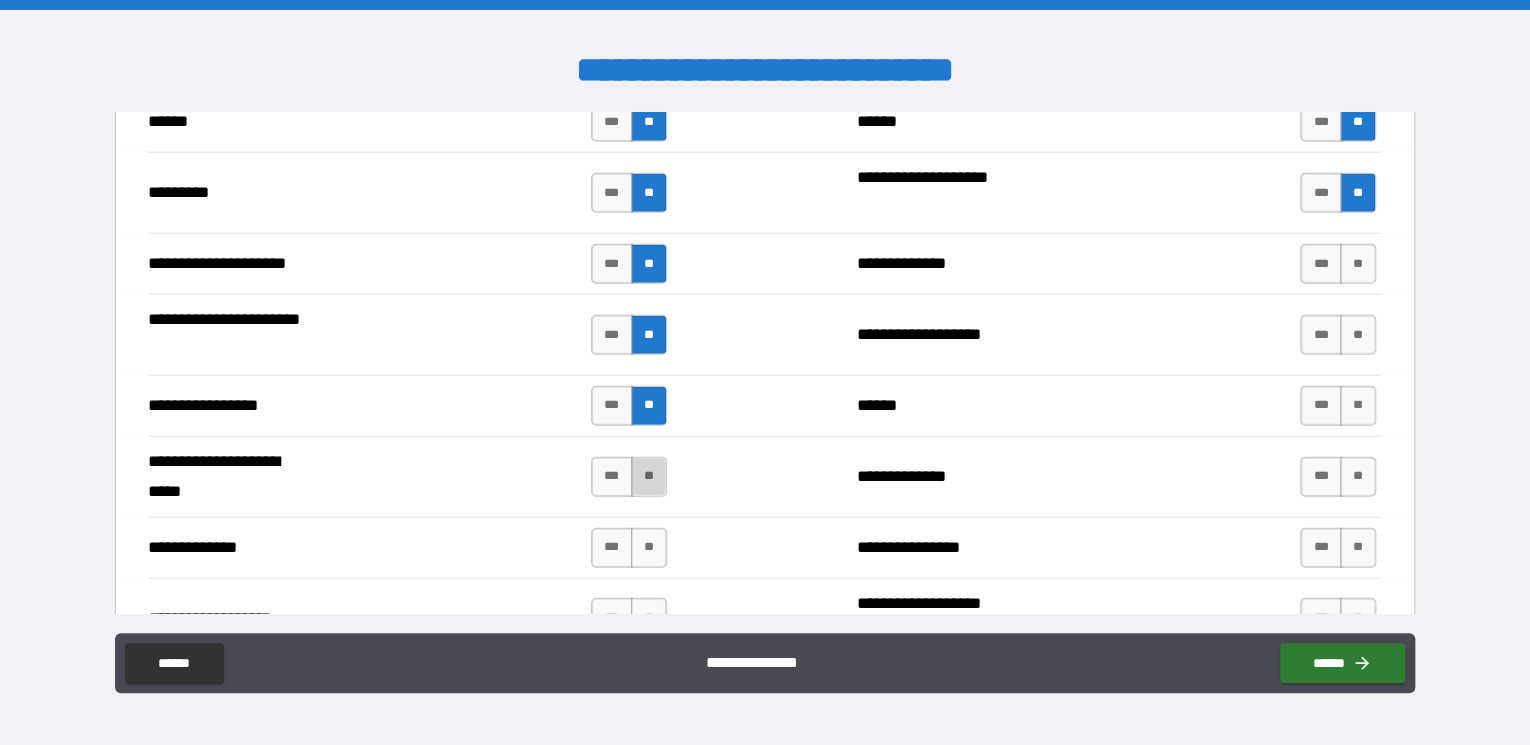 click on "**" at bounding box center (649, 477) 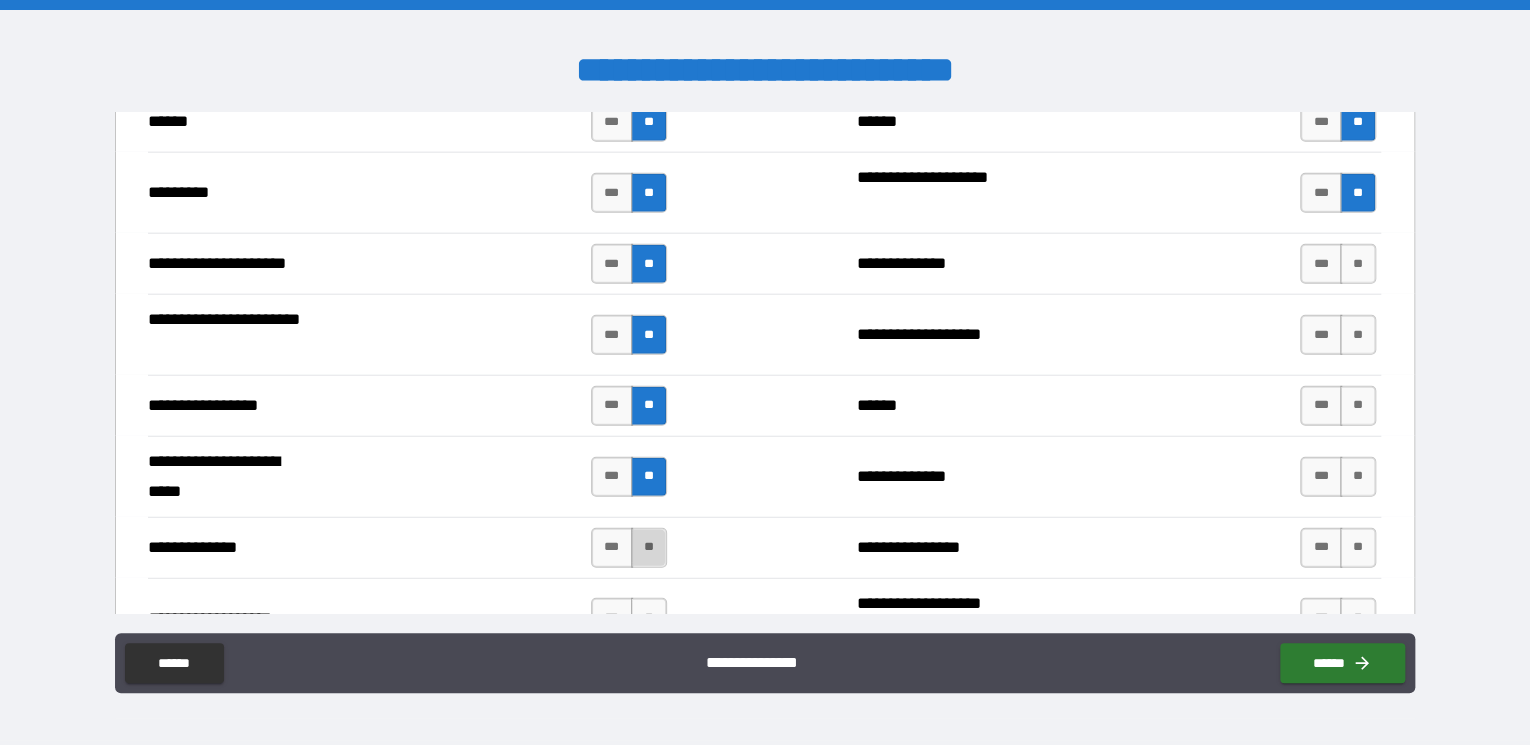 click on "**" at bounding box center [649, 548] 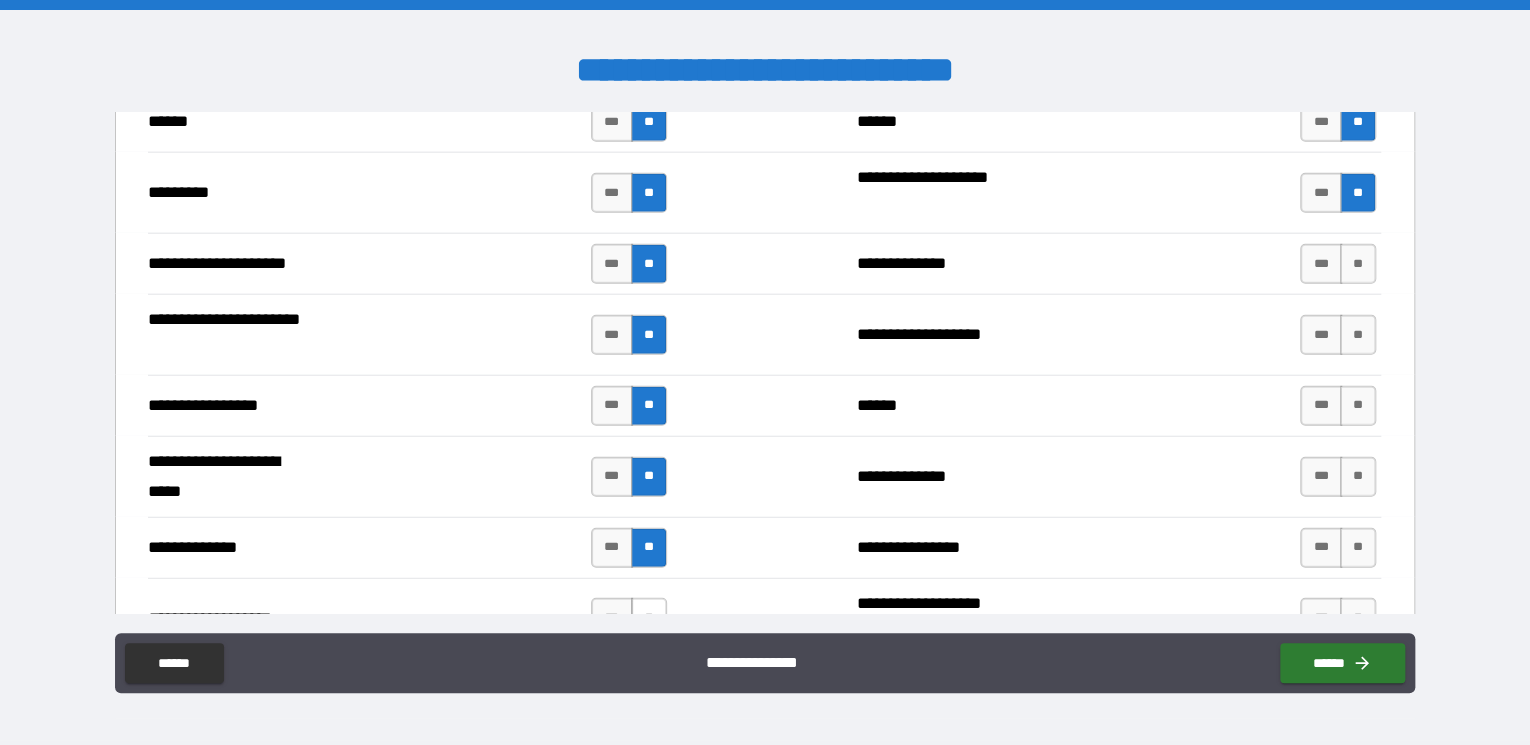 click on "**" at bounding box center [649, 618] 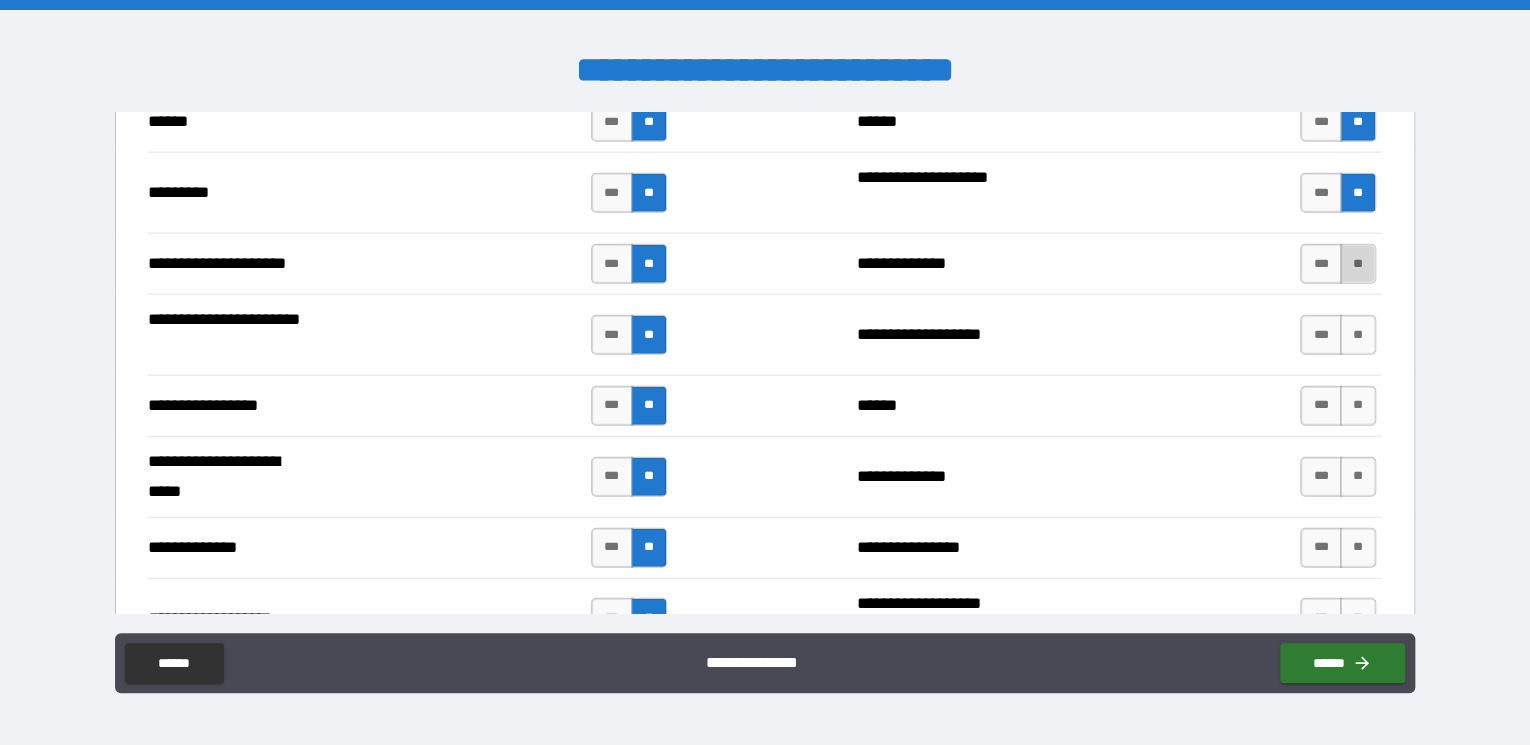 click on "**" at bounding box center [1358, 264] 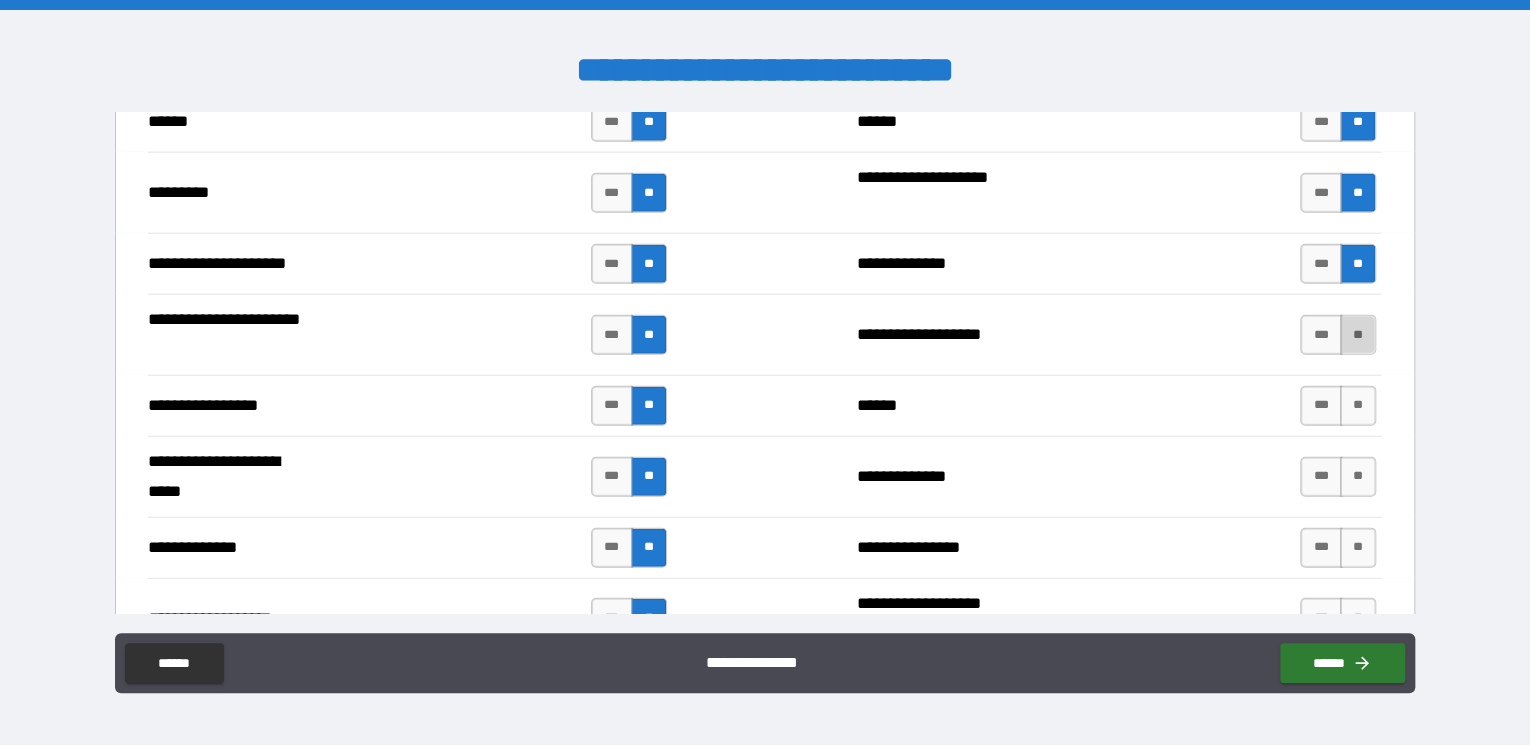 click on "**" at bounding box center (1358, 335) 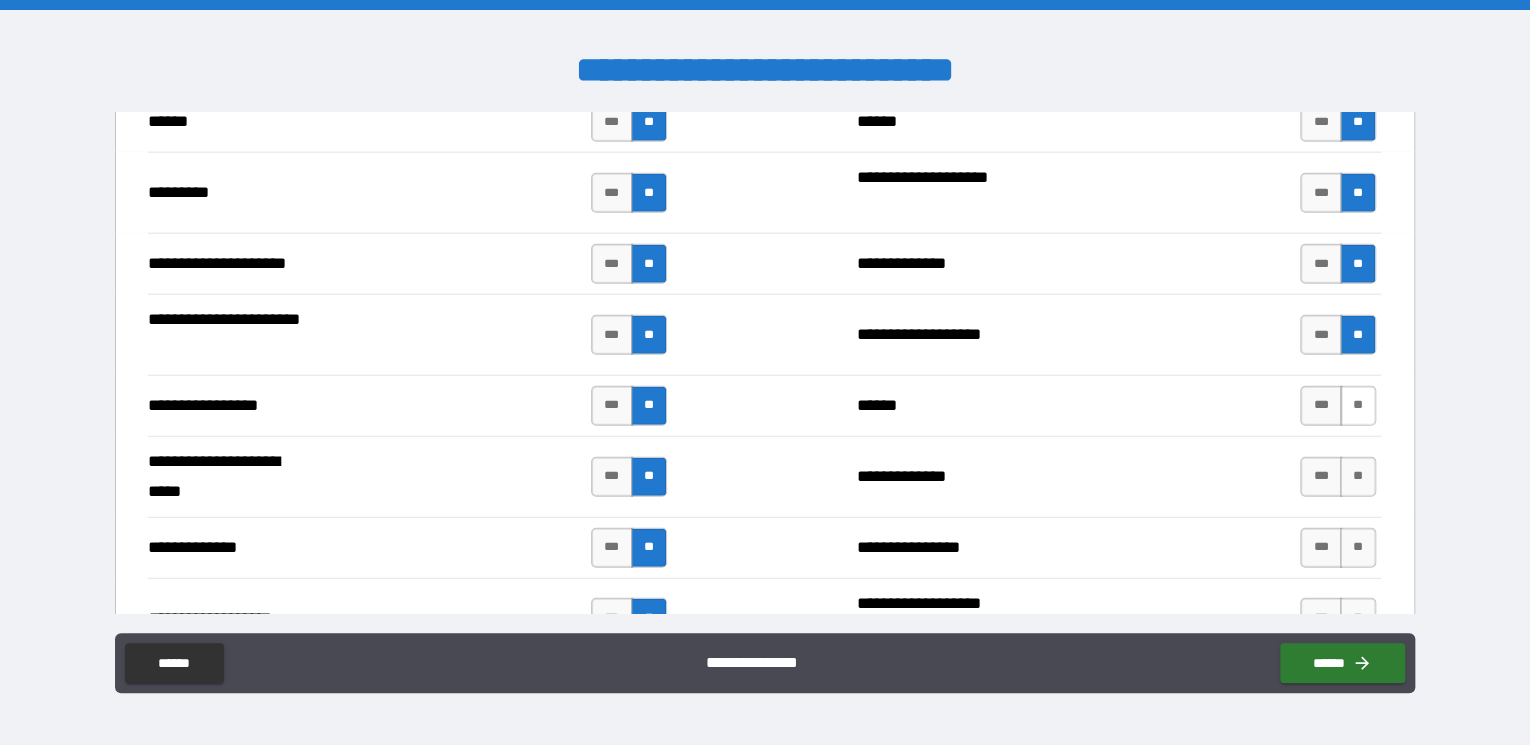 click on "**" at bounding box center (1358, 406) 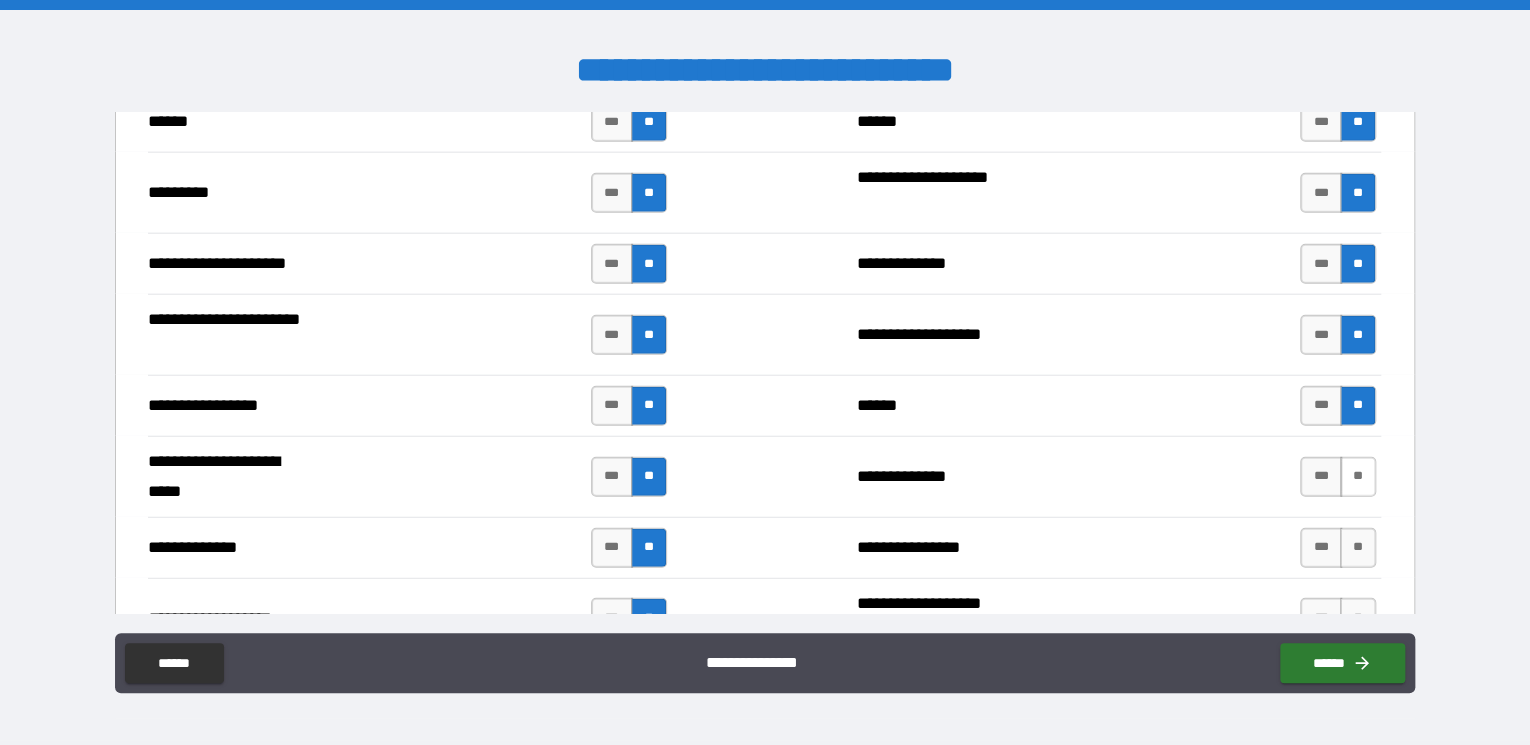 click on "**" at bounding box center (1358, 477) 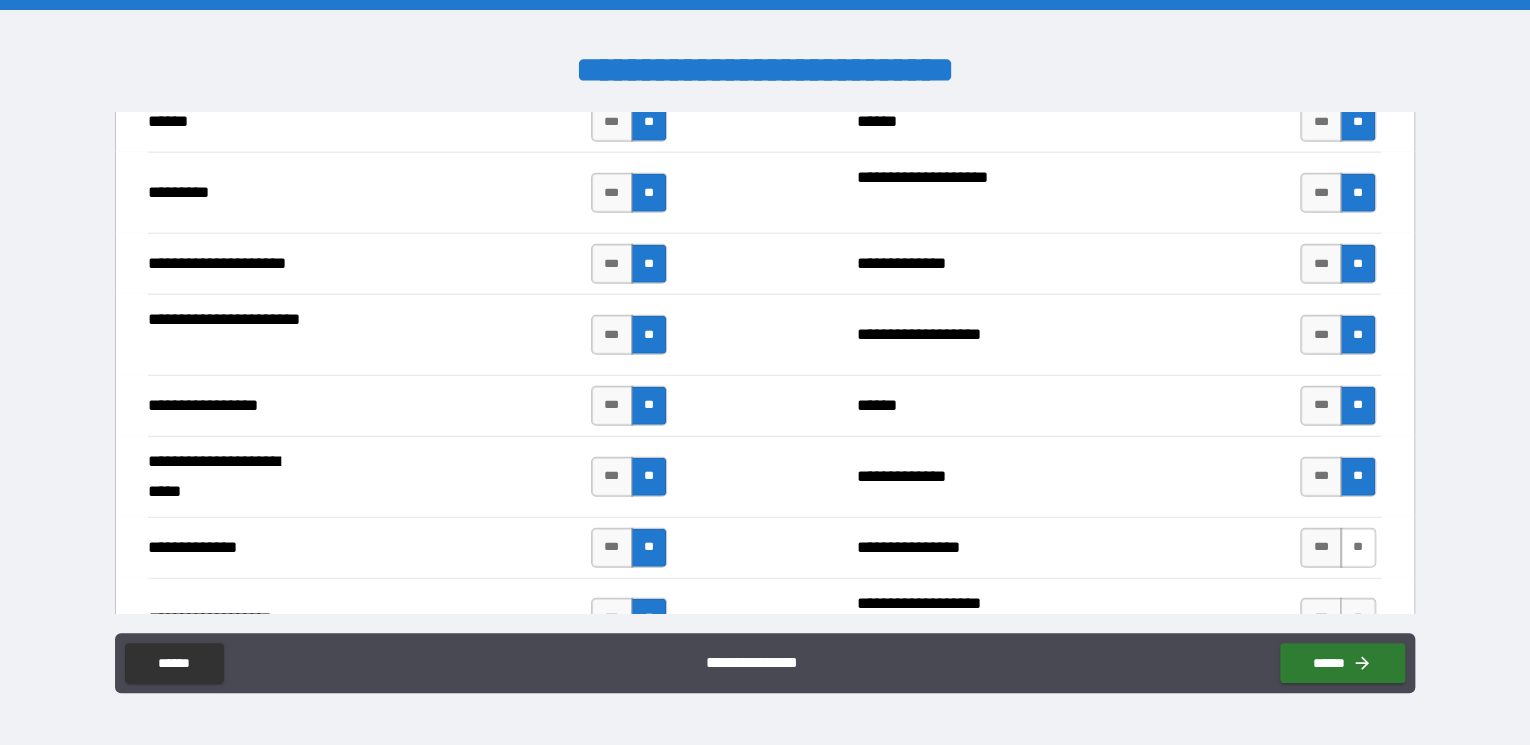 click on "**" at bounding box center [1358, 548] 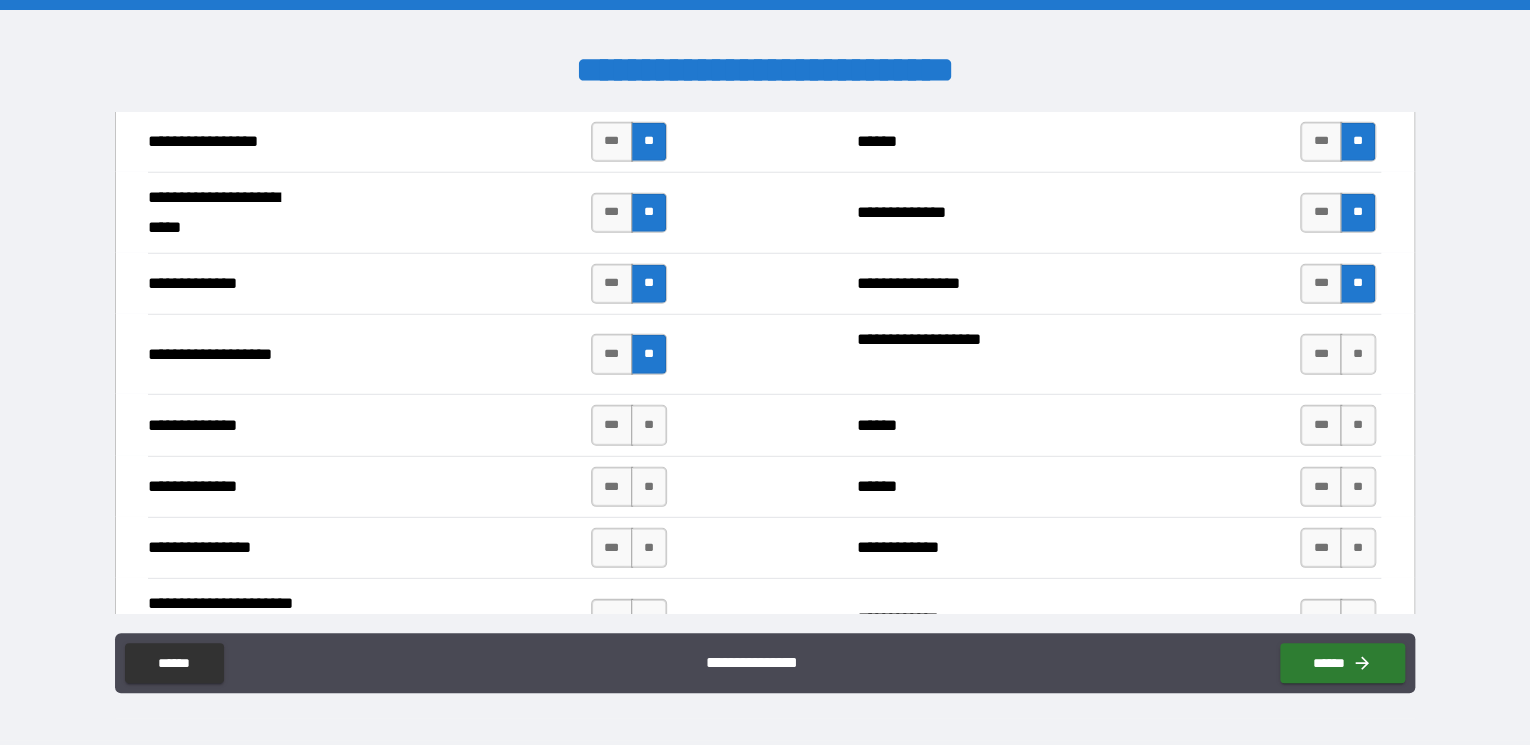 scroll, scrollTop: 2884, scrollLeft: 0, axis: vertical 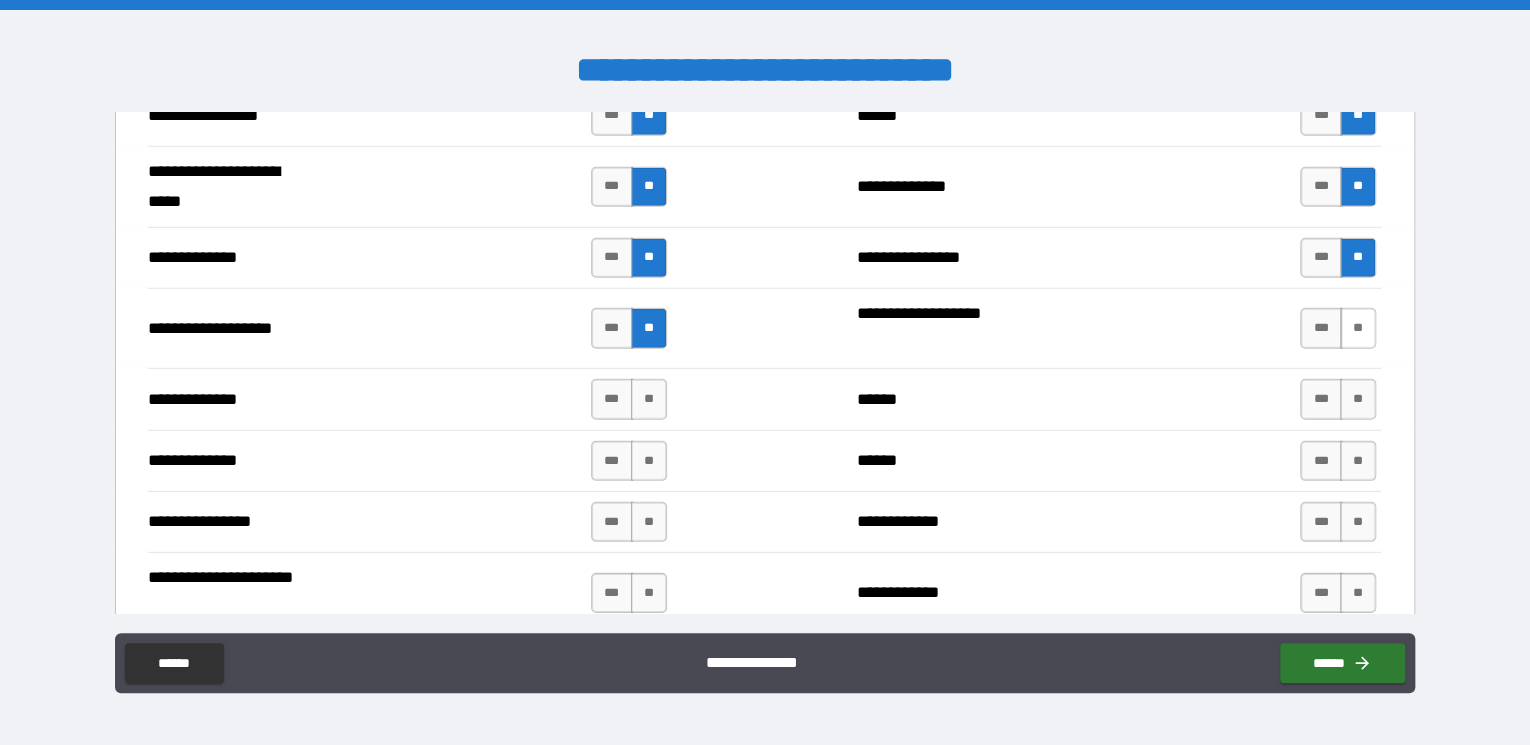 click on "**" at bounding box center [1358, 328] 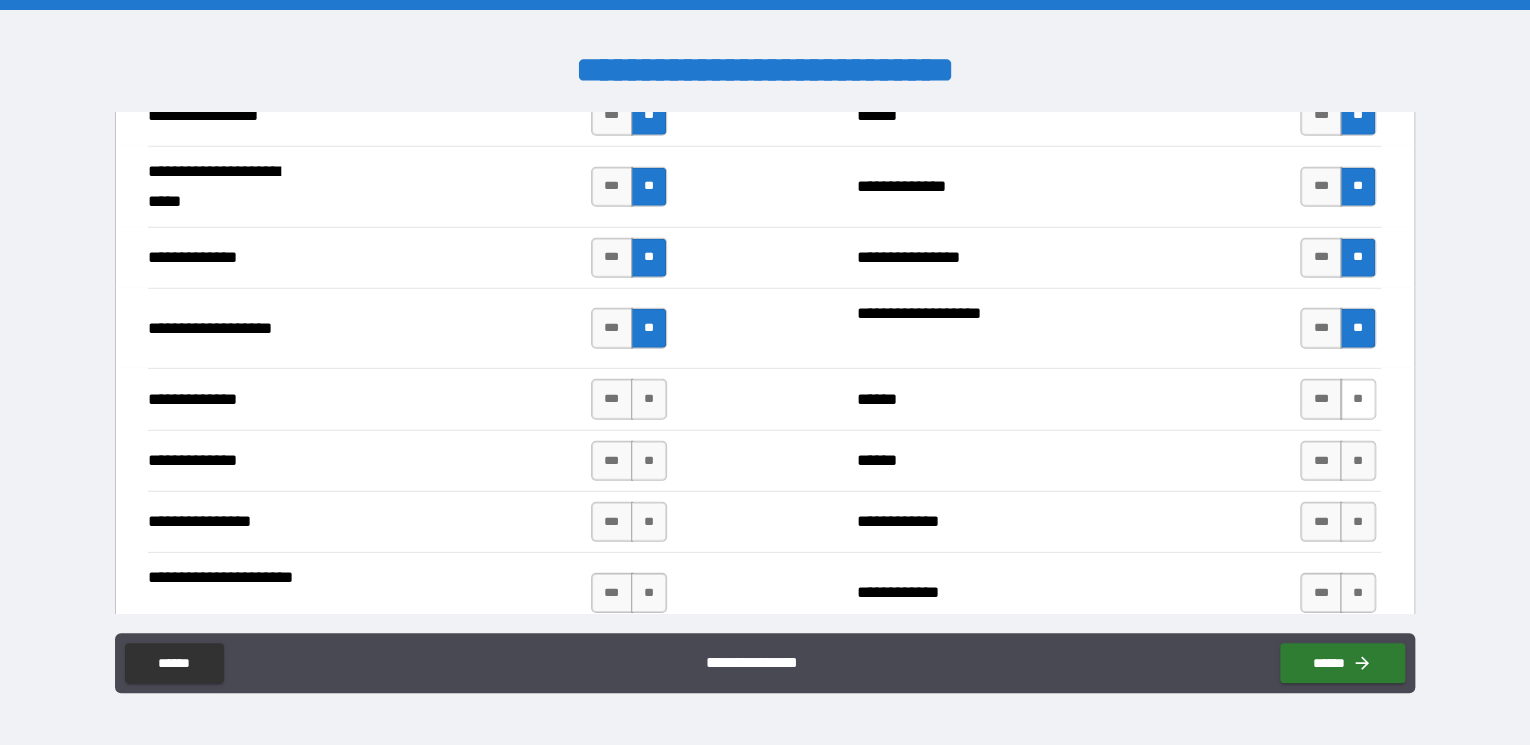click on "**" at bounding box center (1358, 399) 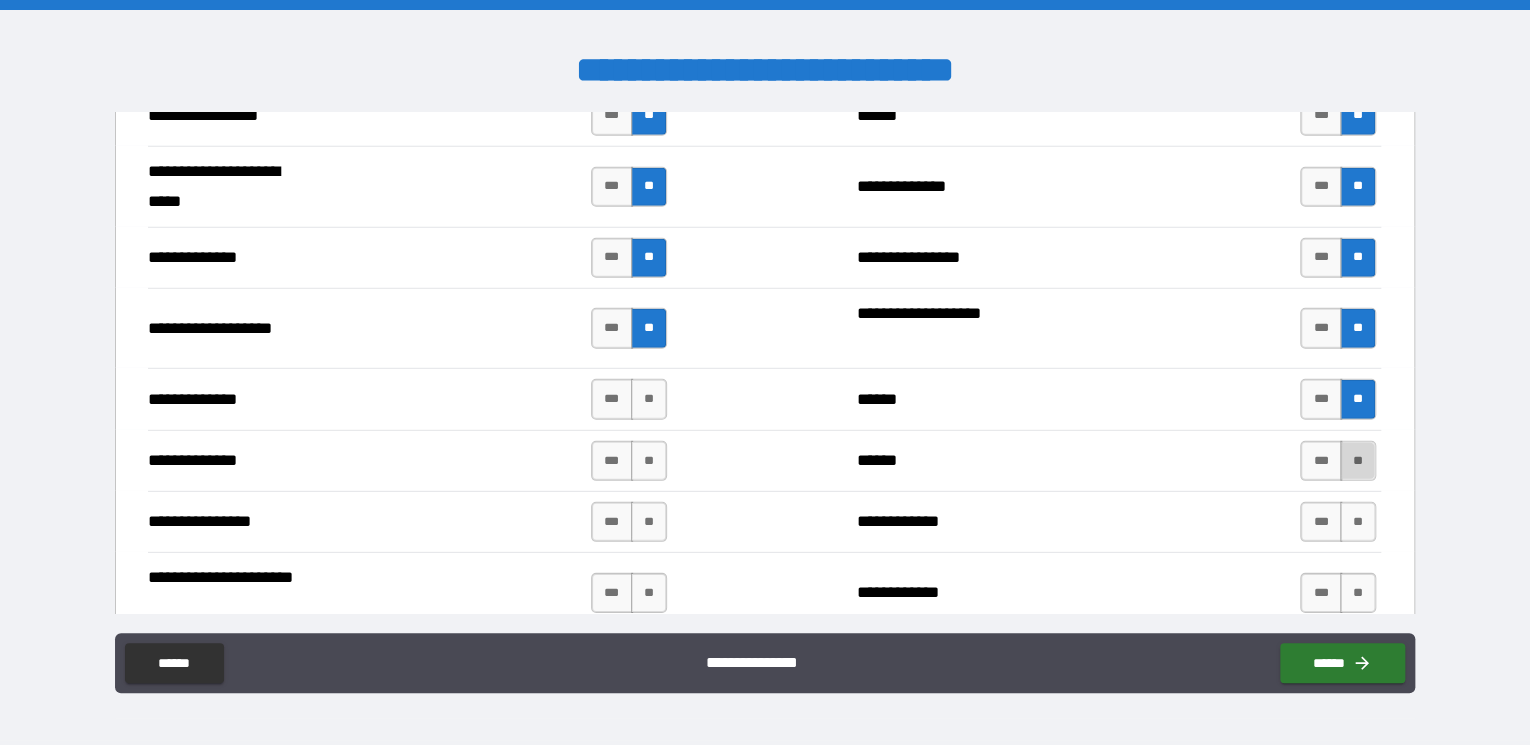 click on "**" at bounding box center (1358, 461) 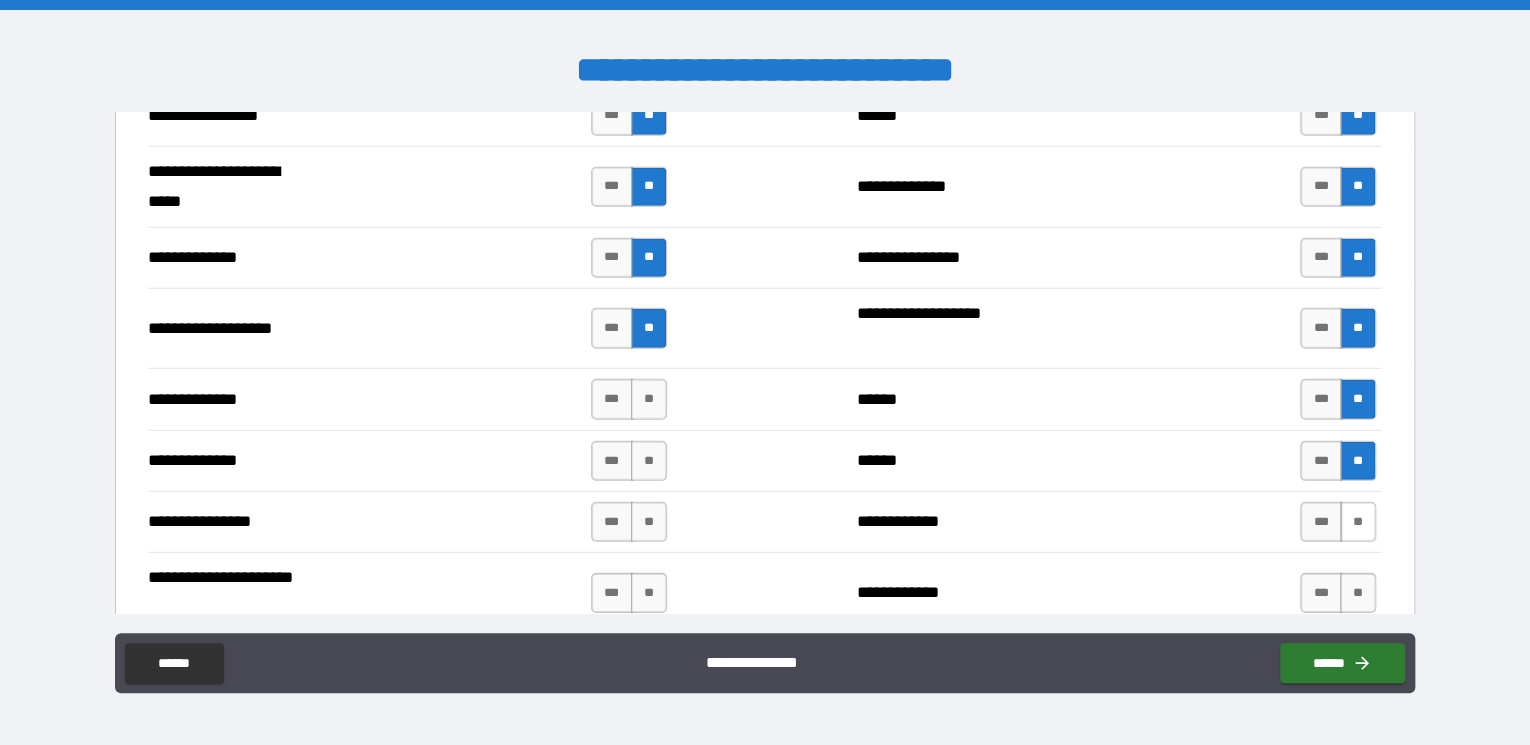 click on "**" at bounding box center (1358, 522) 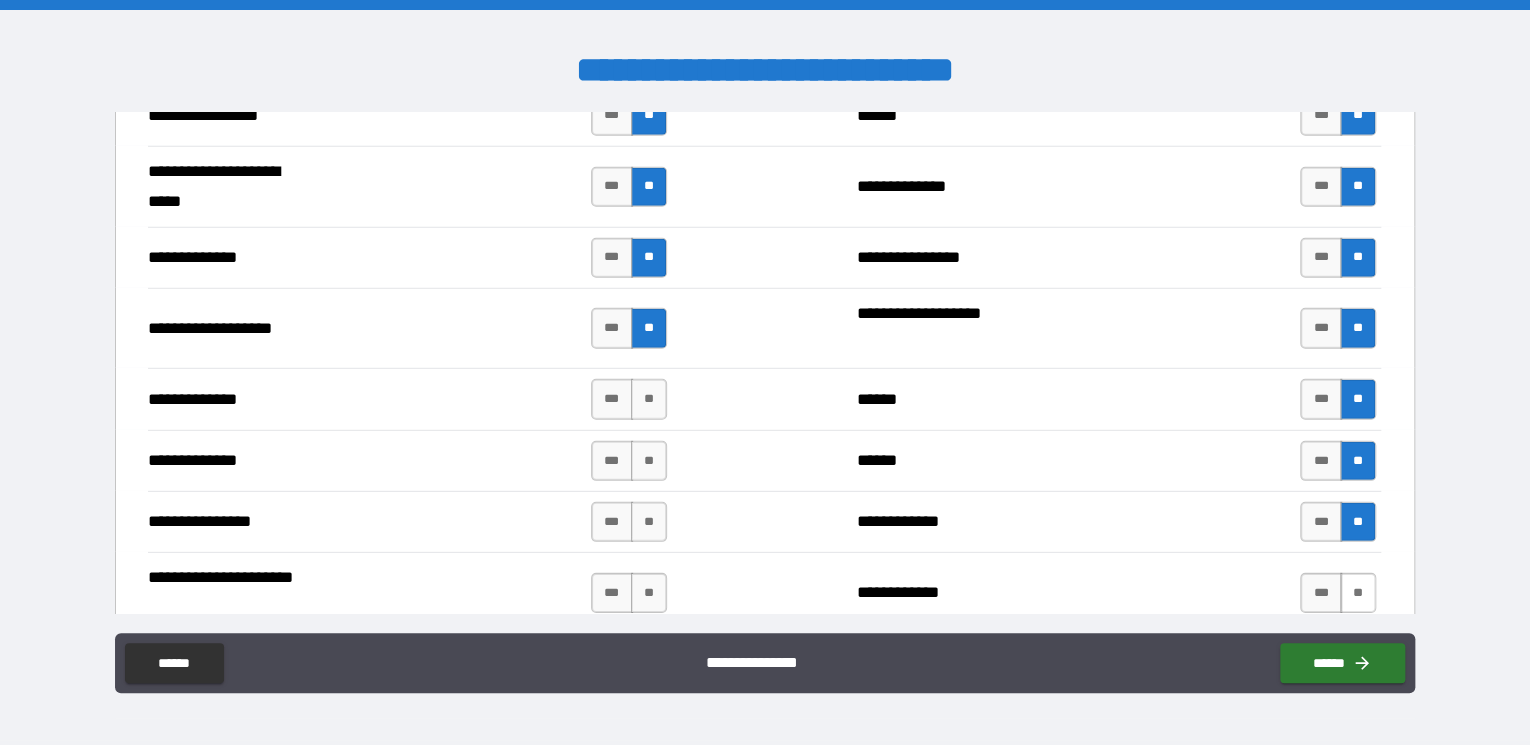 click on "**" at bounding box center (1358, 593) 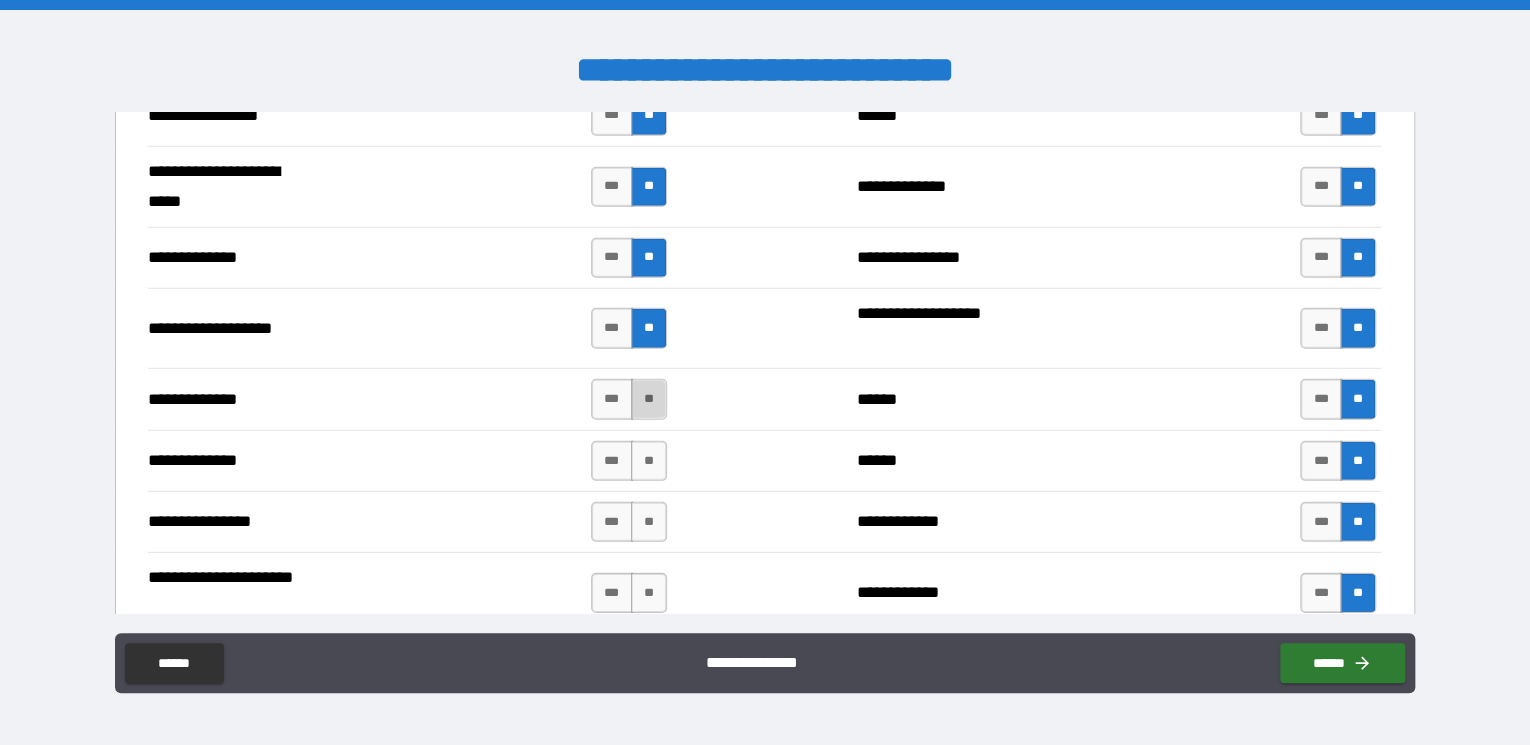 click on "**" at bounding box center [649, 399] 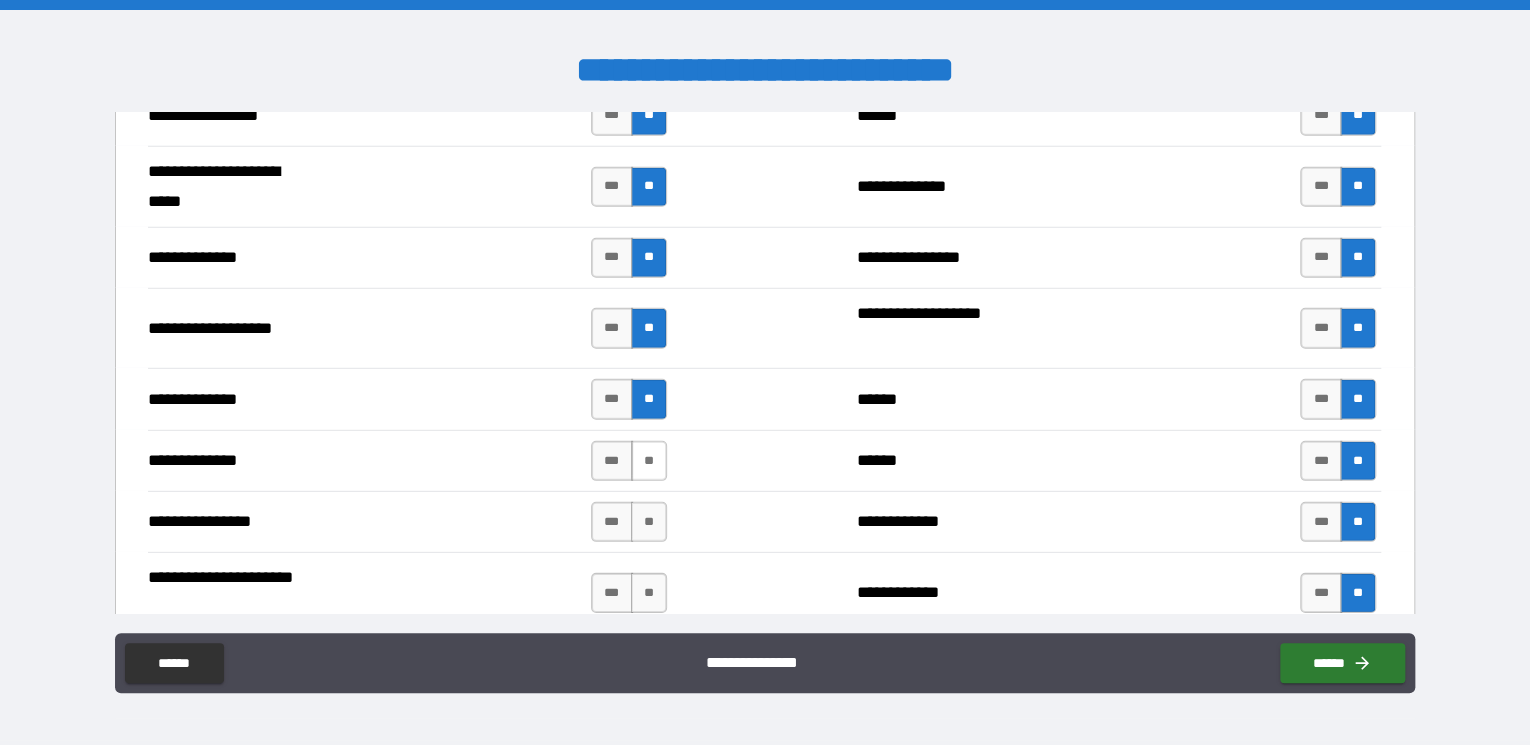 click on "**" at bounding box center (649, 461) 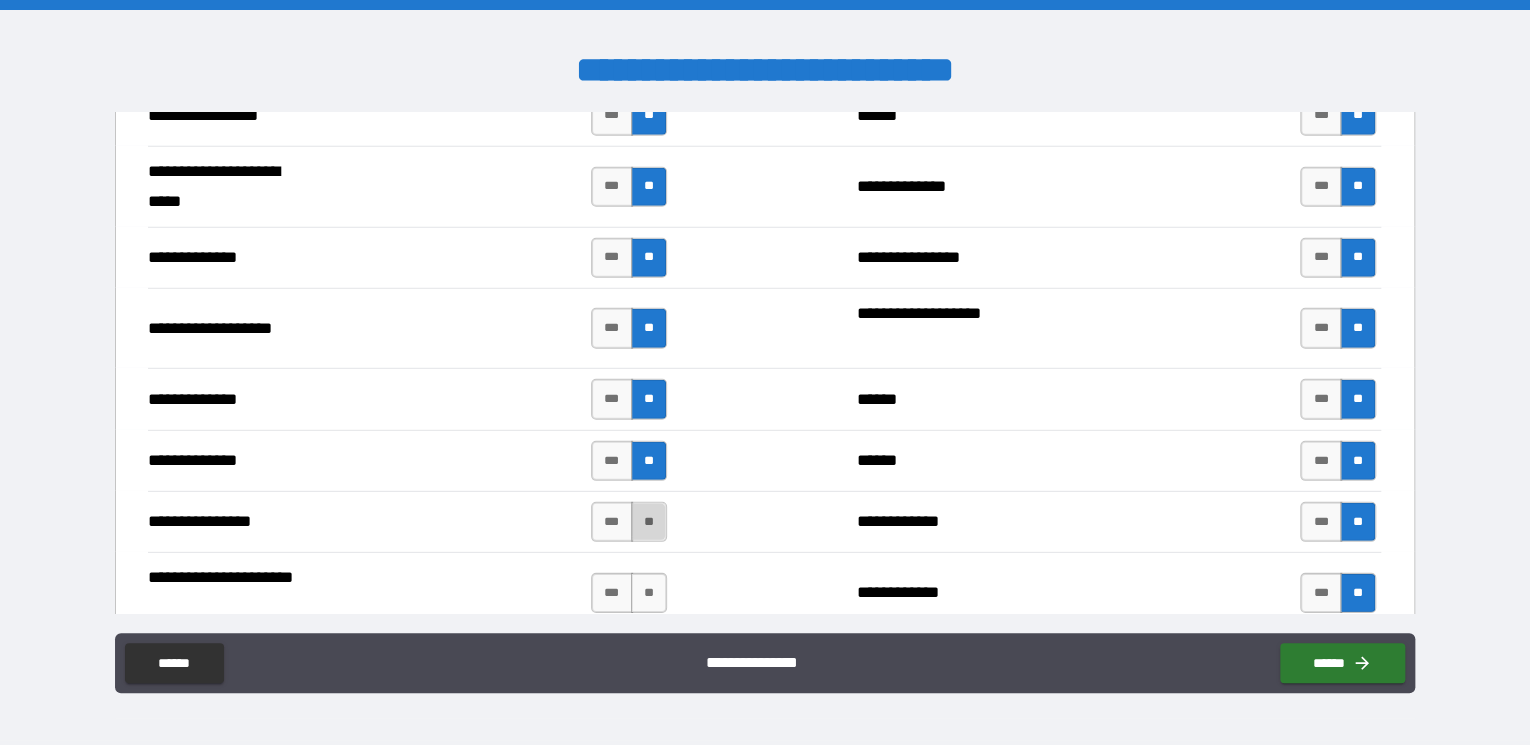 click on "**" at bounding box center [649, 522] 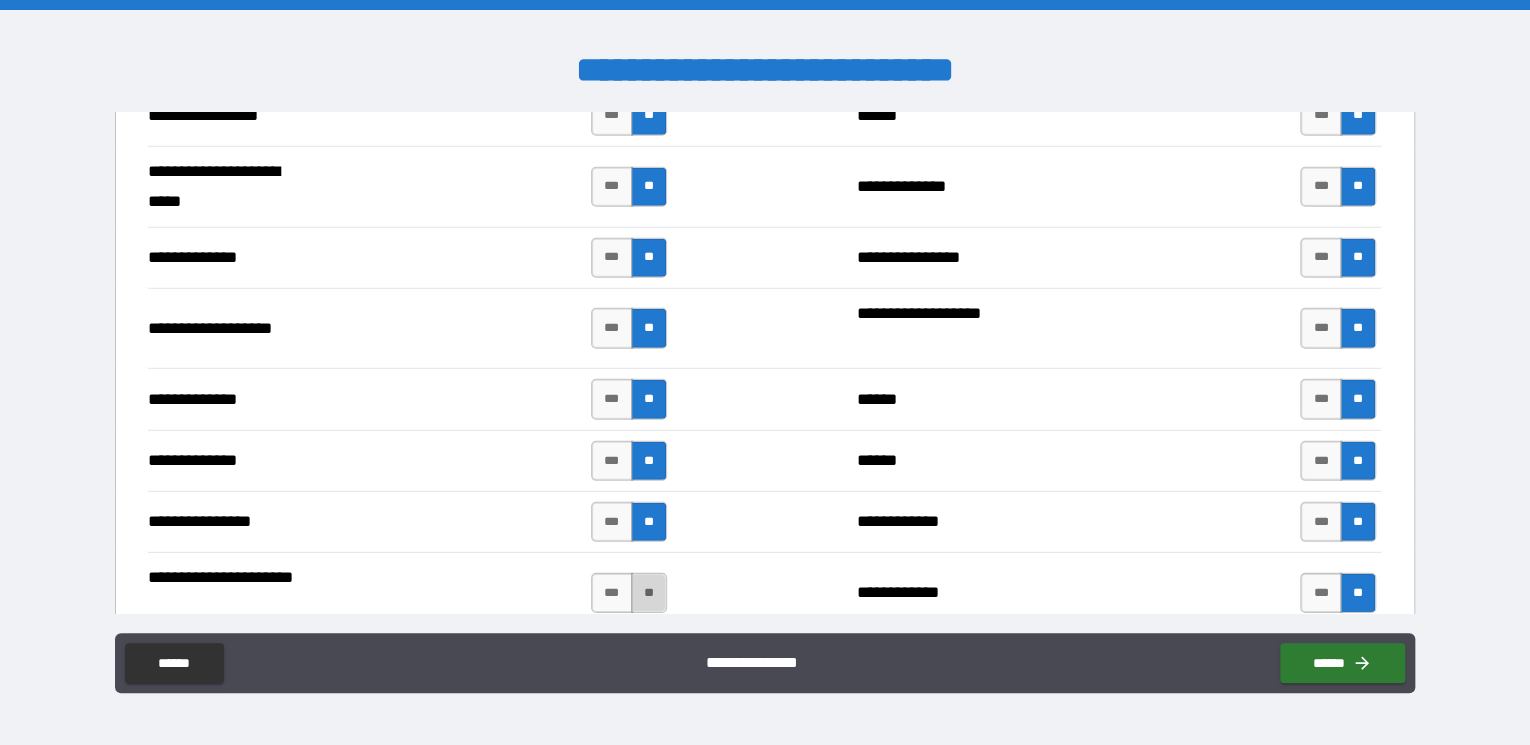 click on "**" at bounding box center [649, 593] 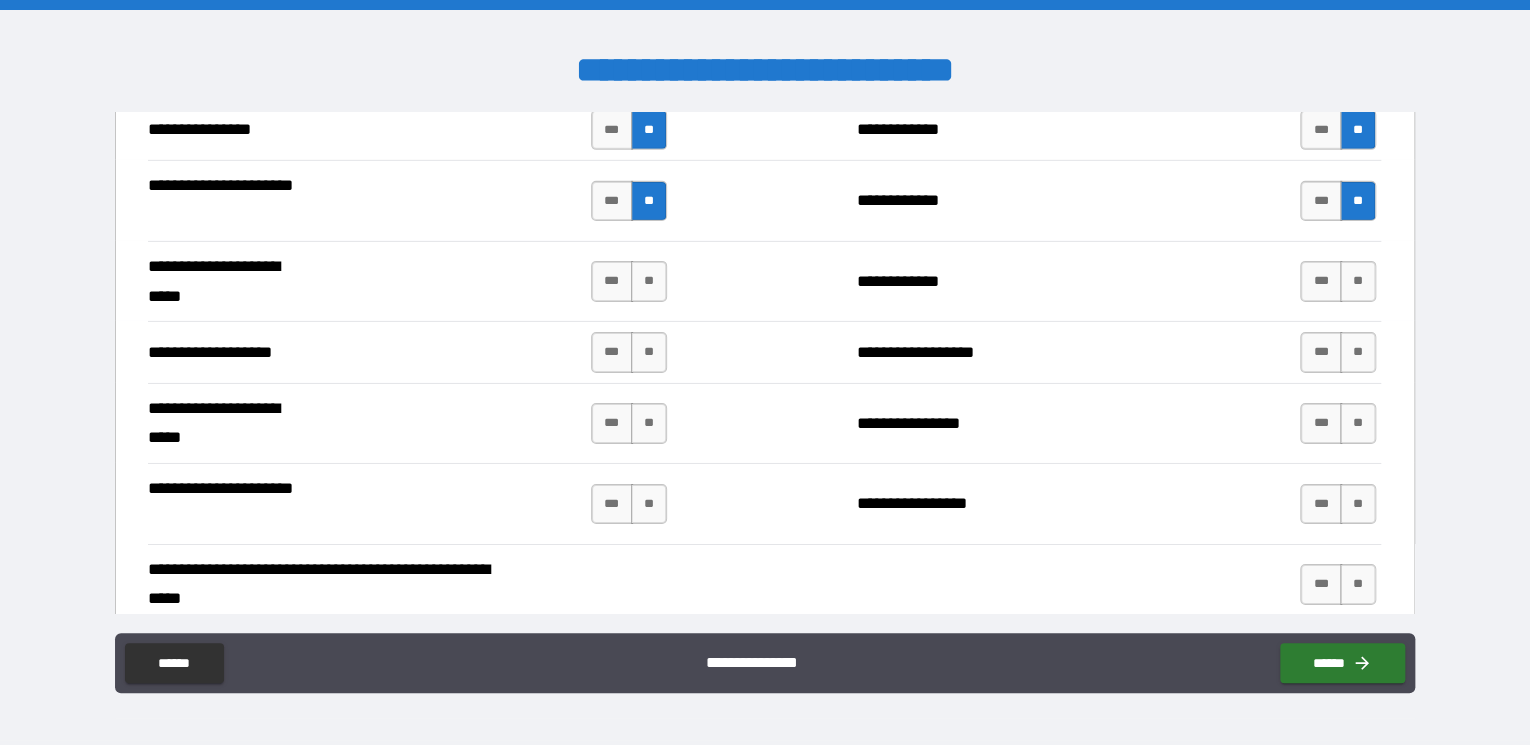 scroll, scrollTop: 3290, scrollLeft: 0, axis: vertical 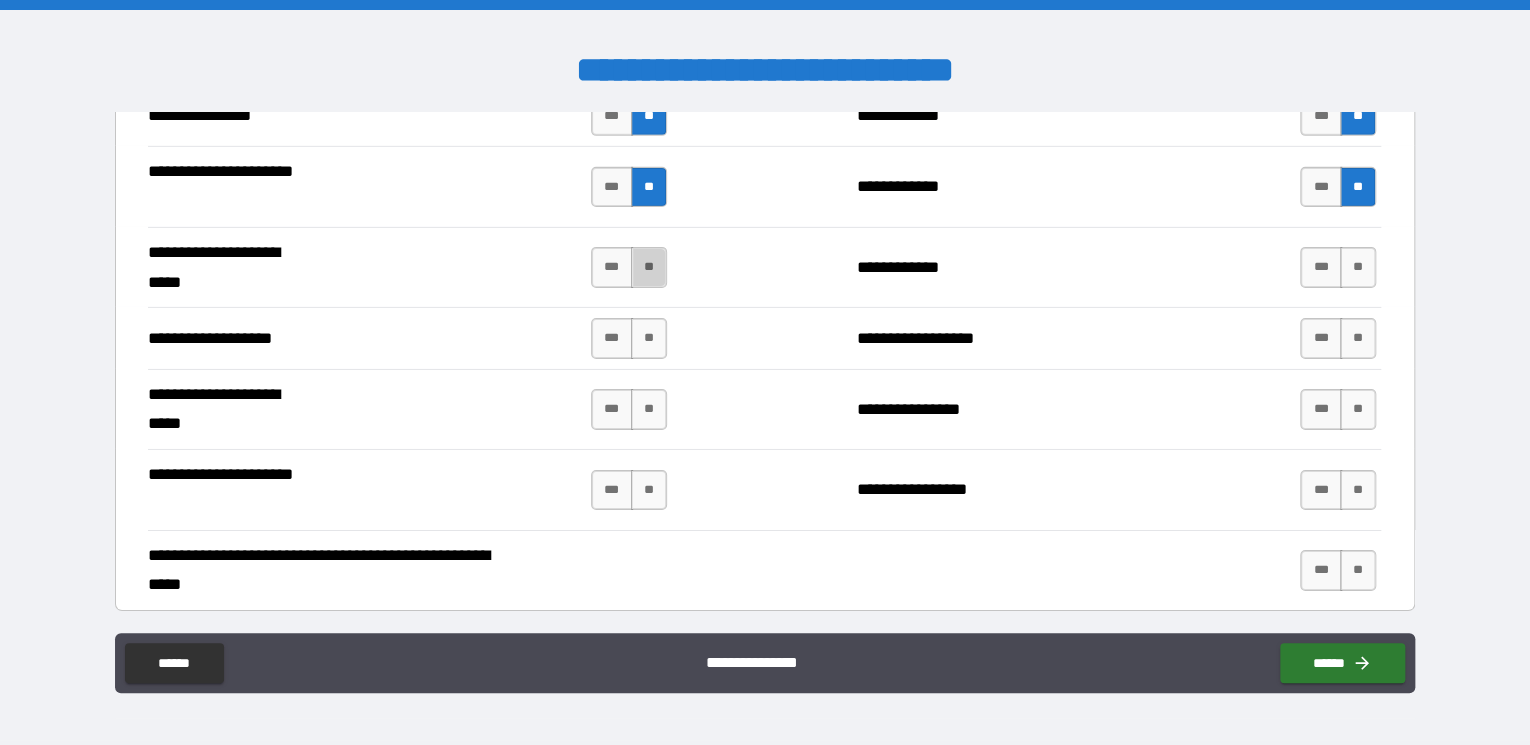 drag, startPoint x: 650, startPoint y: 264, endPoint x: 650, endPoint y: 288, distance: 24 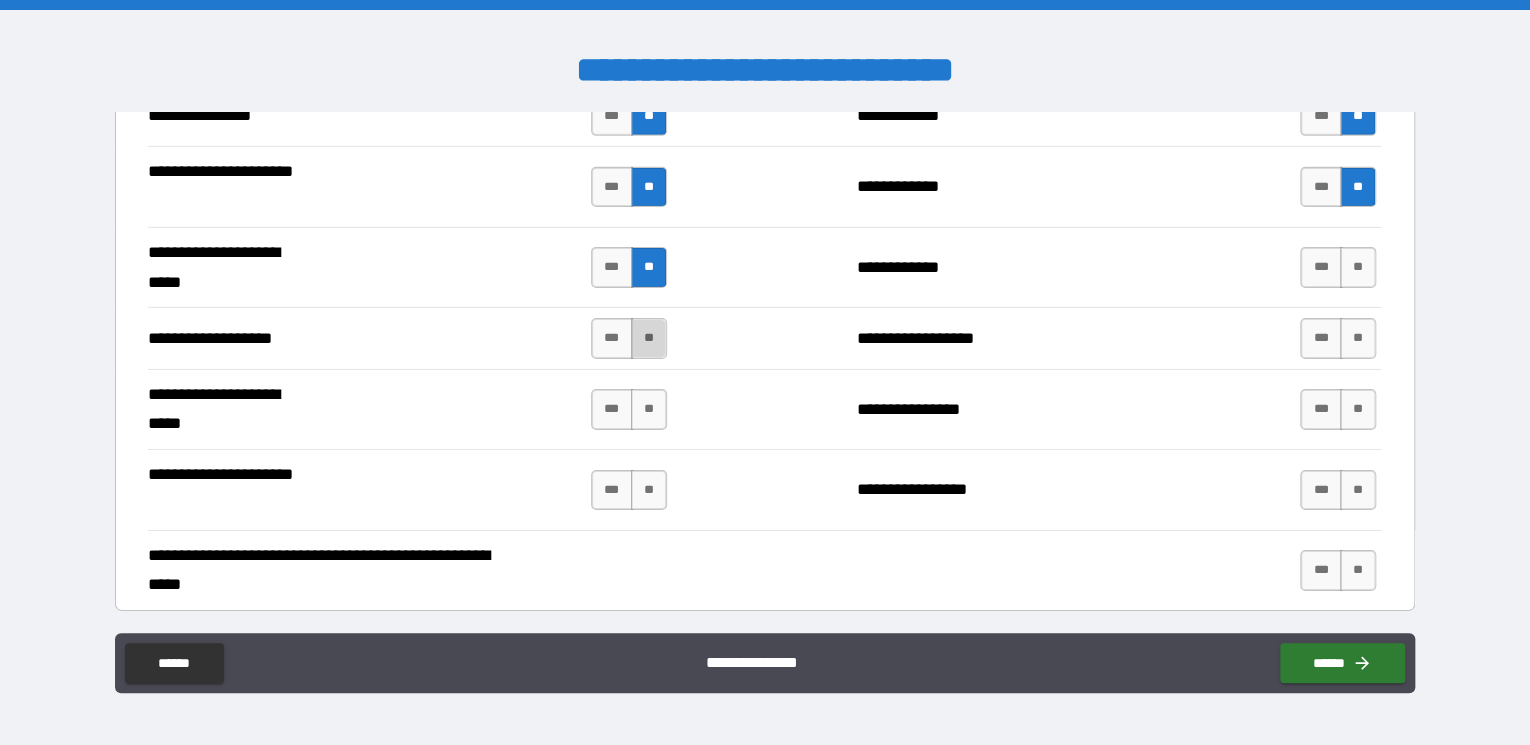click on "**" at bounding box center [649, 338] 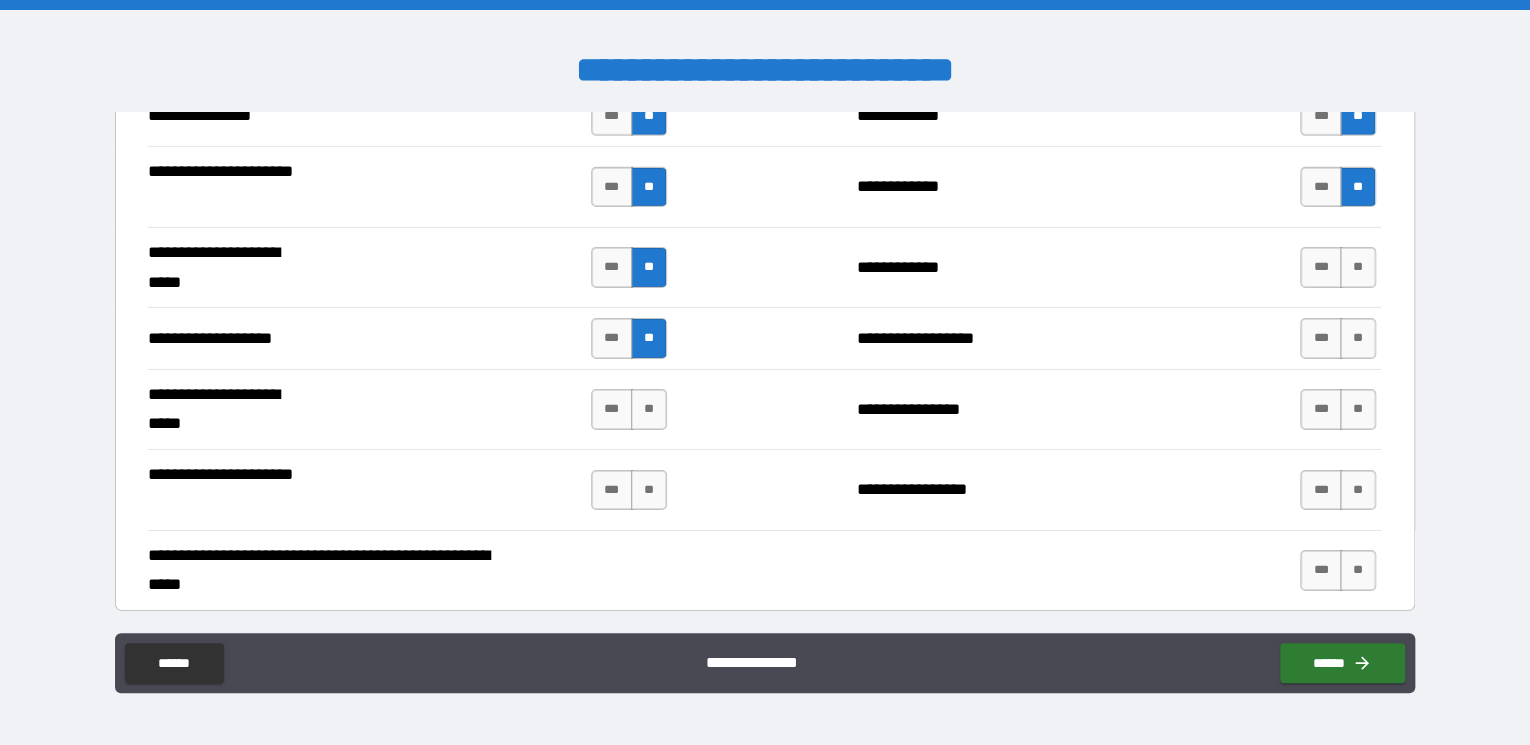 click on "*** **" at bounding box center [631, 410] 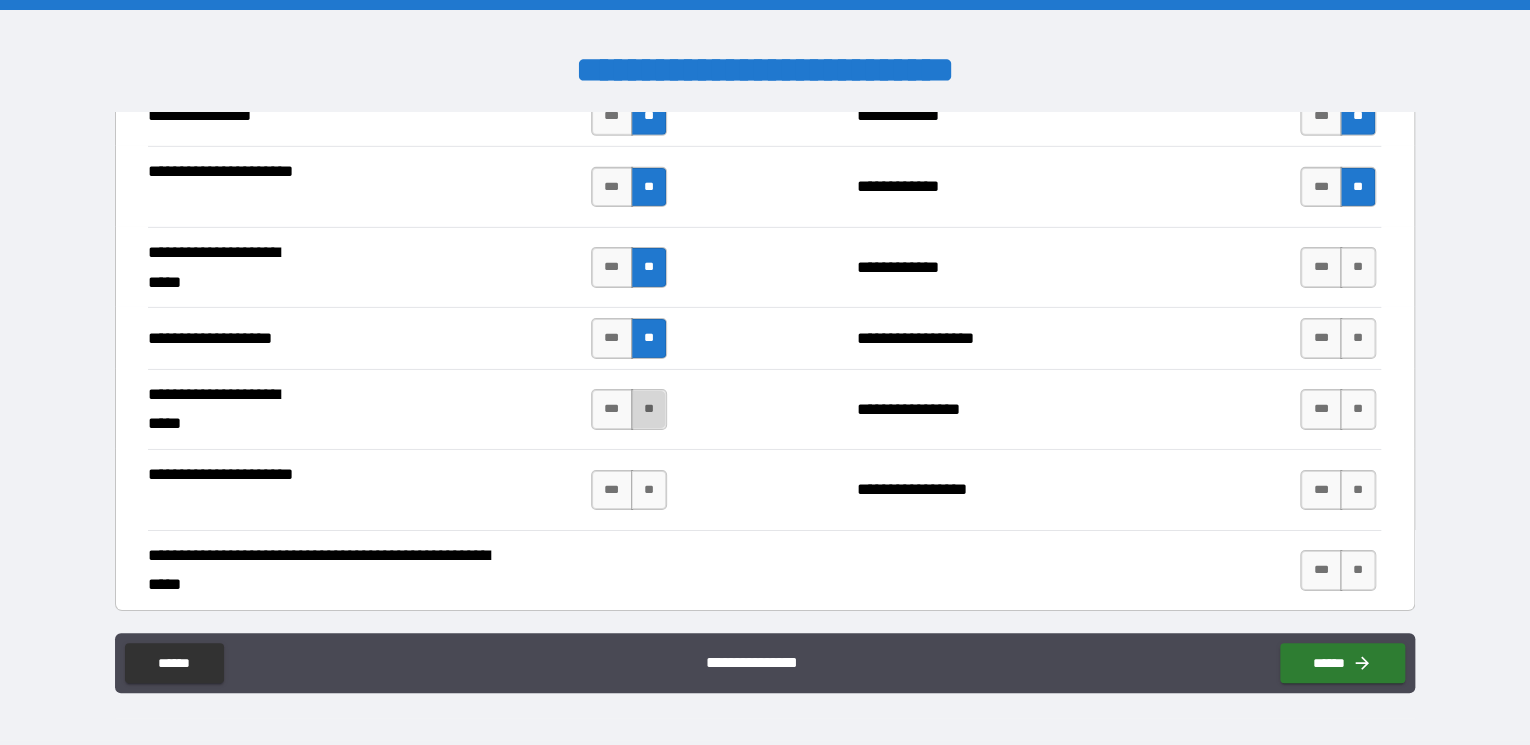 click on "**" at bounding box center [649, 409] 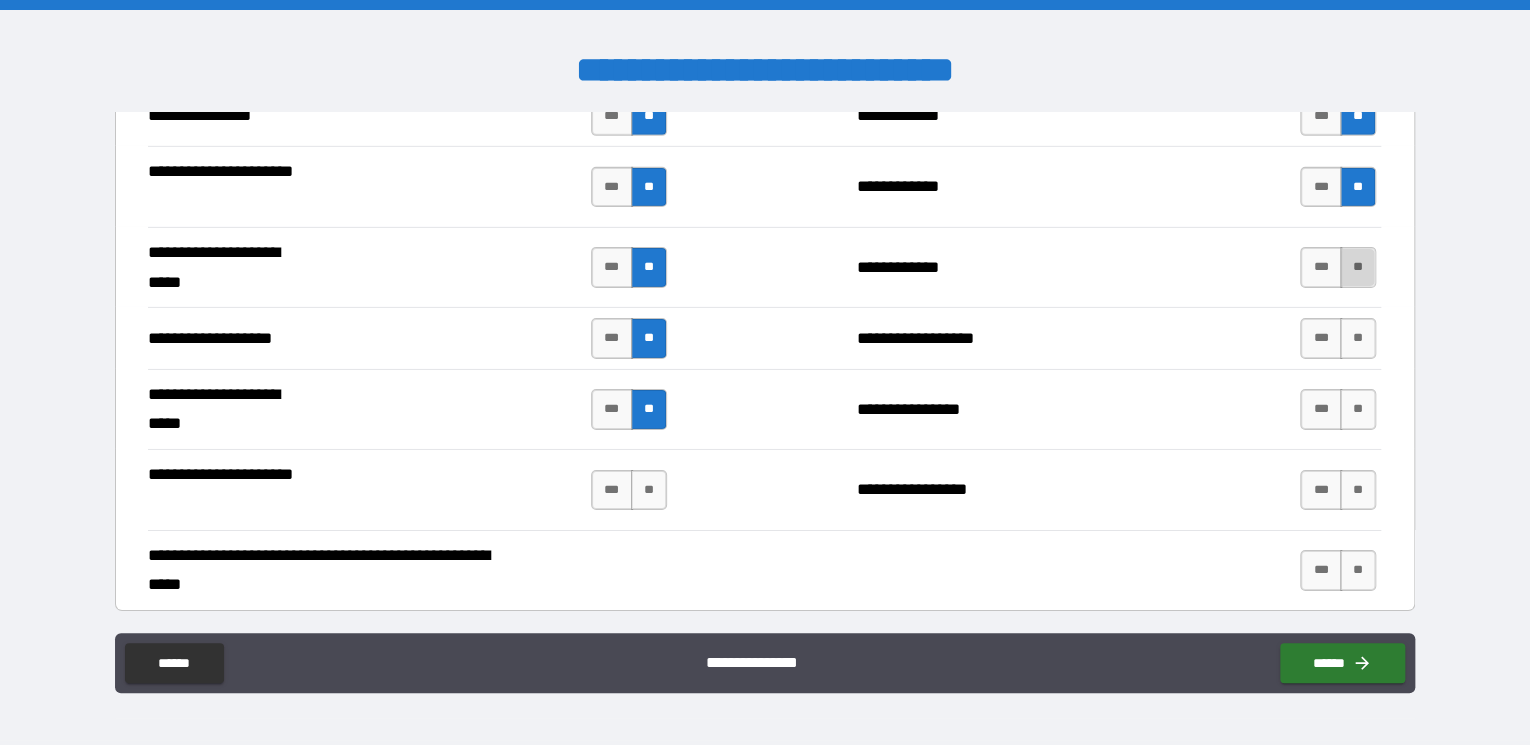 click on "**" at bounding box center [1358, 267] 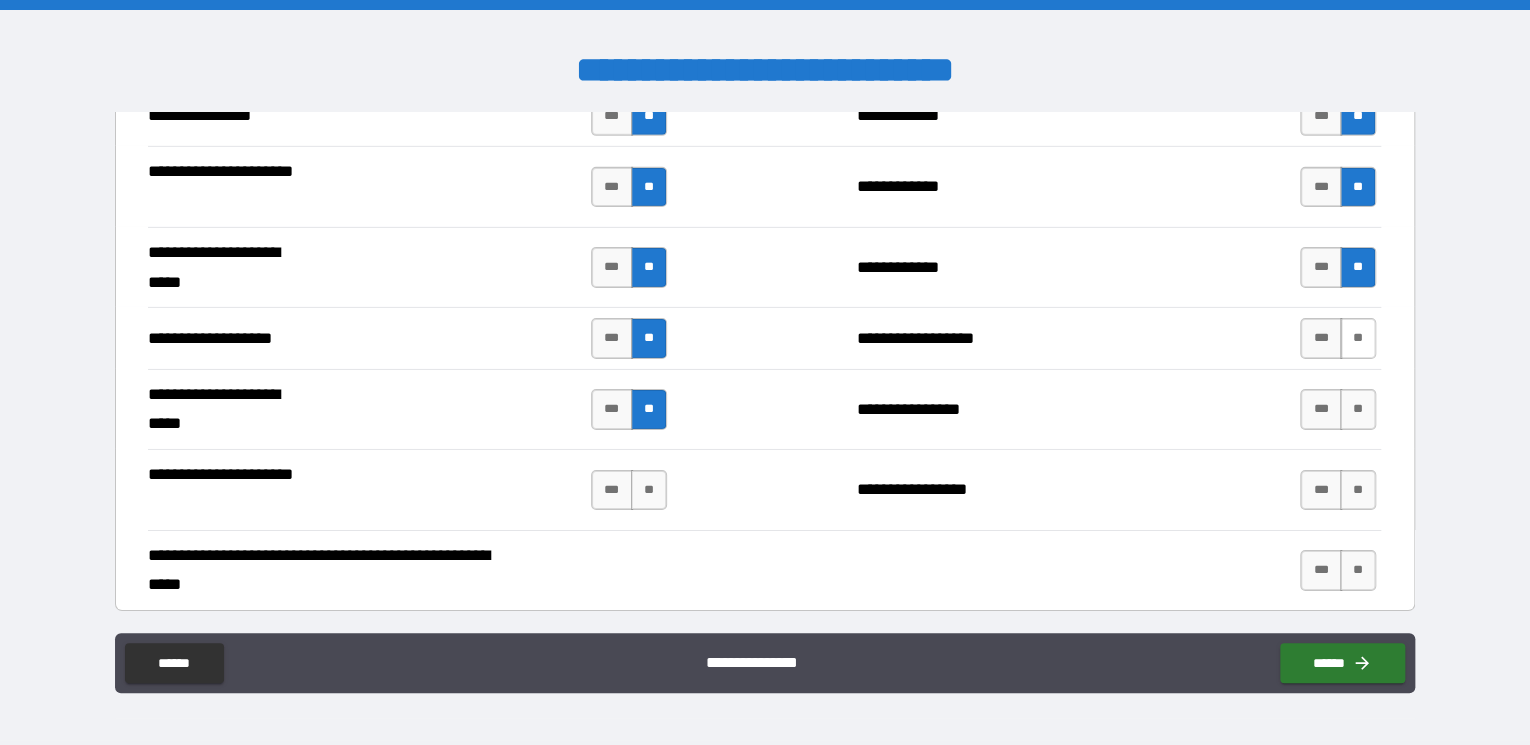 click on "**" at bounding box center [1358, 338] 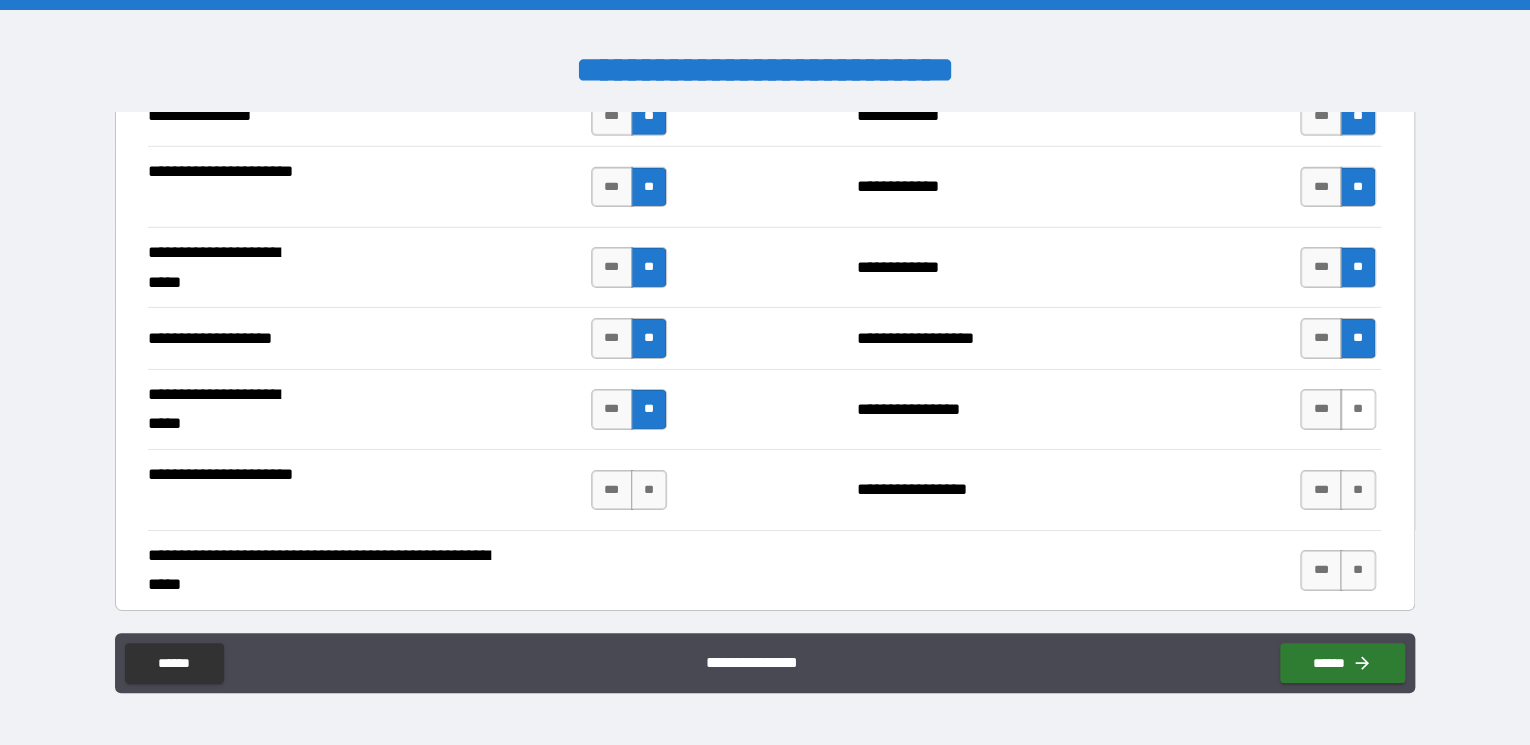 click on "**" at bounding box center (1358, 409) 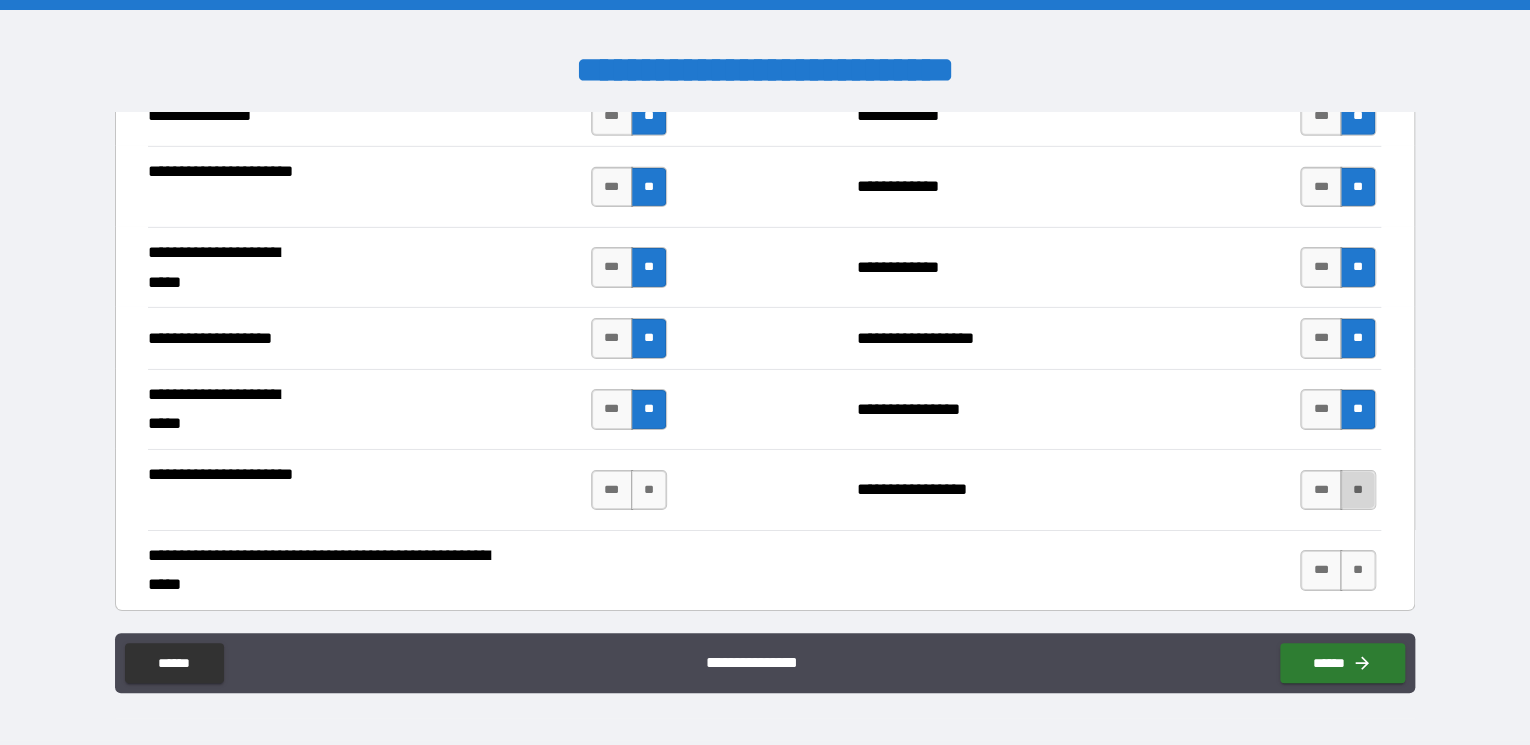 click on "**" at bounding box center (1358, 490) 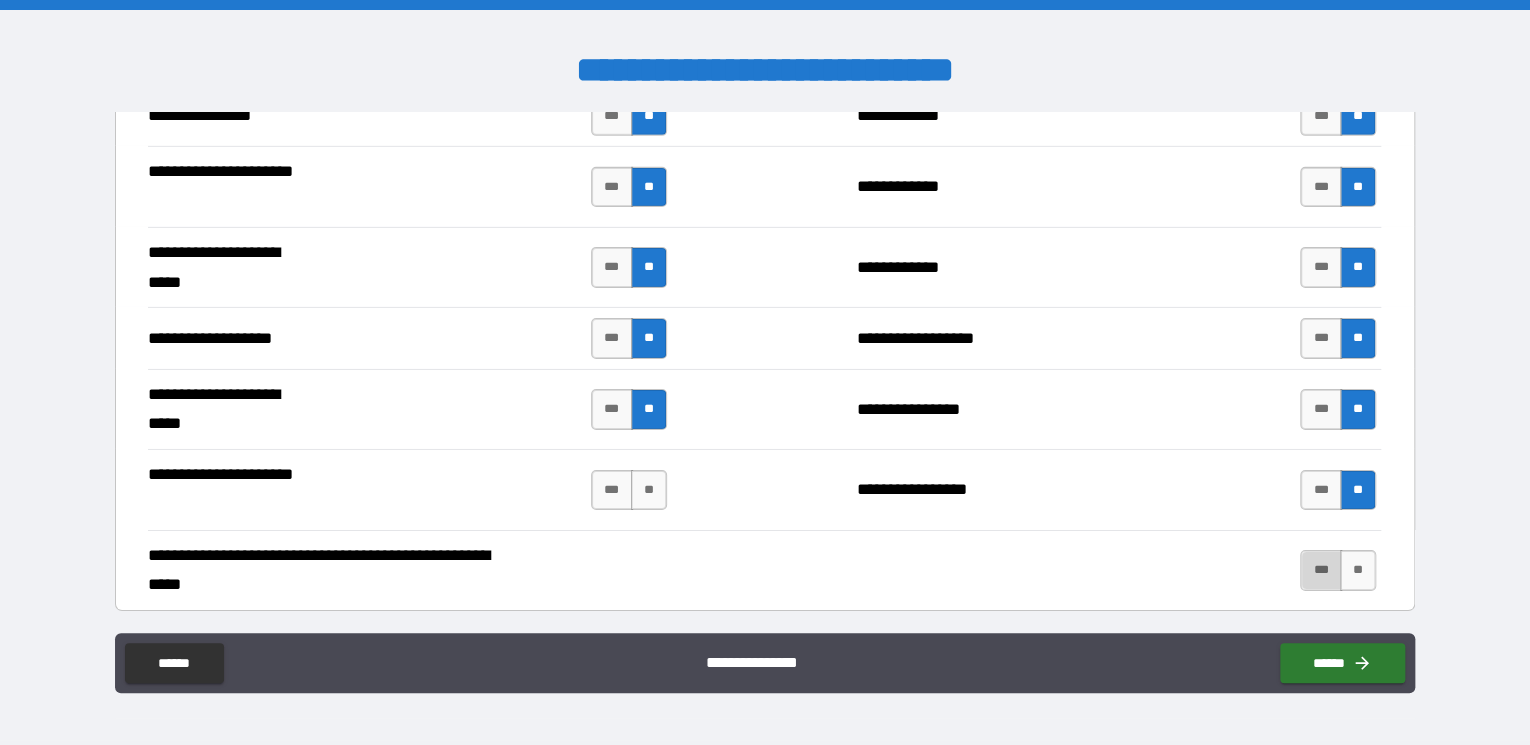 click on "***" at bounding box center (1321, 570) 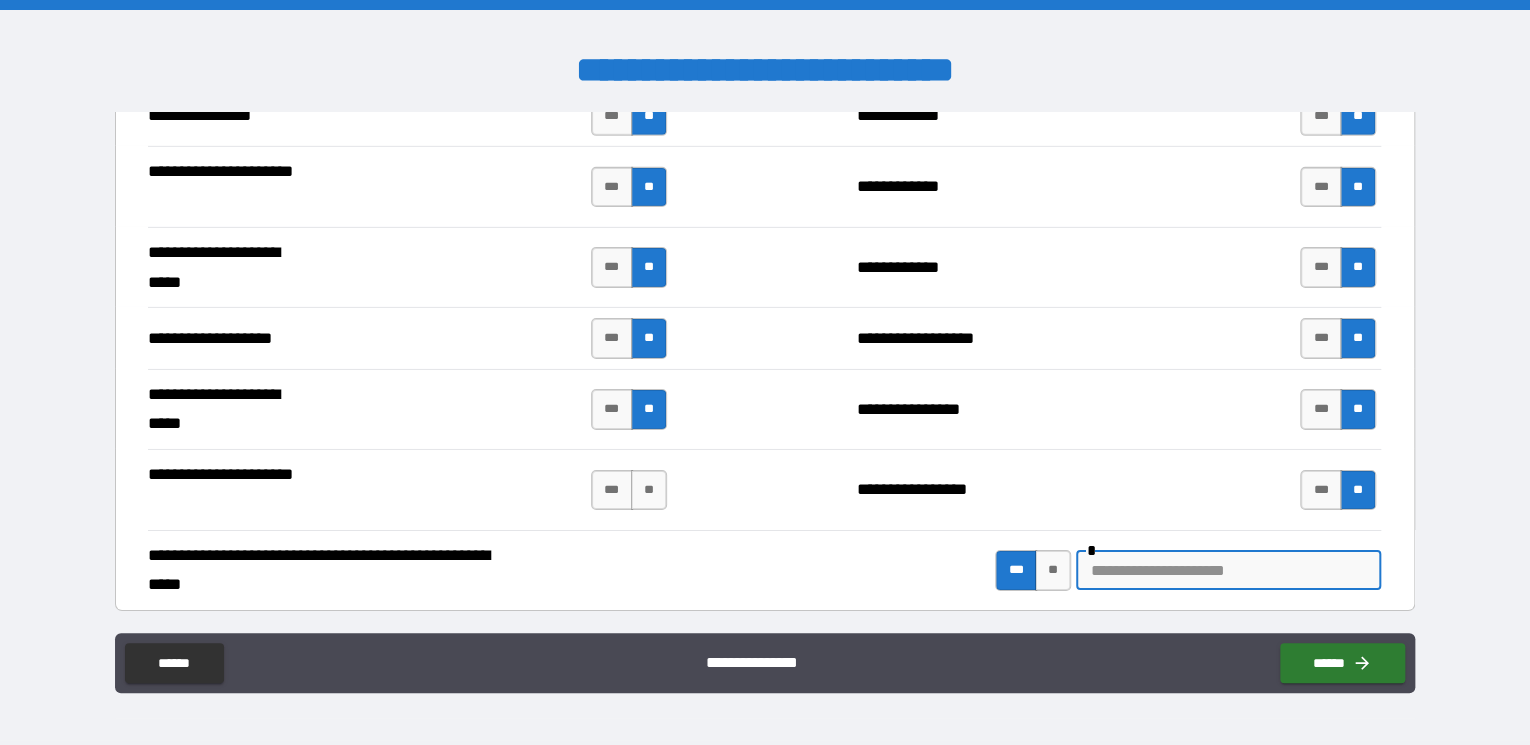 click at bounding box center [1228, 570] 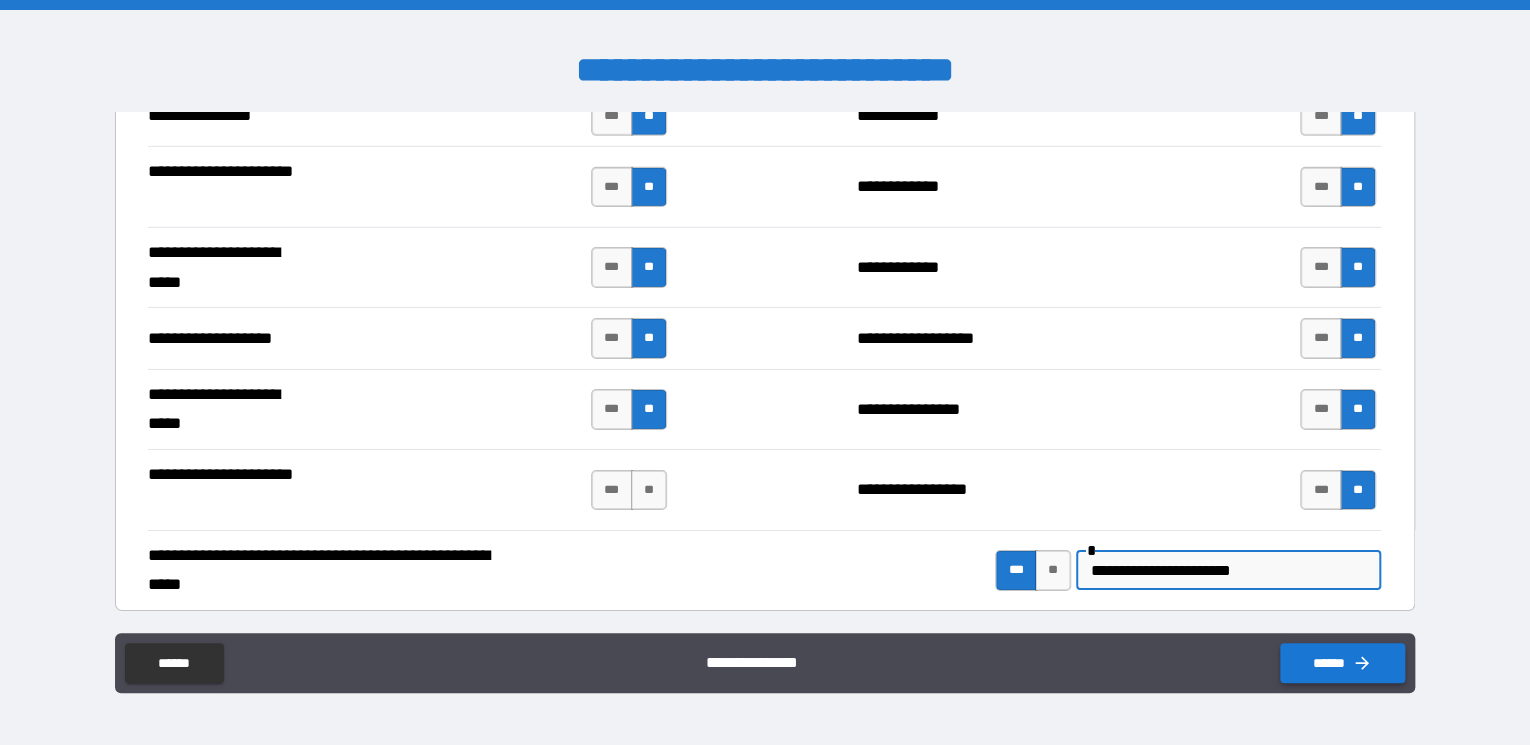 type on "**********" 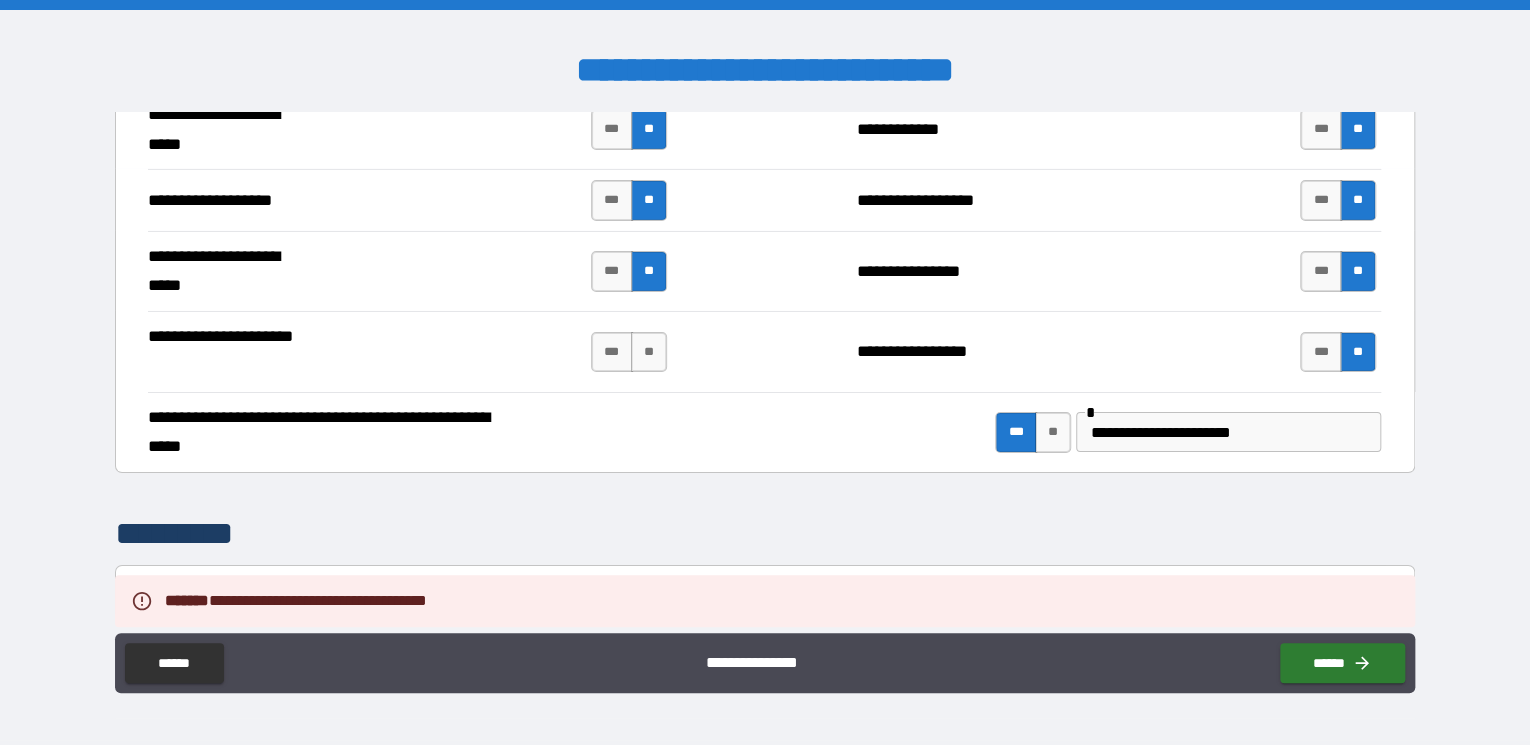 scroll, scrollTop: 3528, scrollLeft: 0, axis: vertical 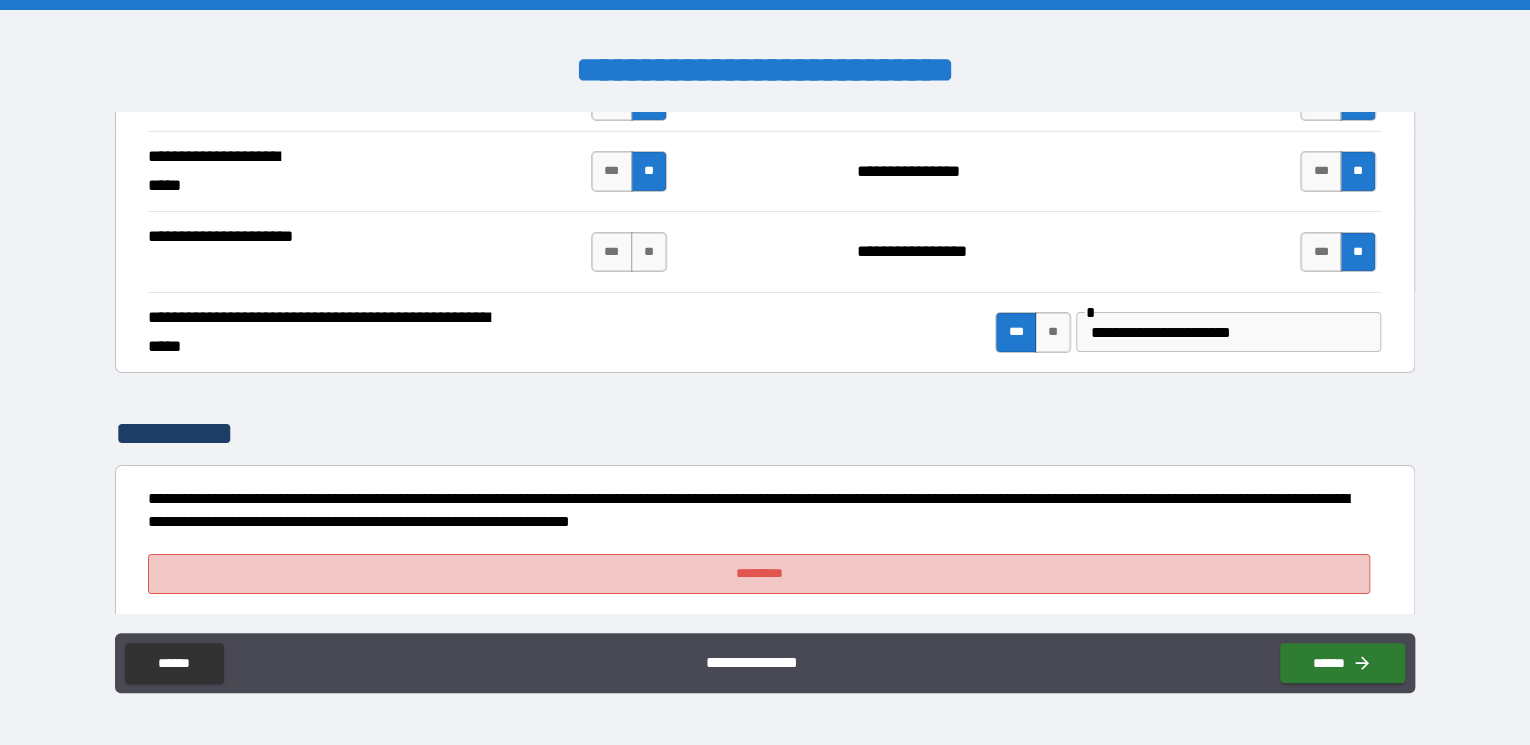 click on "*********" at bounding box center (758, 574) 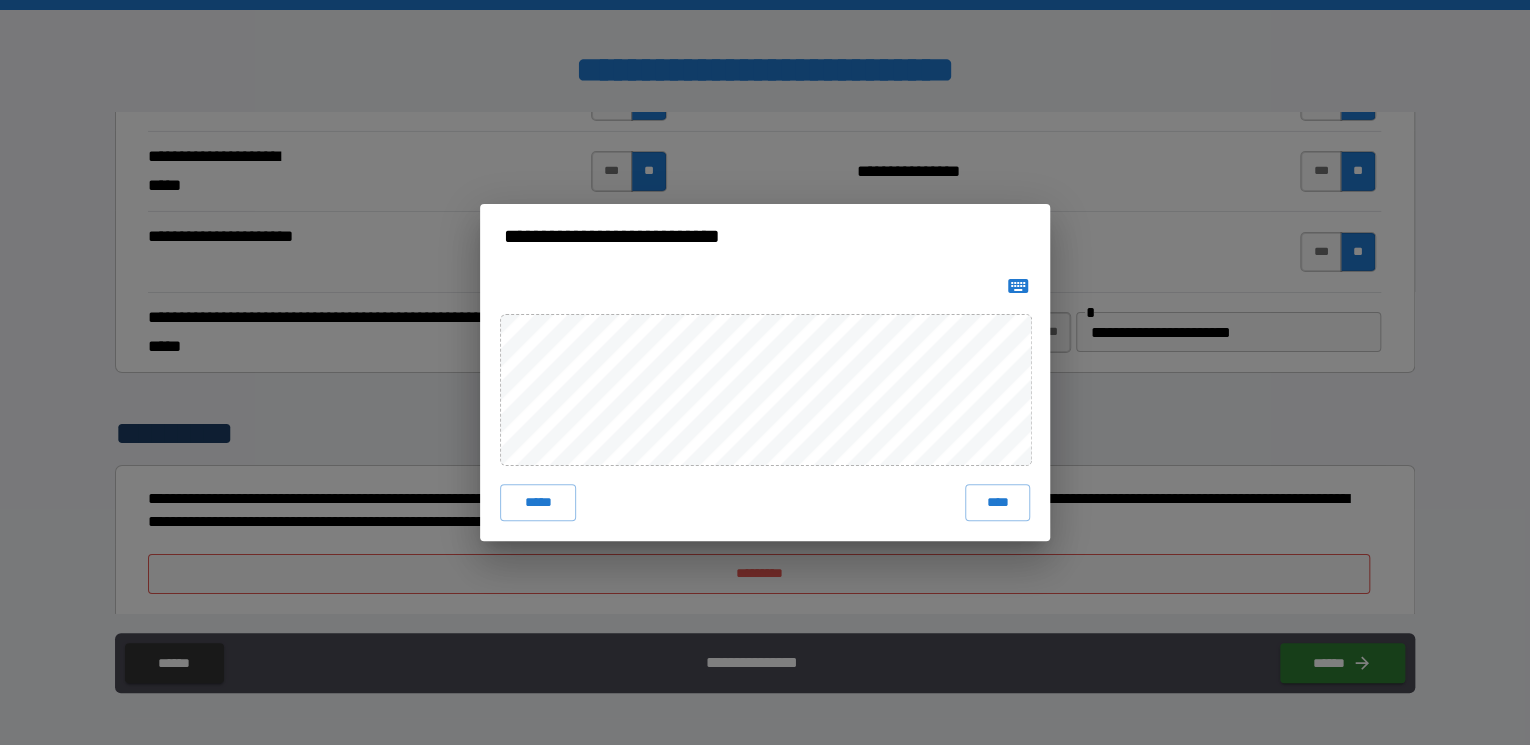 click on "***** ****" at bounding box center (765, 404) 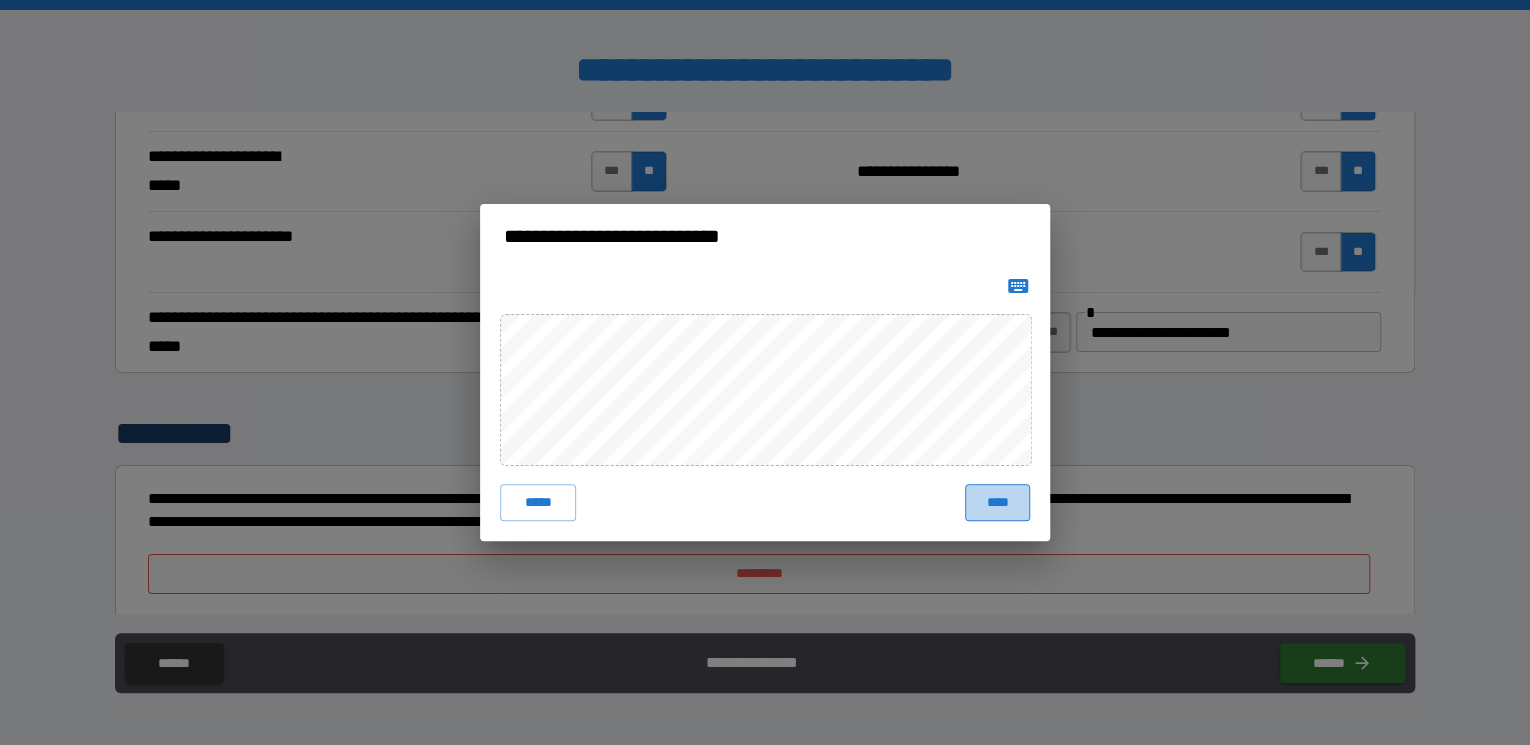 click on "****" at bounding box center [997, 502] 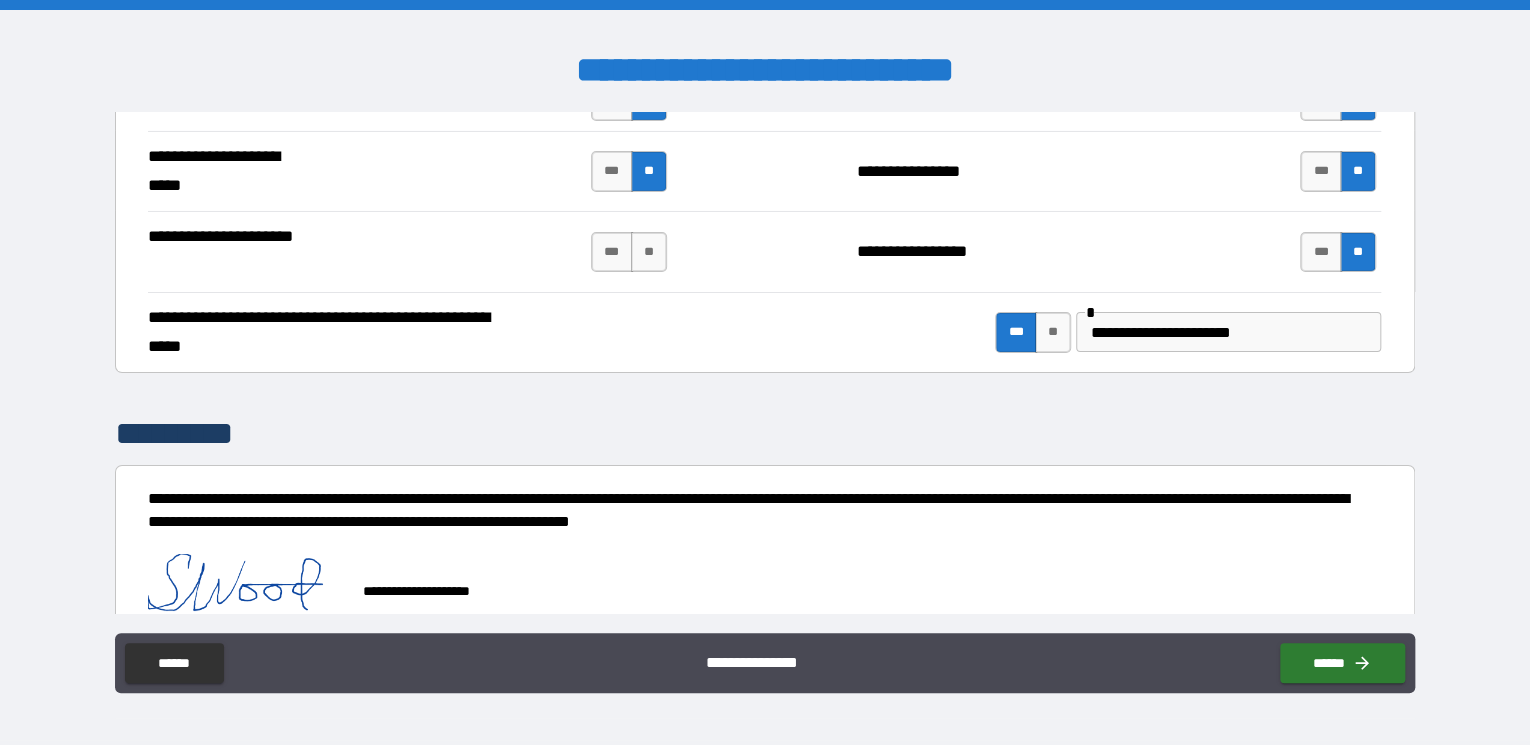 scroll, scrollTop: 3545, scrollLeft: 0, axis: vertical 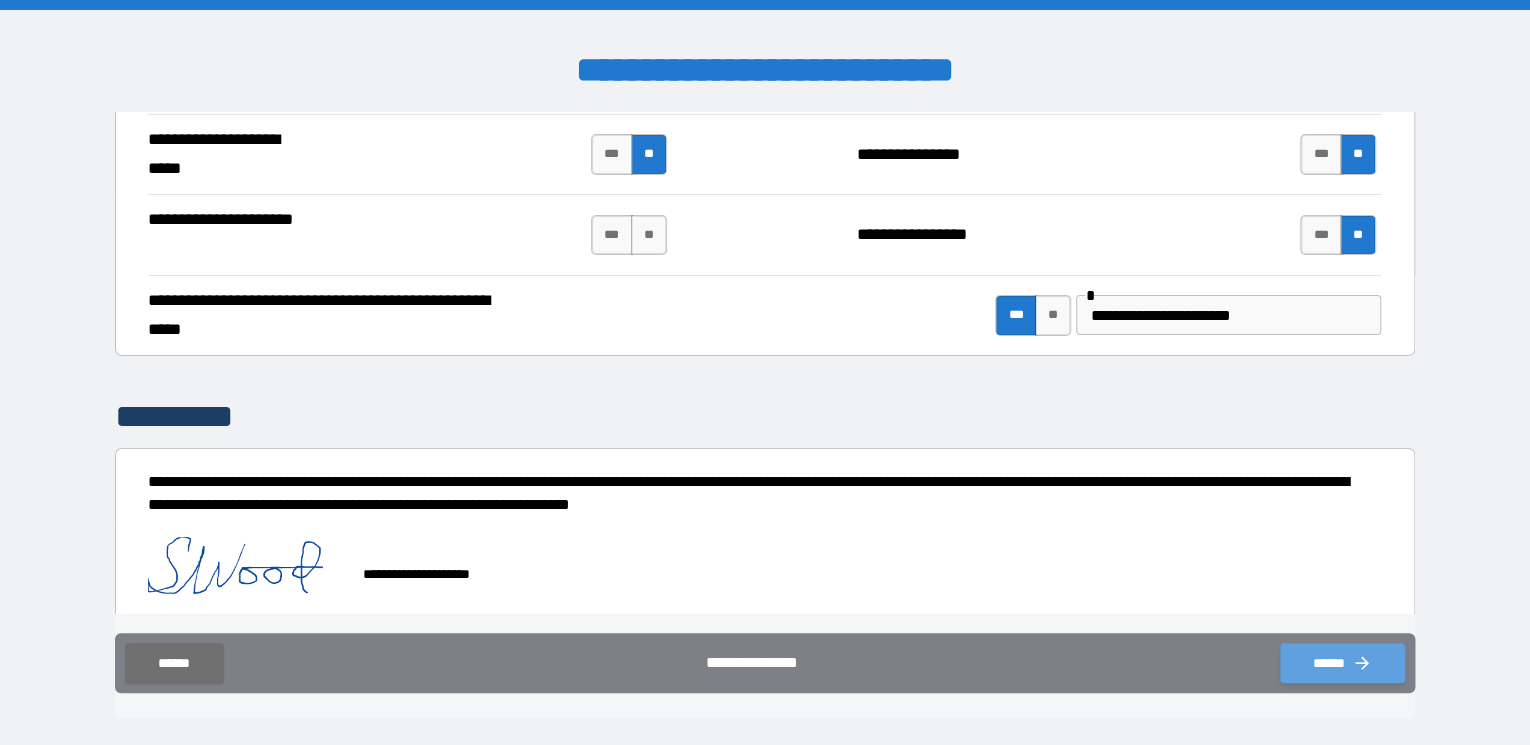 click on "******" at bounding box center [1342, 663] 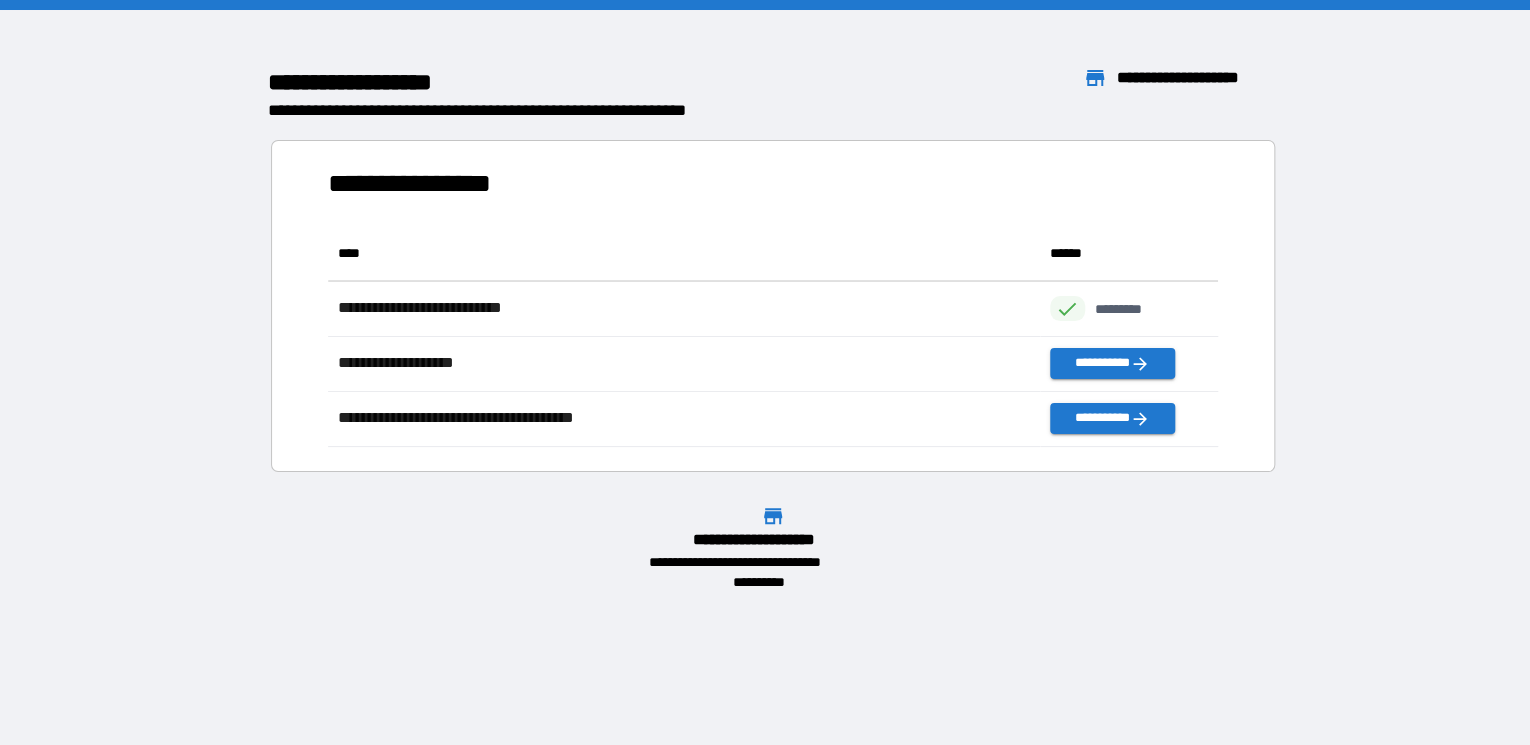 scroll, scrollTop: 13, scrollLeft: 12, axis: both 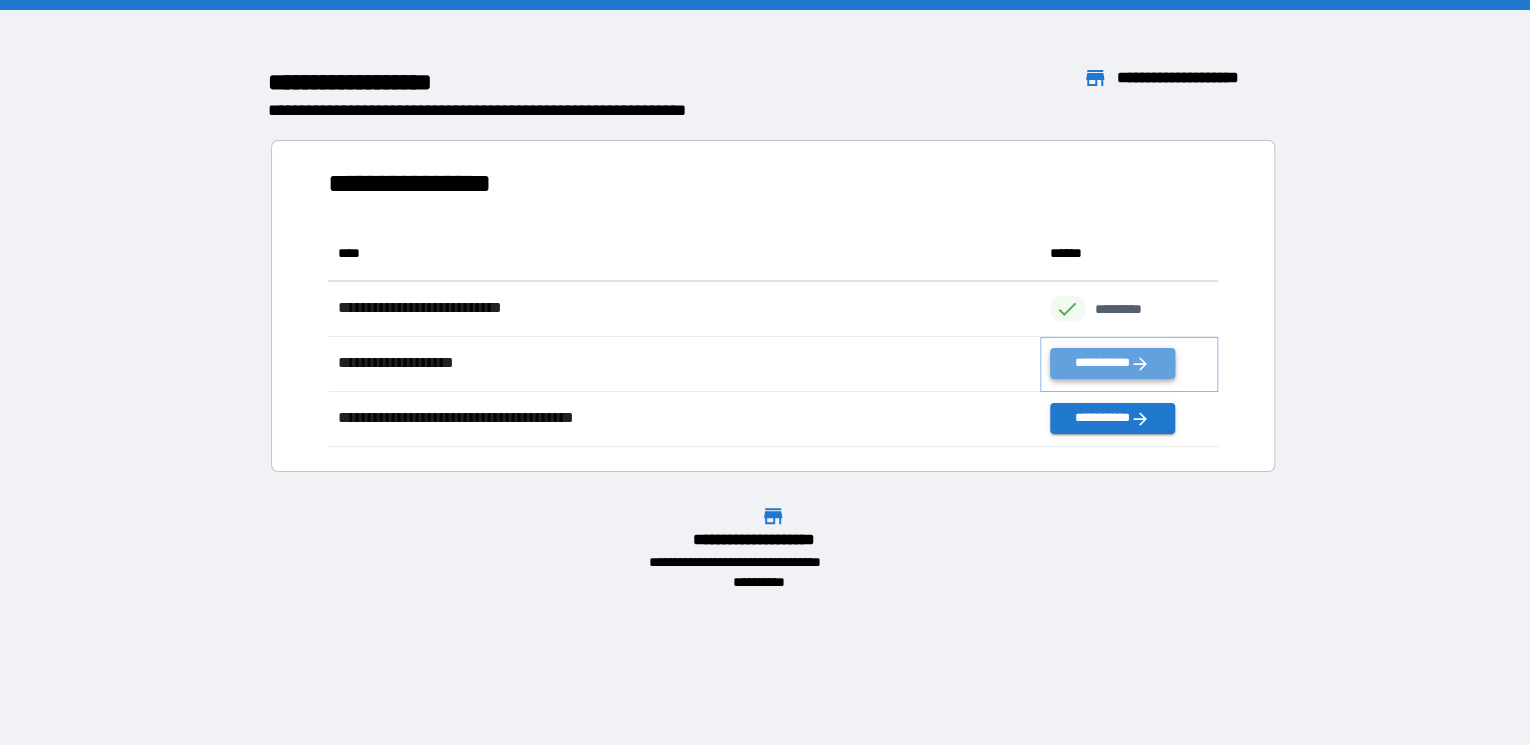 click on "**********" at bounding box center [1112, 363] 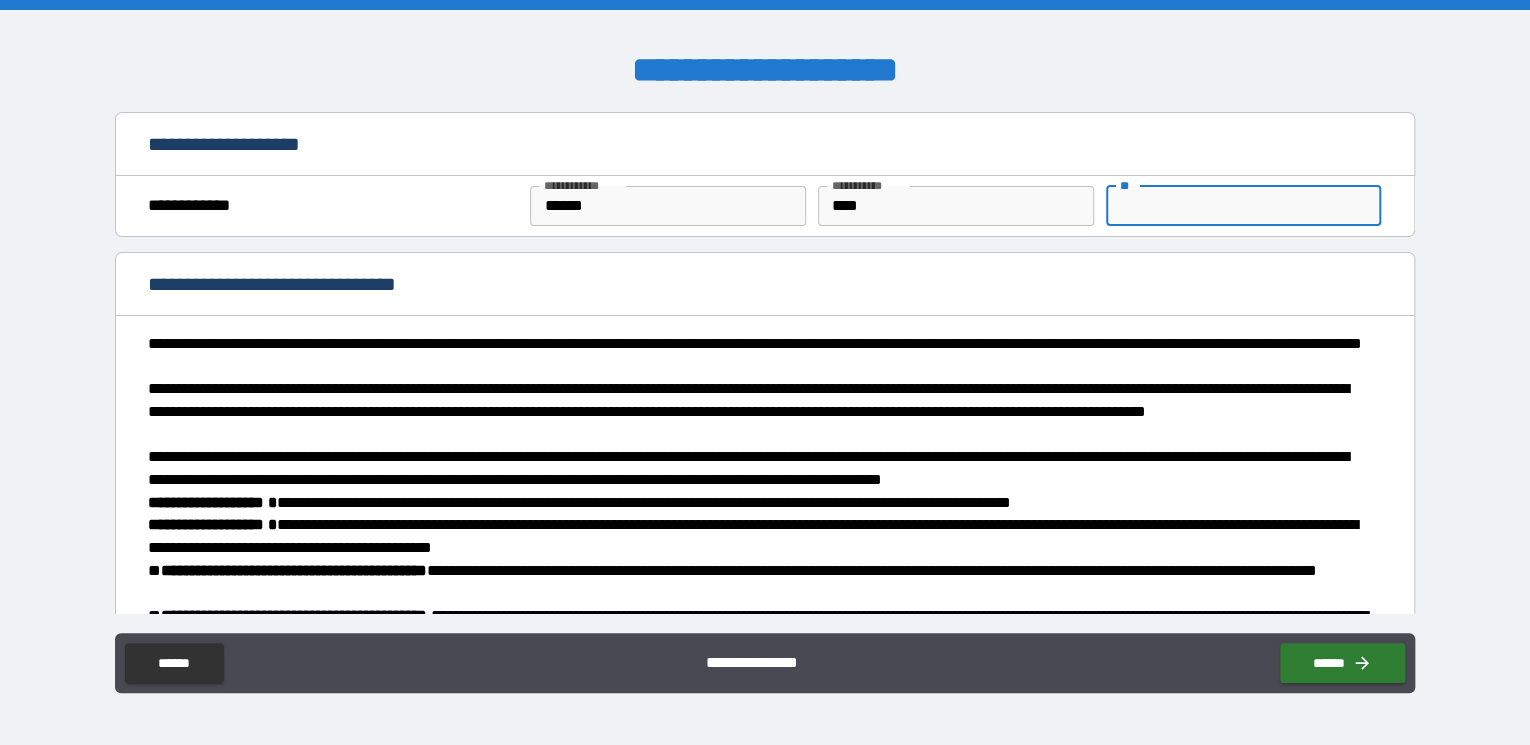click on "**" at bounding box center [1243, 206] 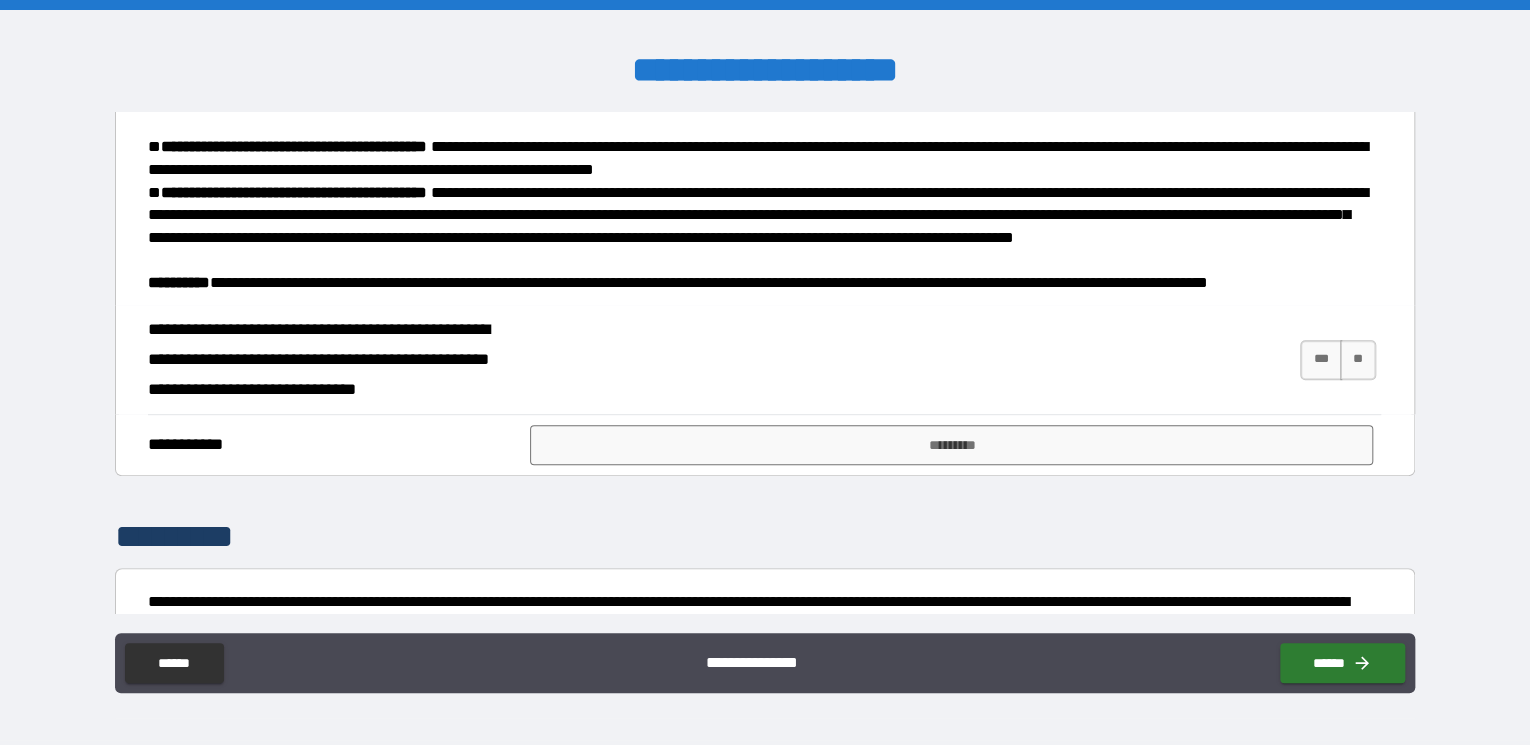 scroll, scrollTop: 480, scrollLeft: 0, axis: vertical 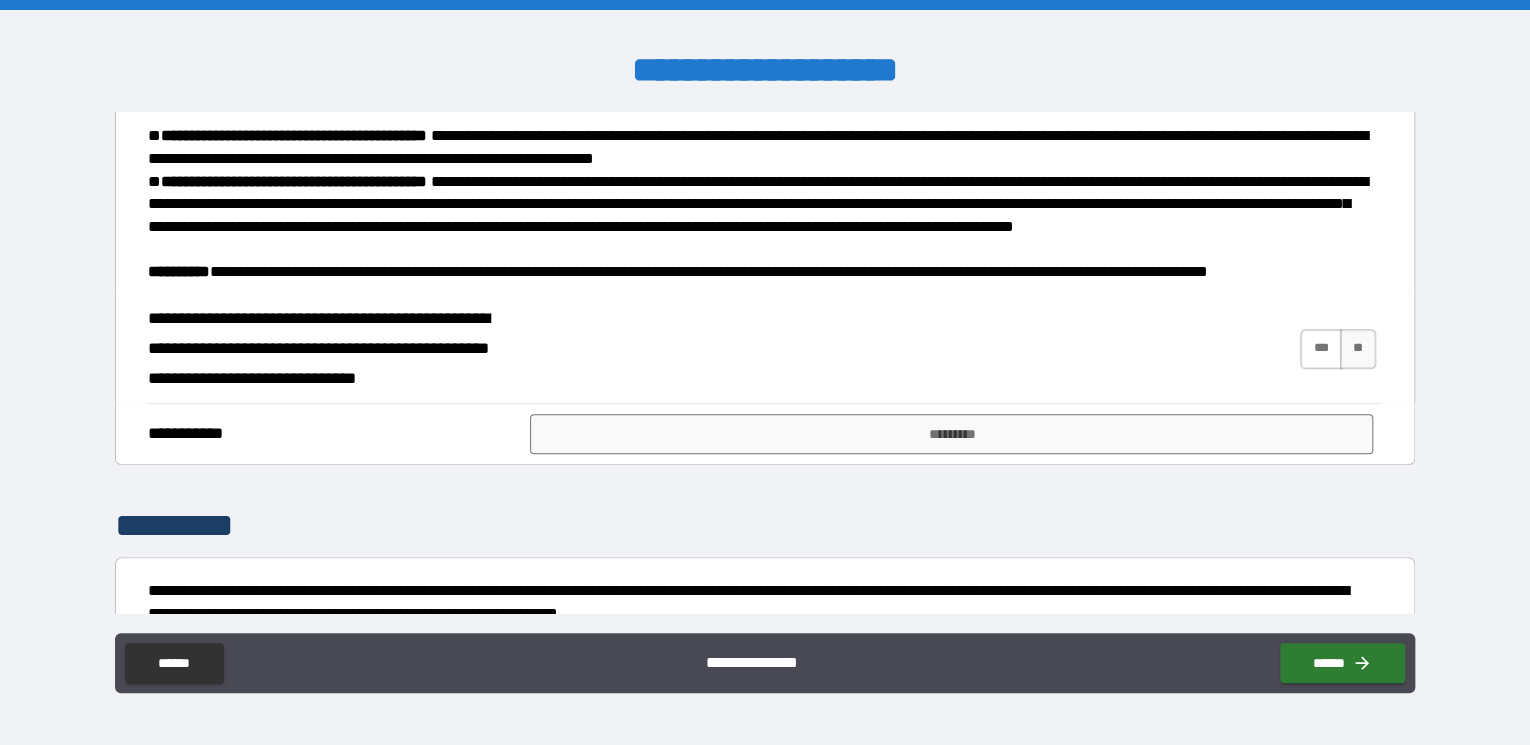 type on "*" 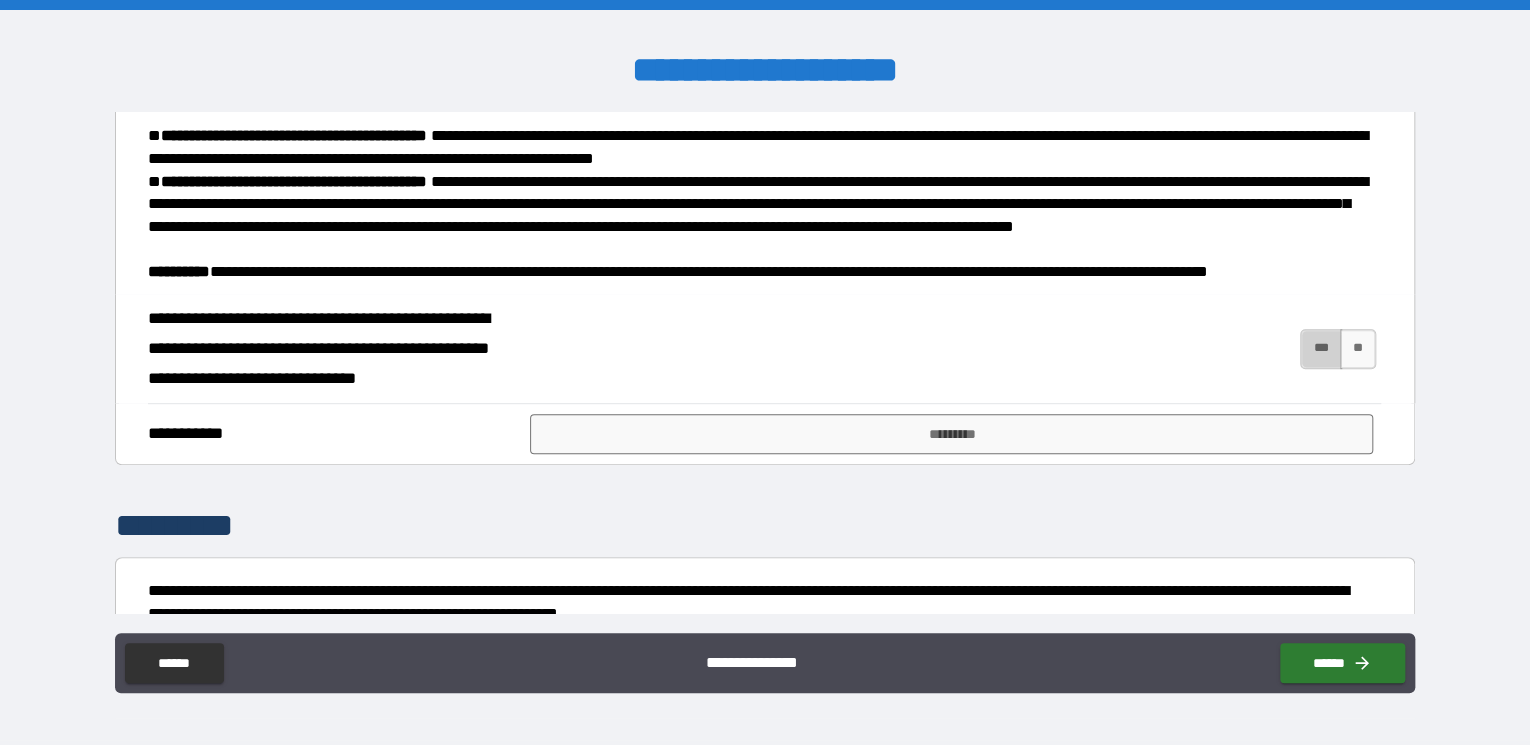 drag, startPoint x: 1304, startPoint y: 376, endPoint x: 1237, endPoint y: 384, distance: 67.47592 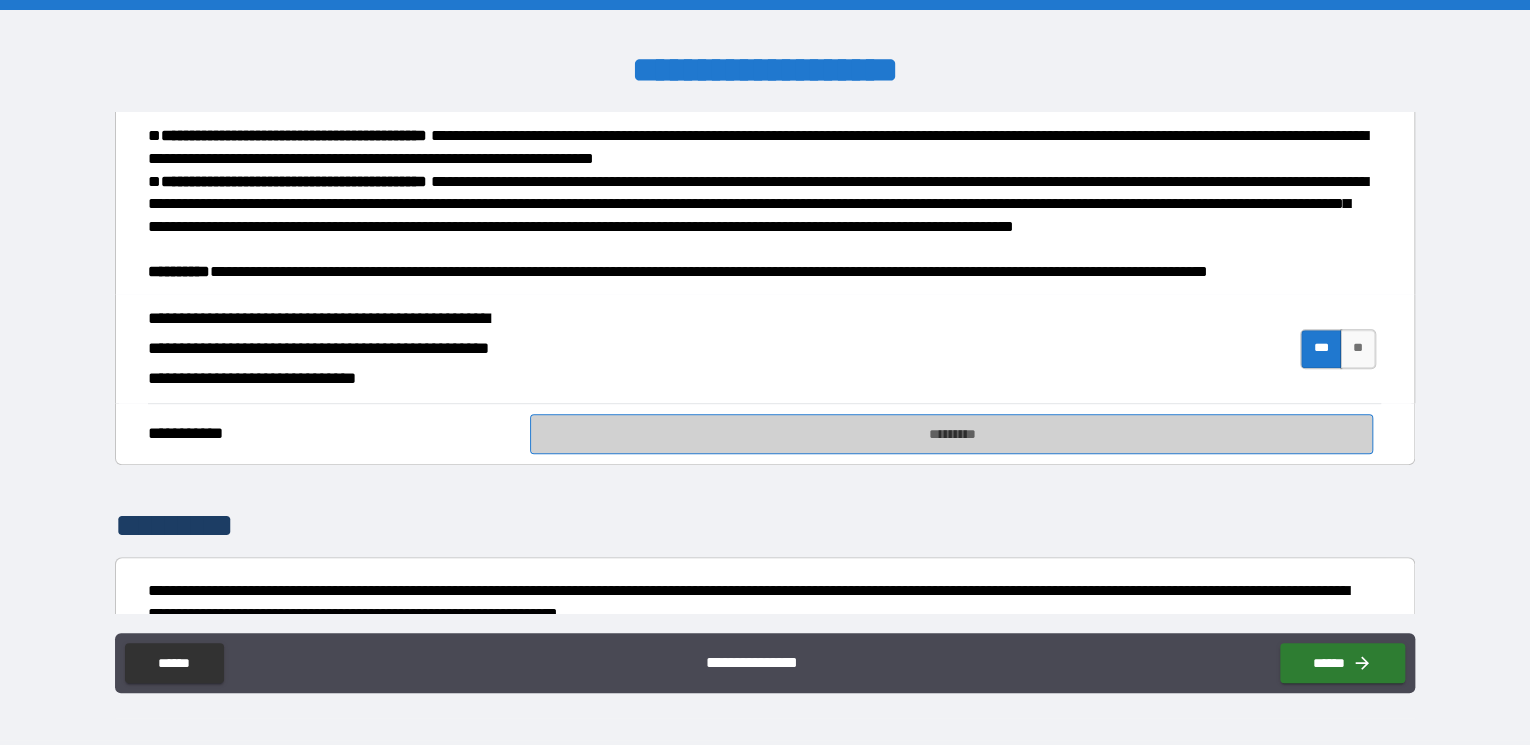 click on "*********" at bounding box center (951, 434) 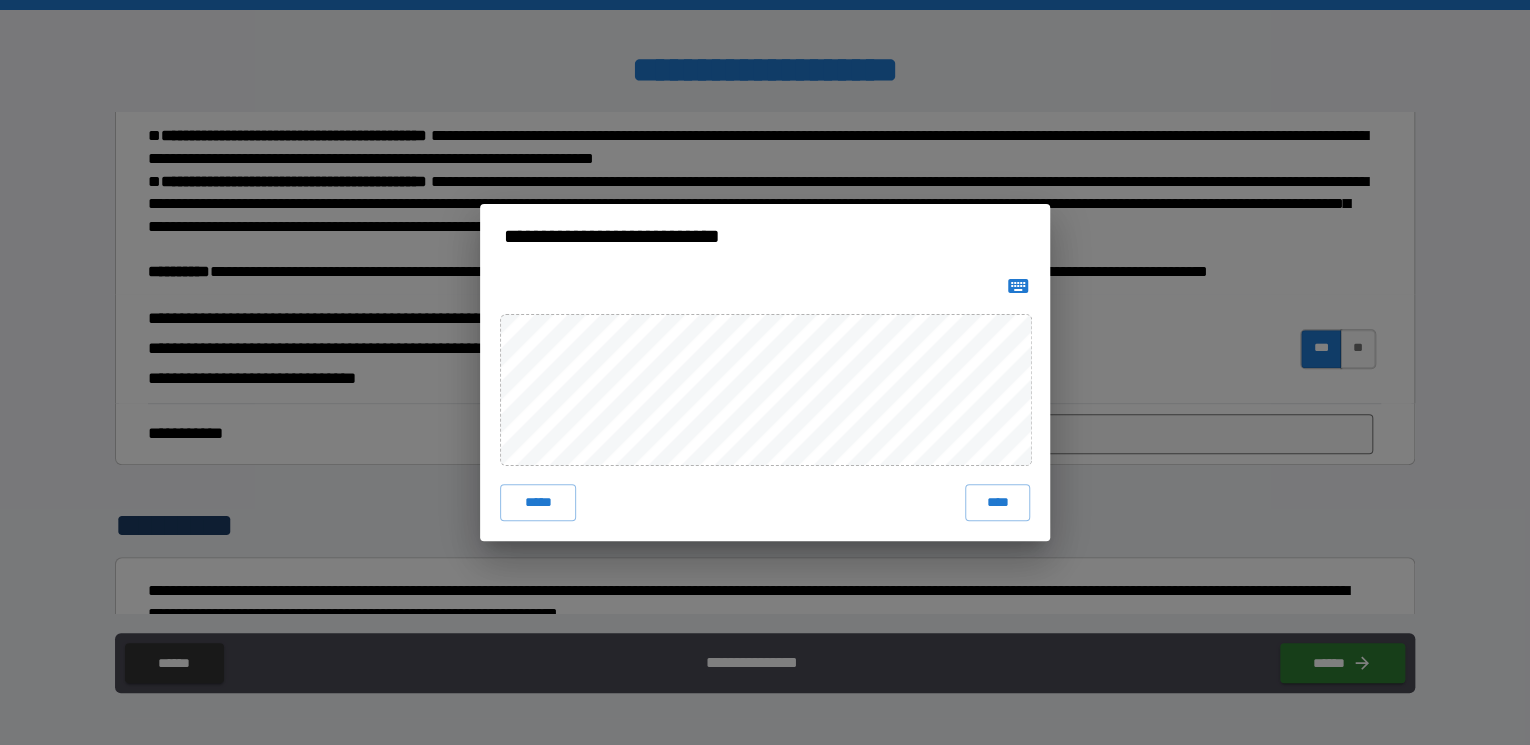click on "***** ****" at bounding box center (765, 404) 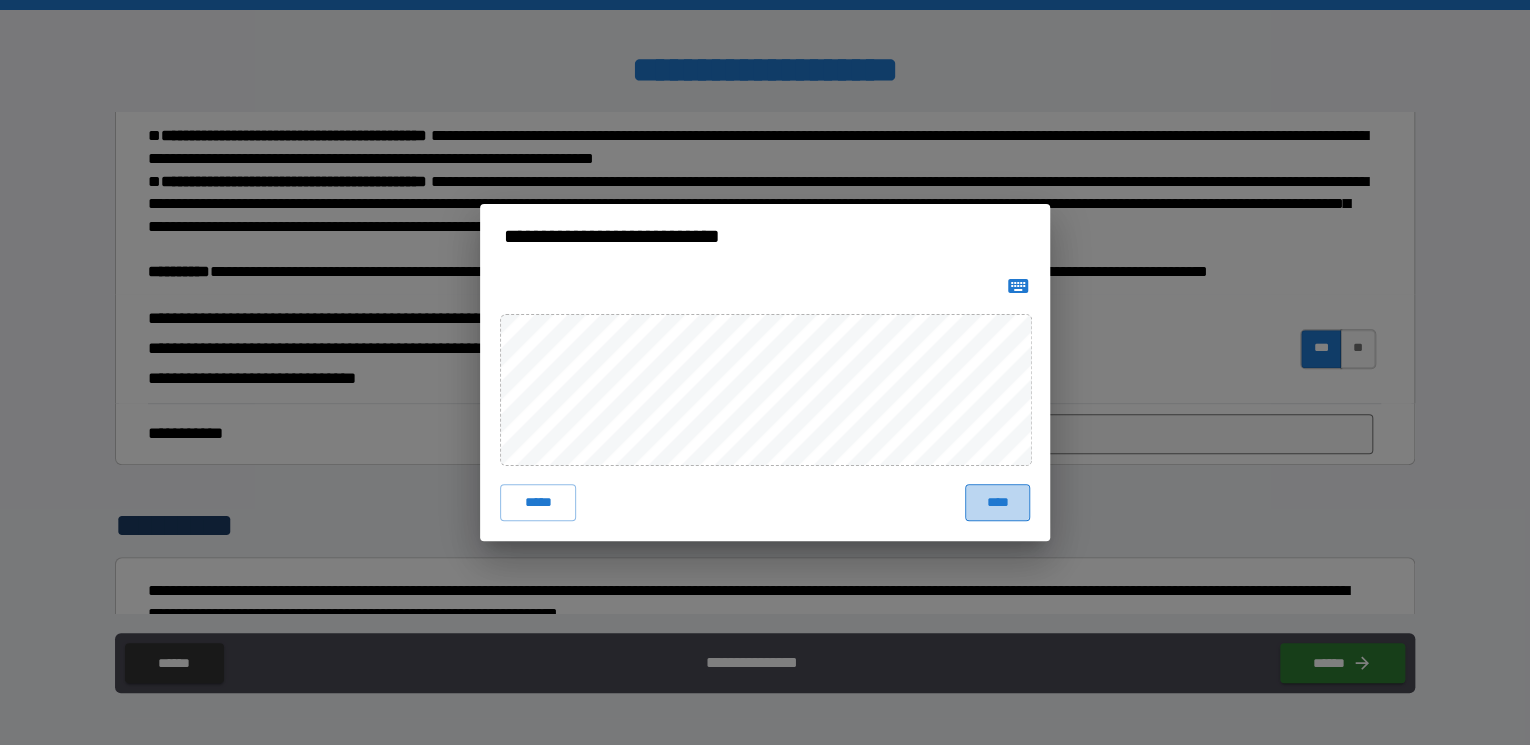 click on "****" at bounding box center [997, 502] 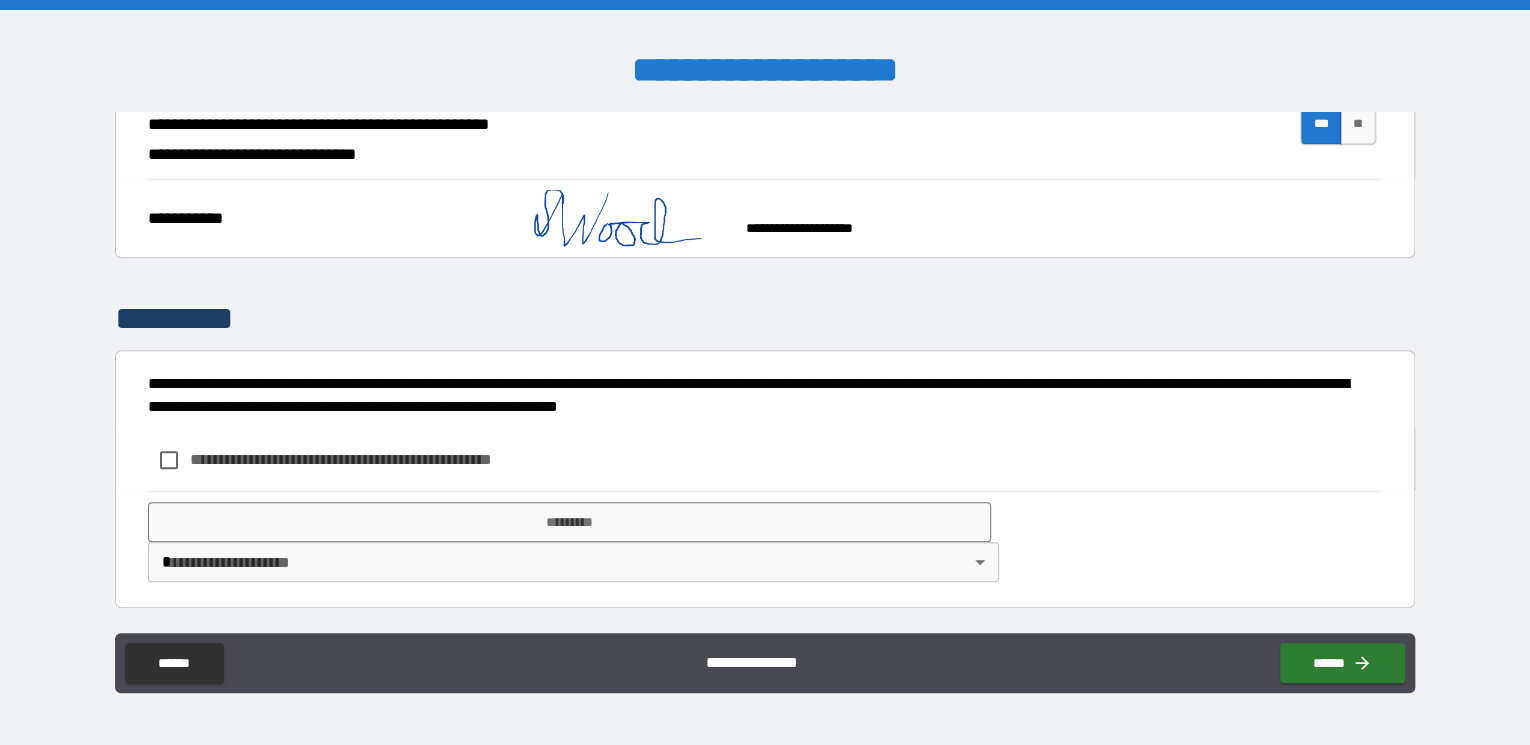 scroll, scrollTop: 724, scrollLeft: 0, axis: vertical 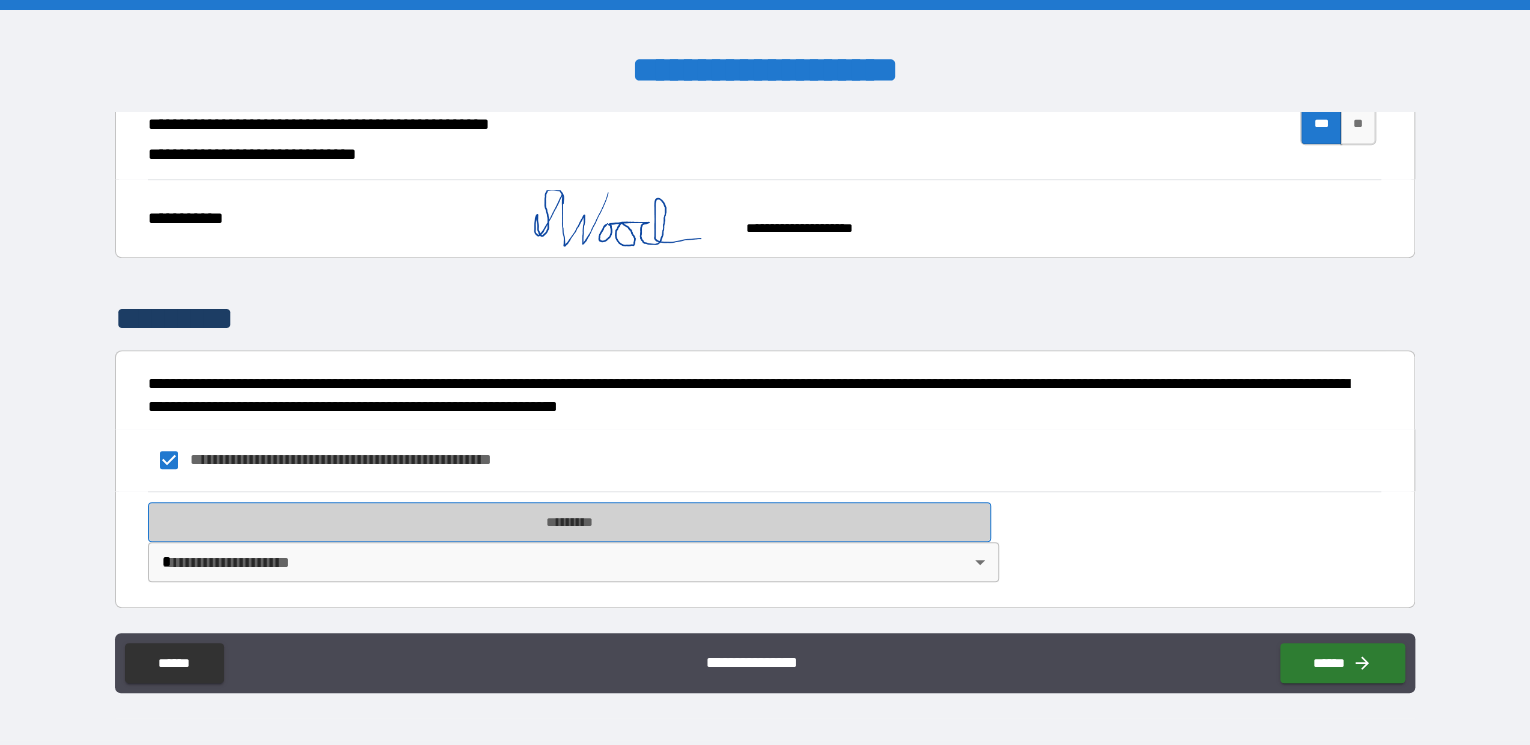 click on "*********" at bounding box center (569, 522) 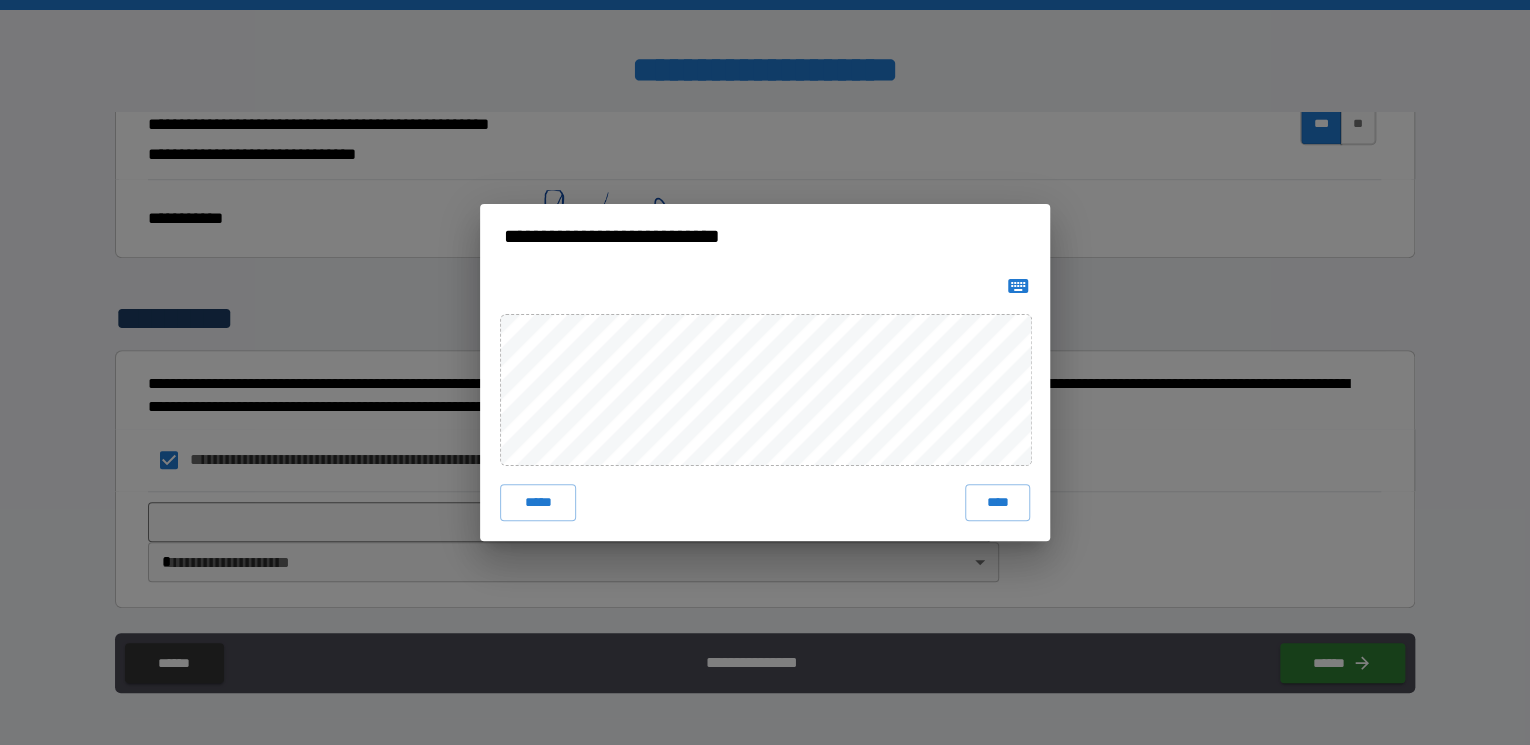 click on "***** ****" at bounding box center (765, 404) 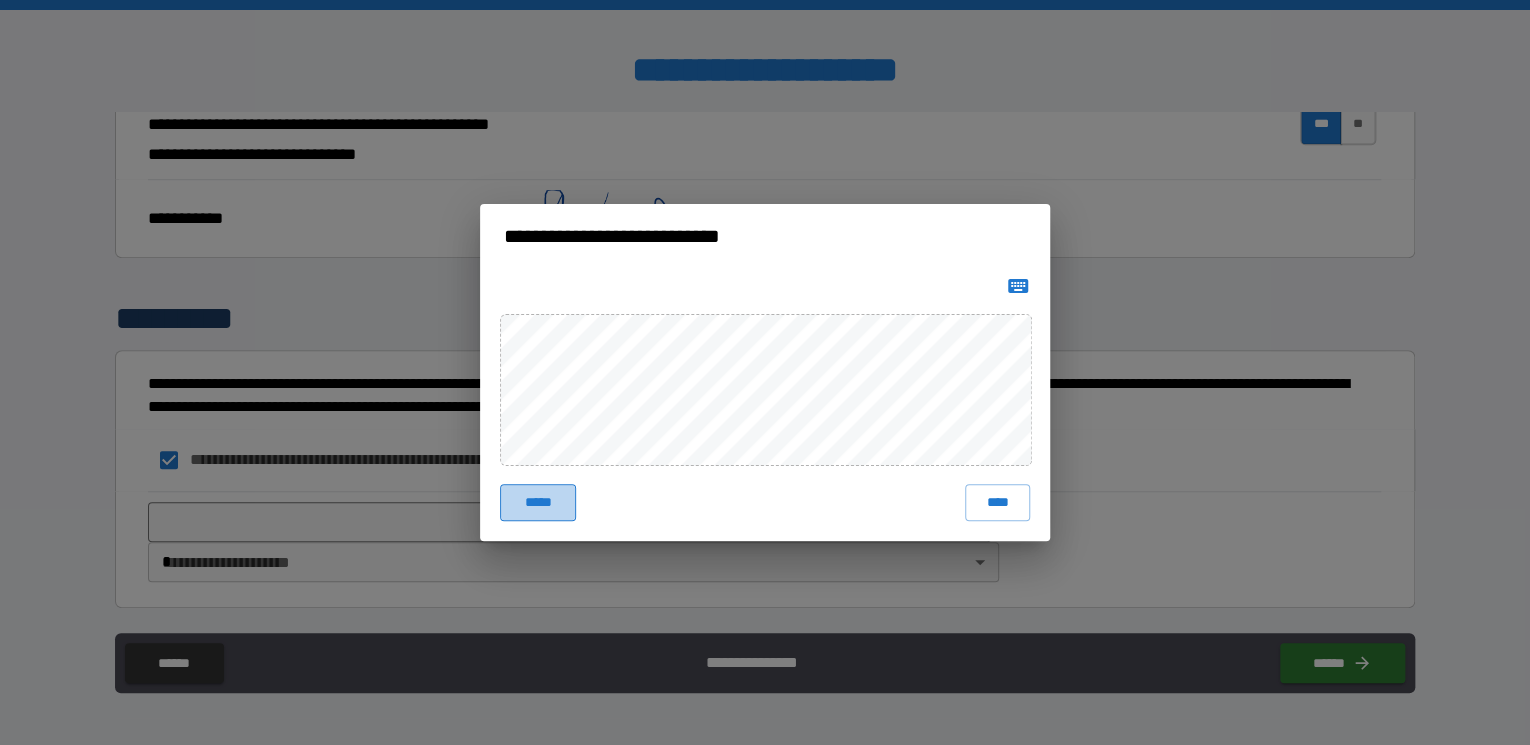 click on "*****" at bounding box center (538, 502) 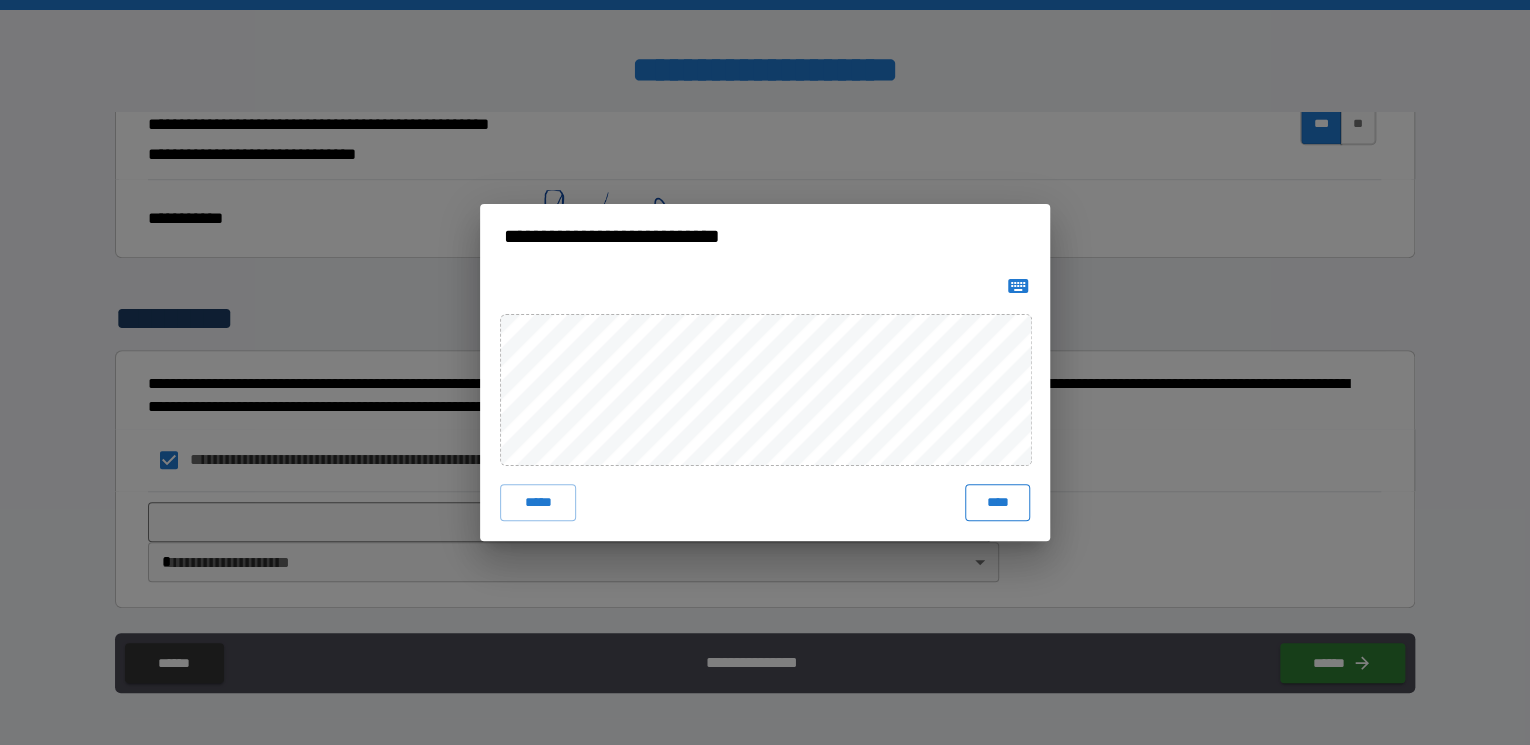 click on "****" at bounding box center (997, 502) 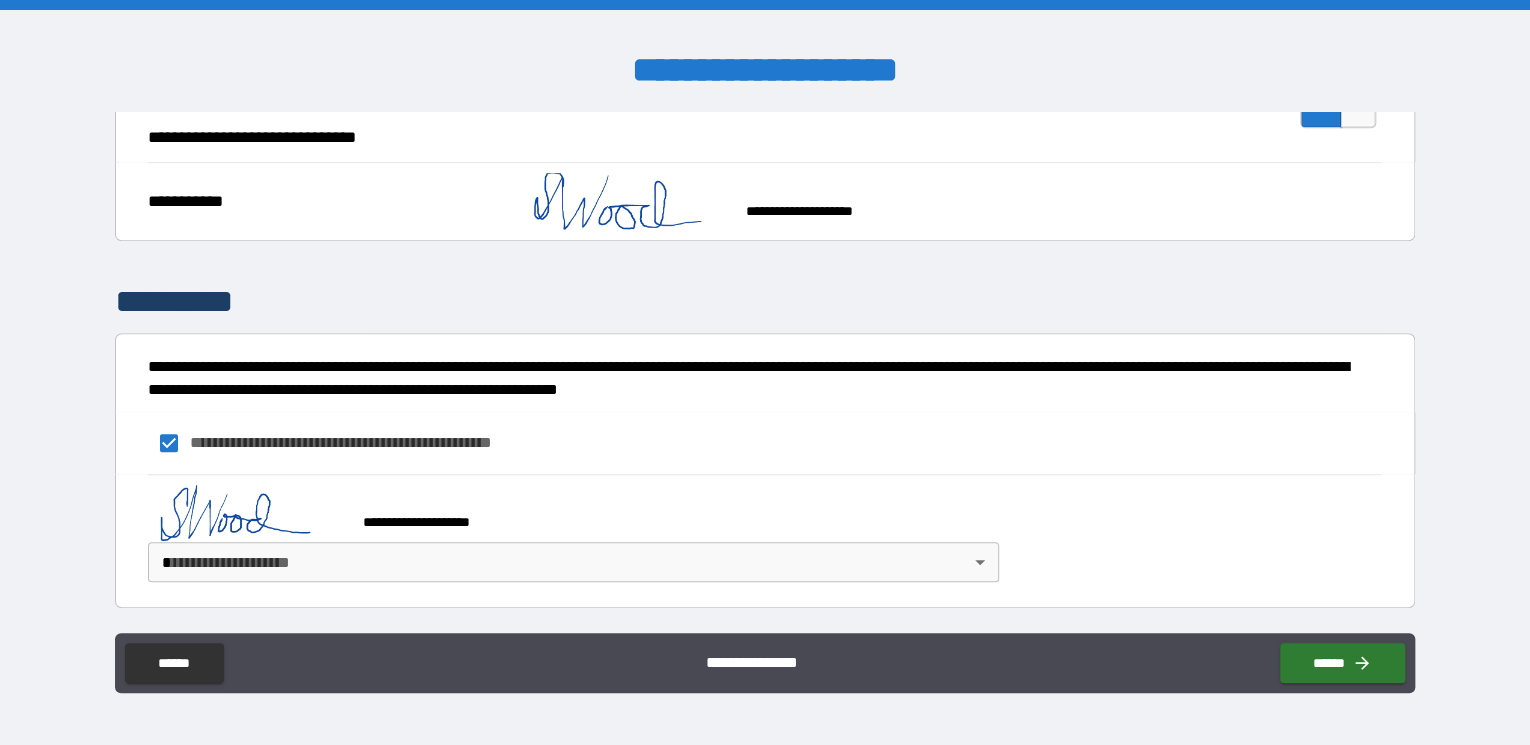 scroll, scrollTop: 741, scrollLeft: 0, axis: vertical 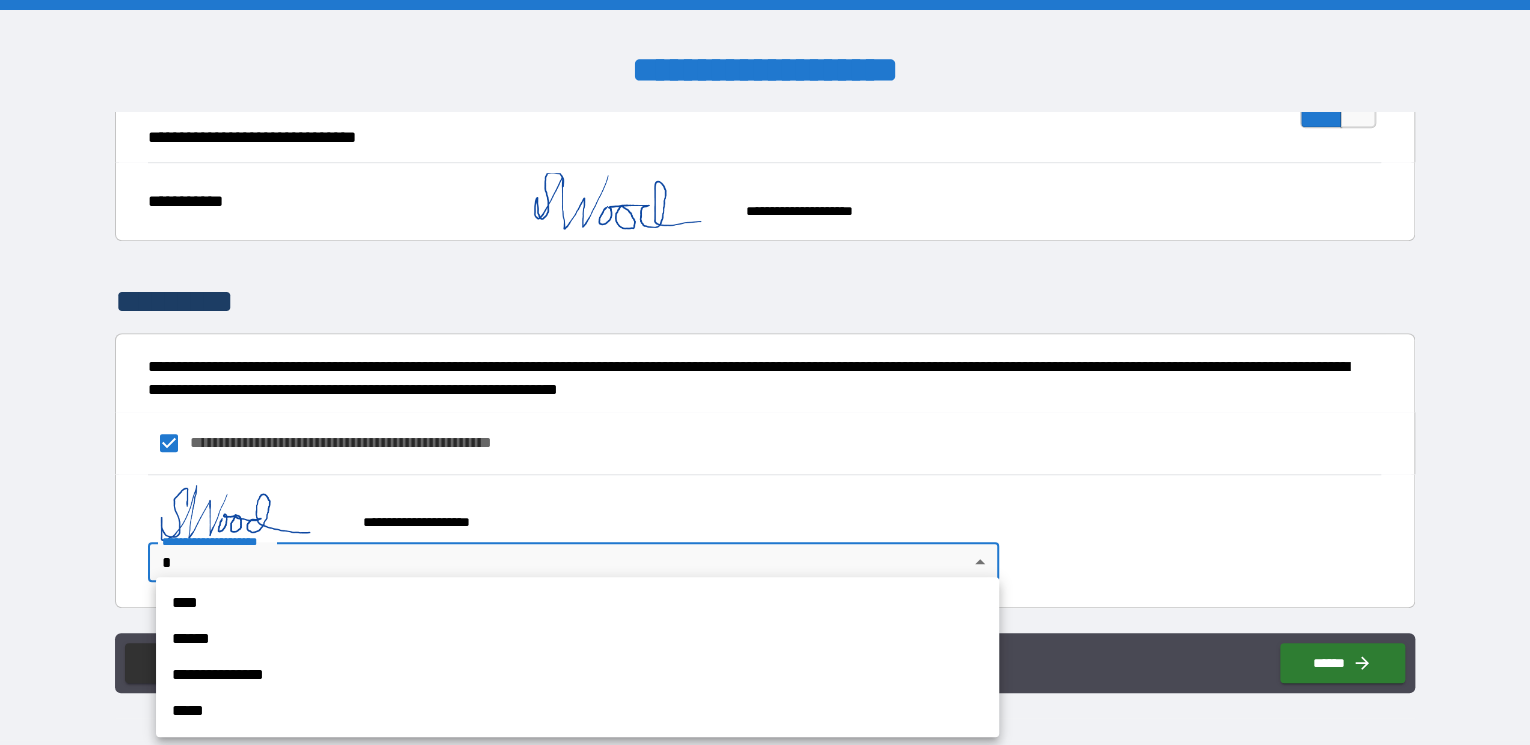 click on "****" at bounding box center [577, 603] 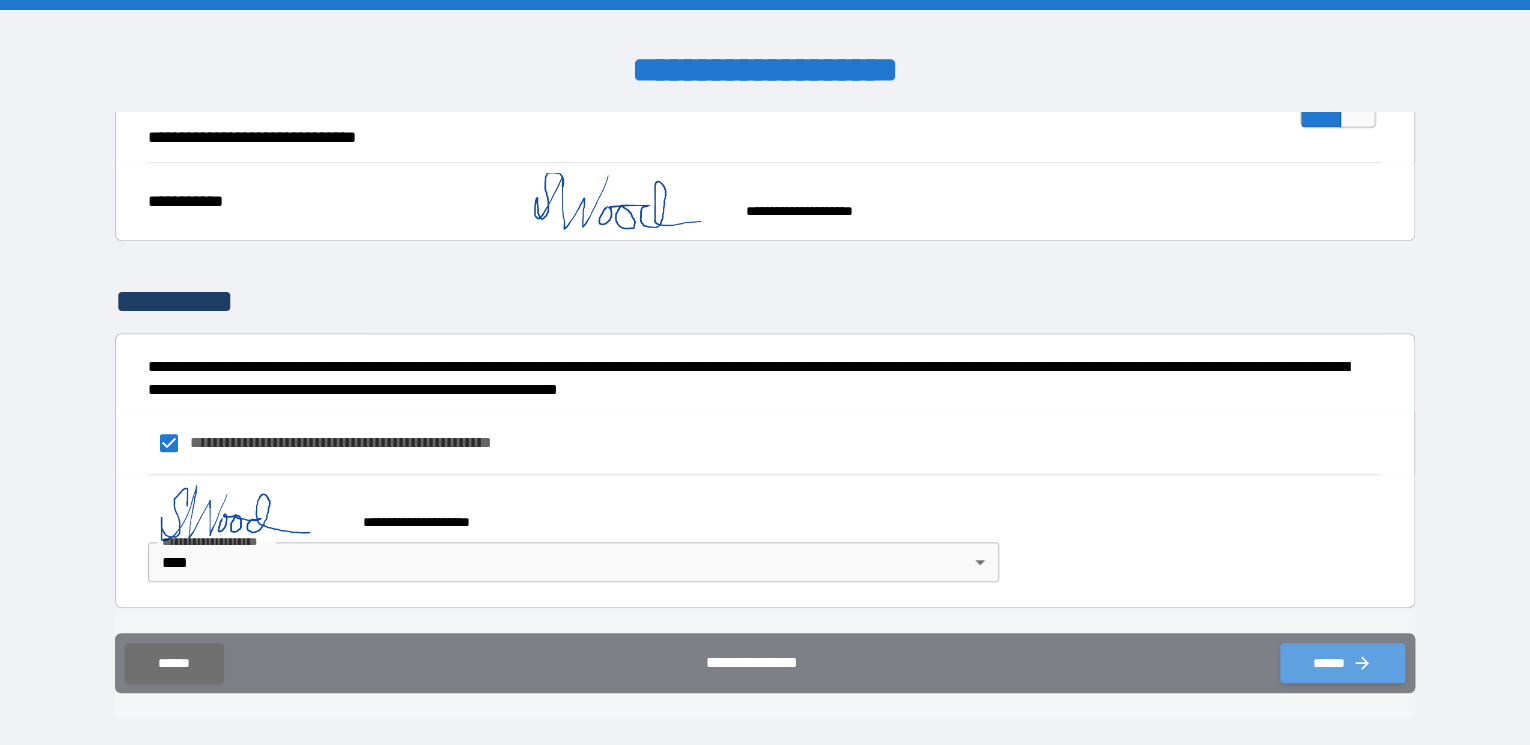click on "******" at bounding box center (1342, 663) 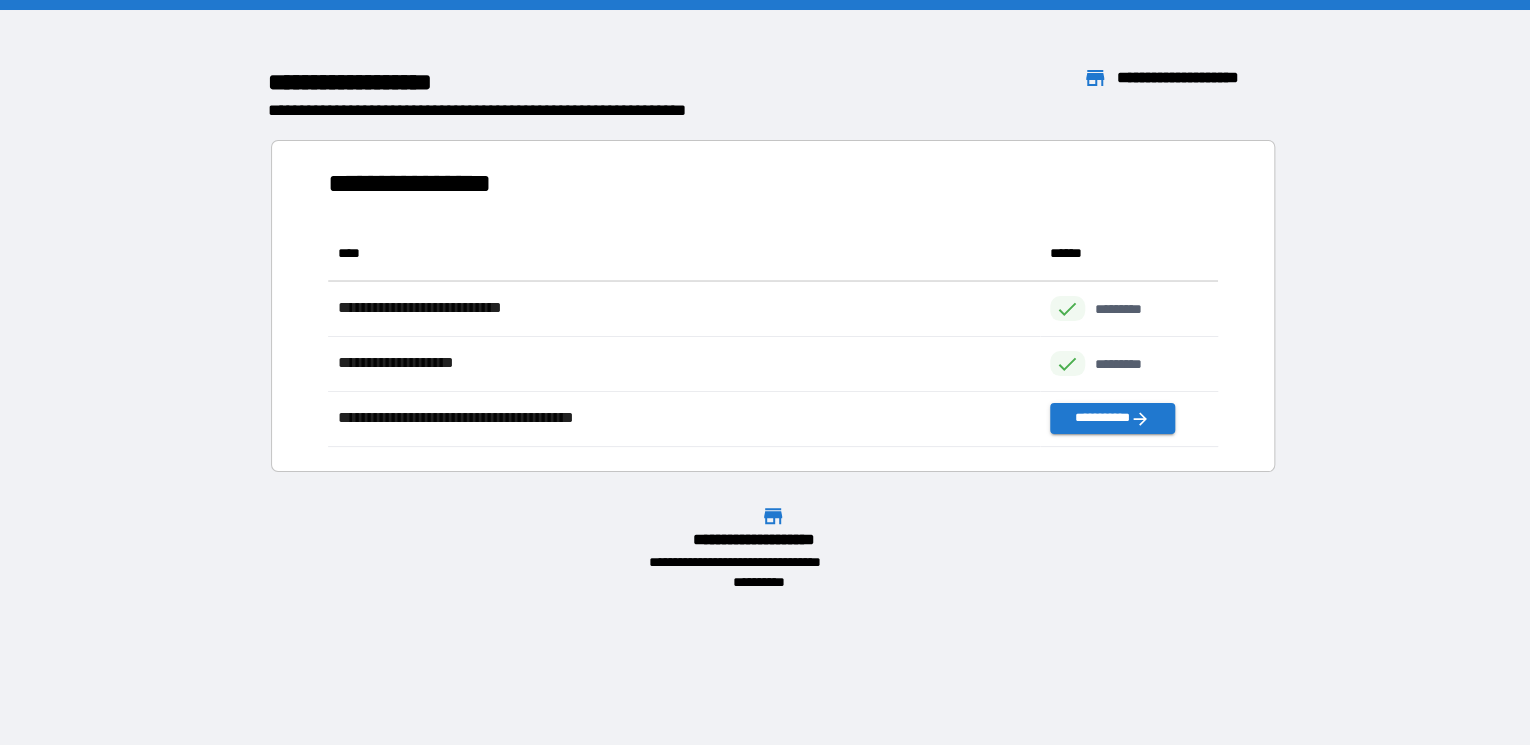 scroll, scrollTop: 13, scrollLeft: 12, axis: both 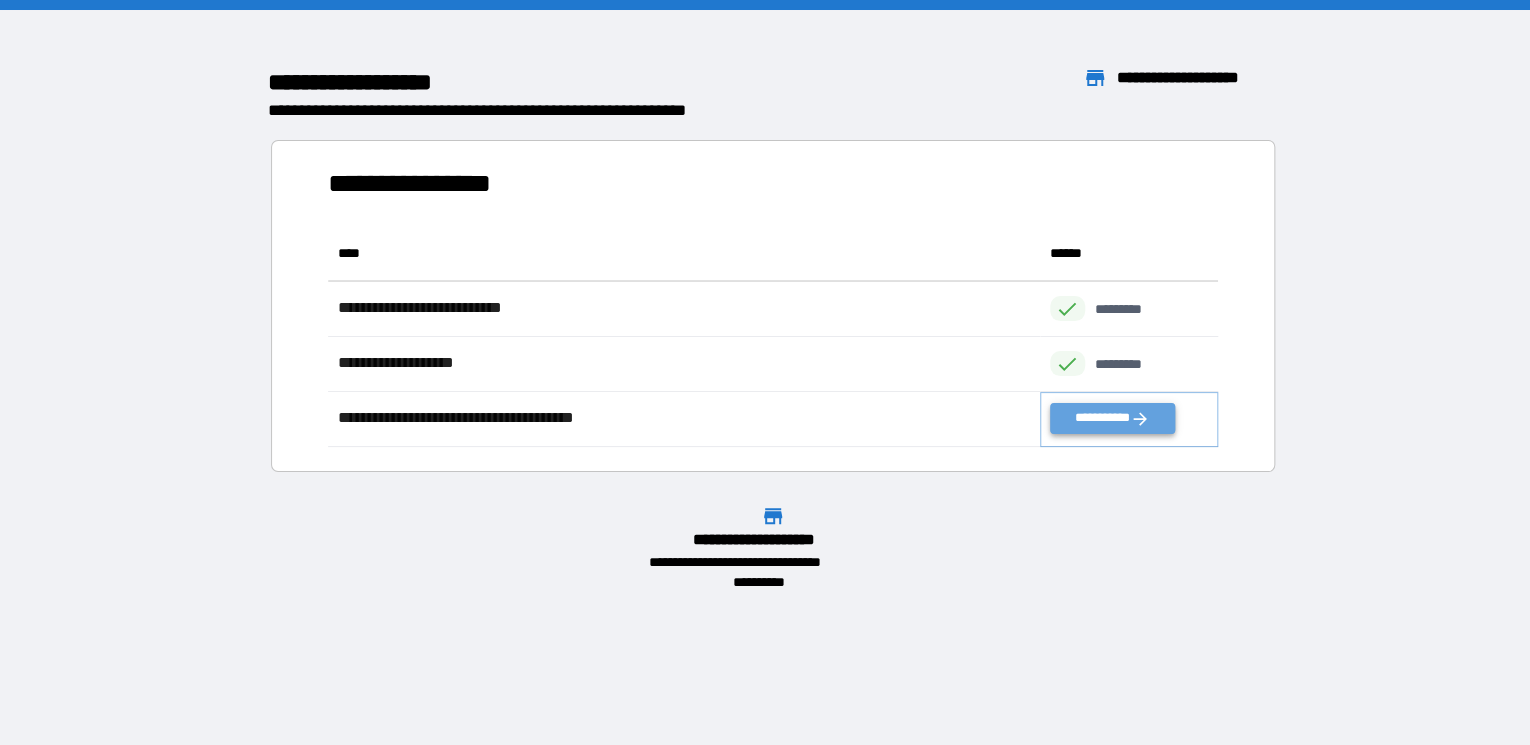 click on "**********" at bounding box center [1112, 418] 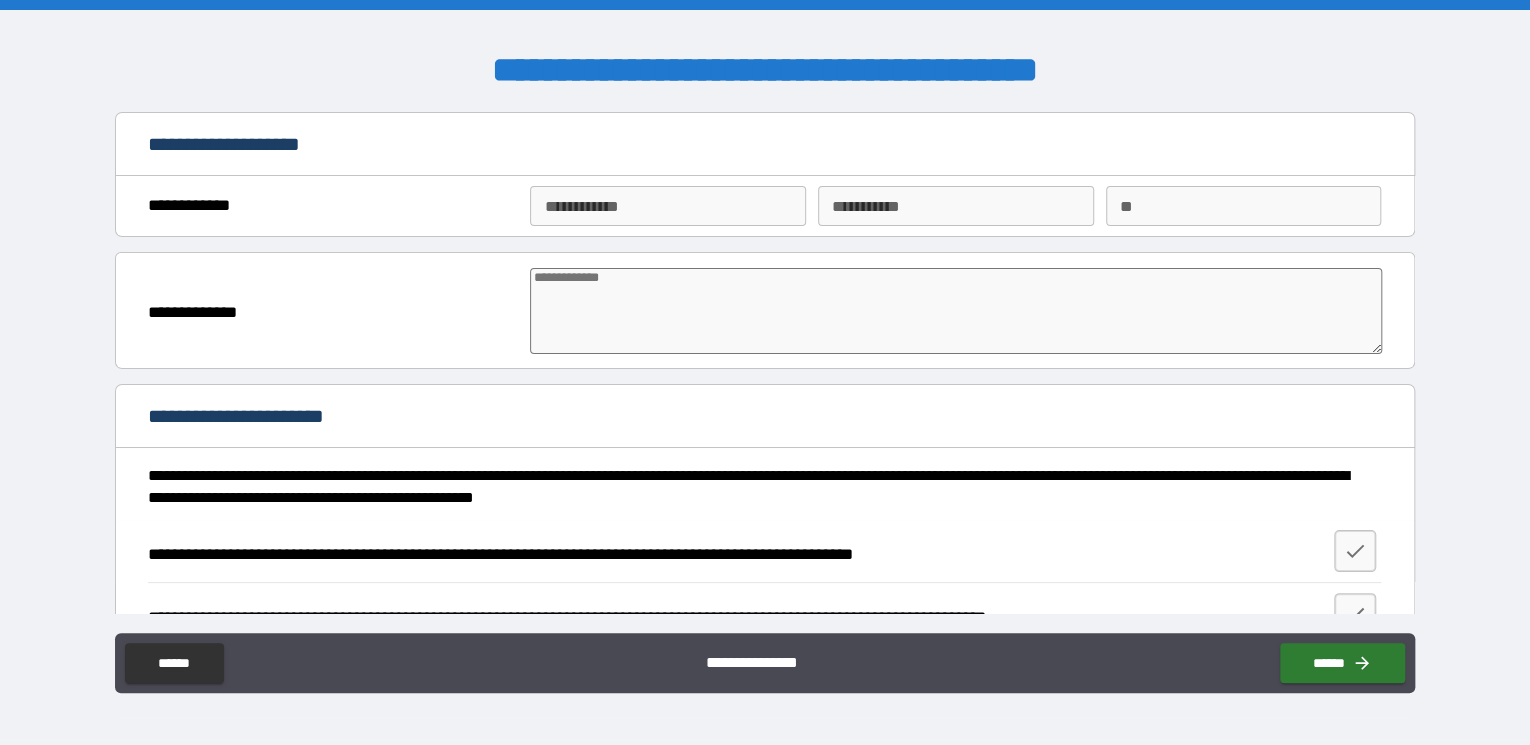 type on "*" 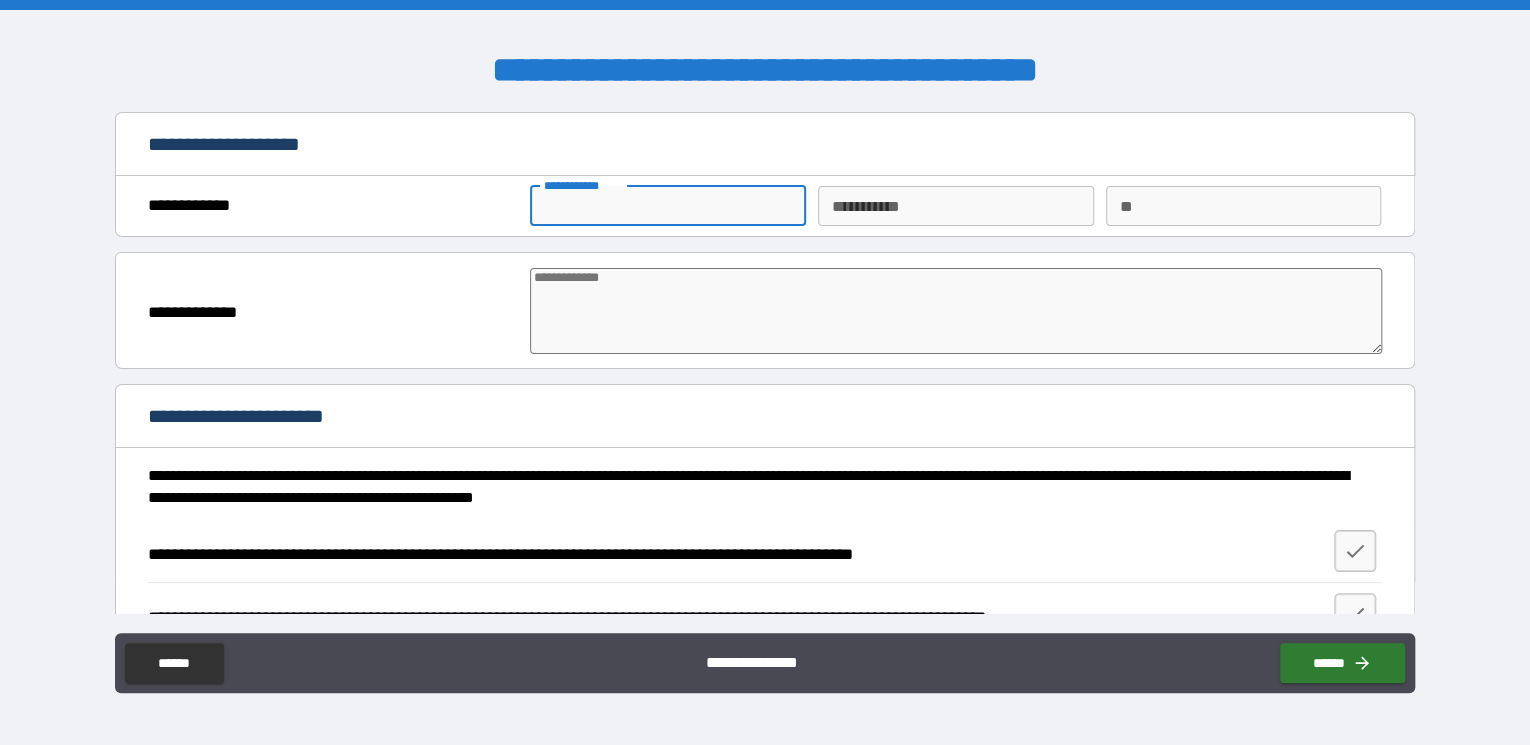 click on "**********" at bounding box center [667, 206] 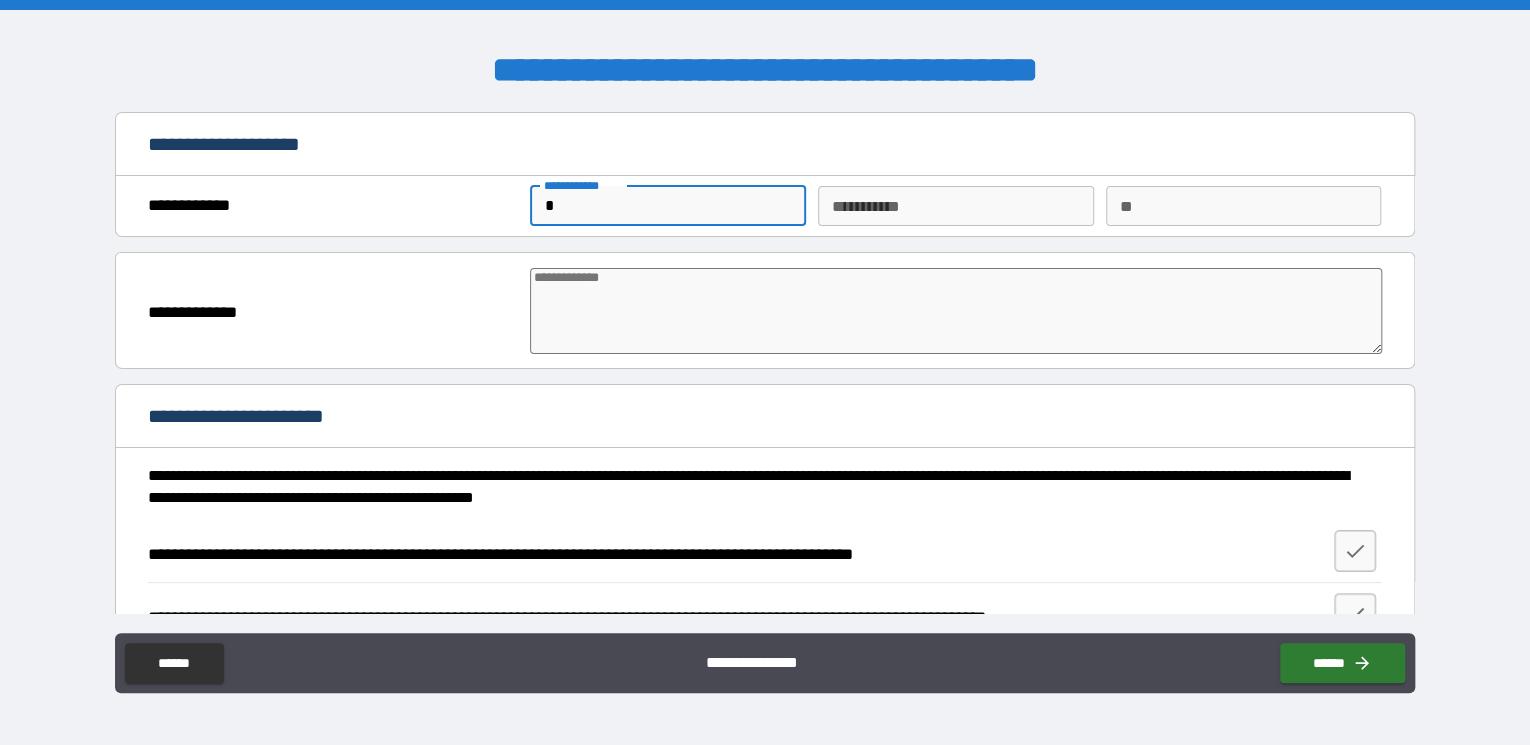 type on "*" 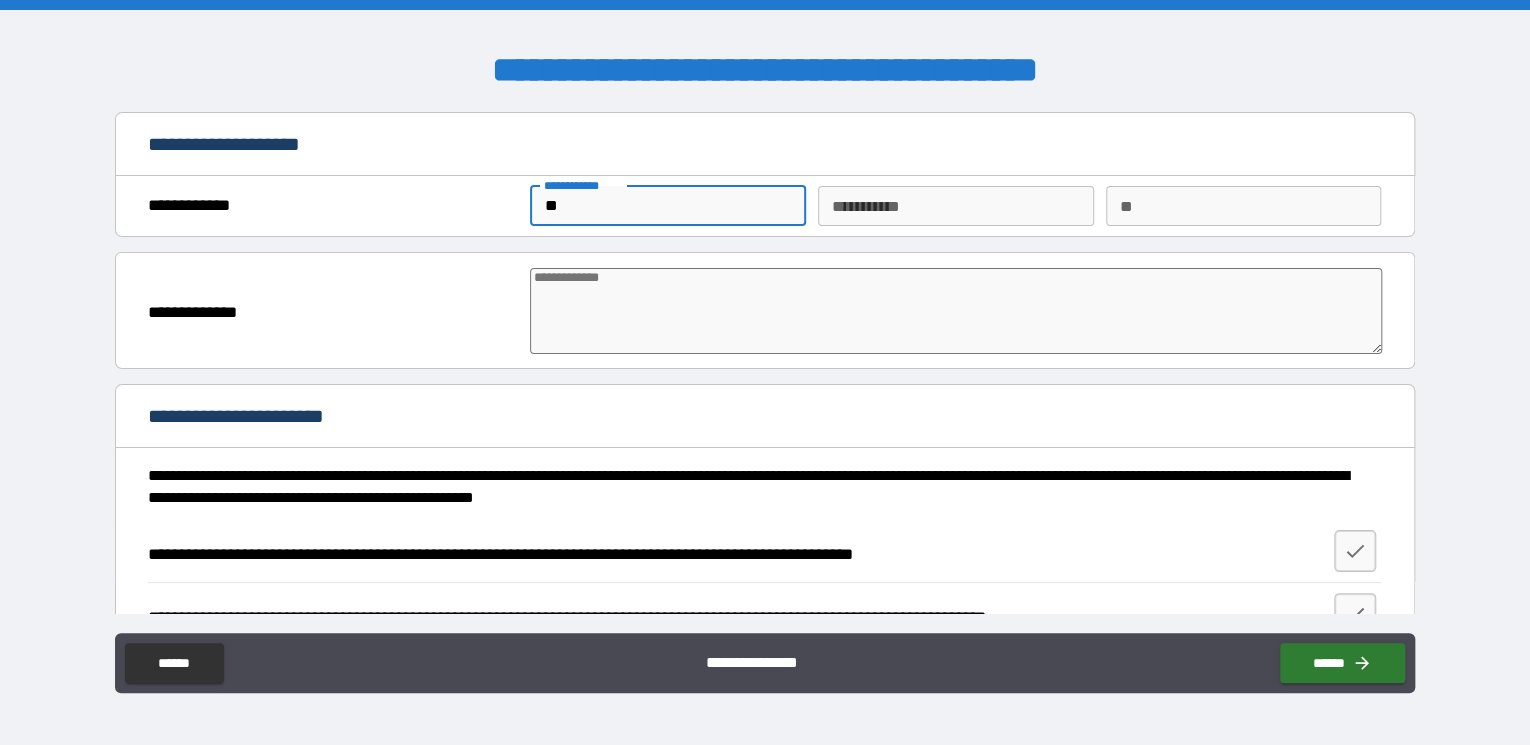 type on "***" 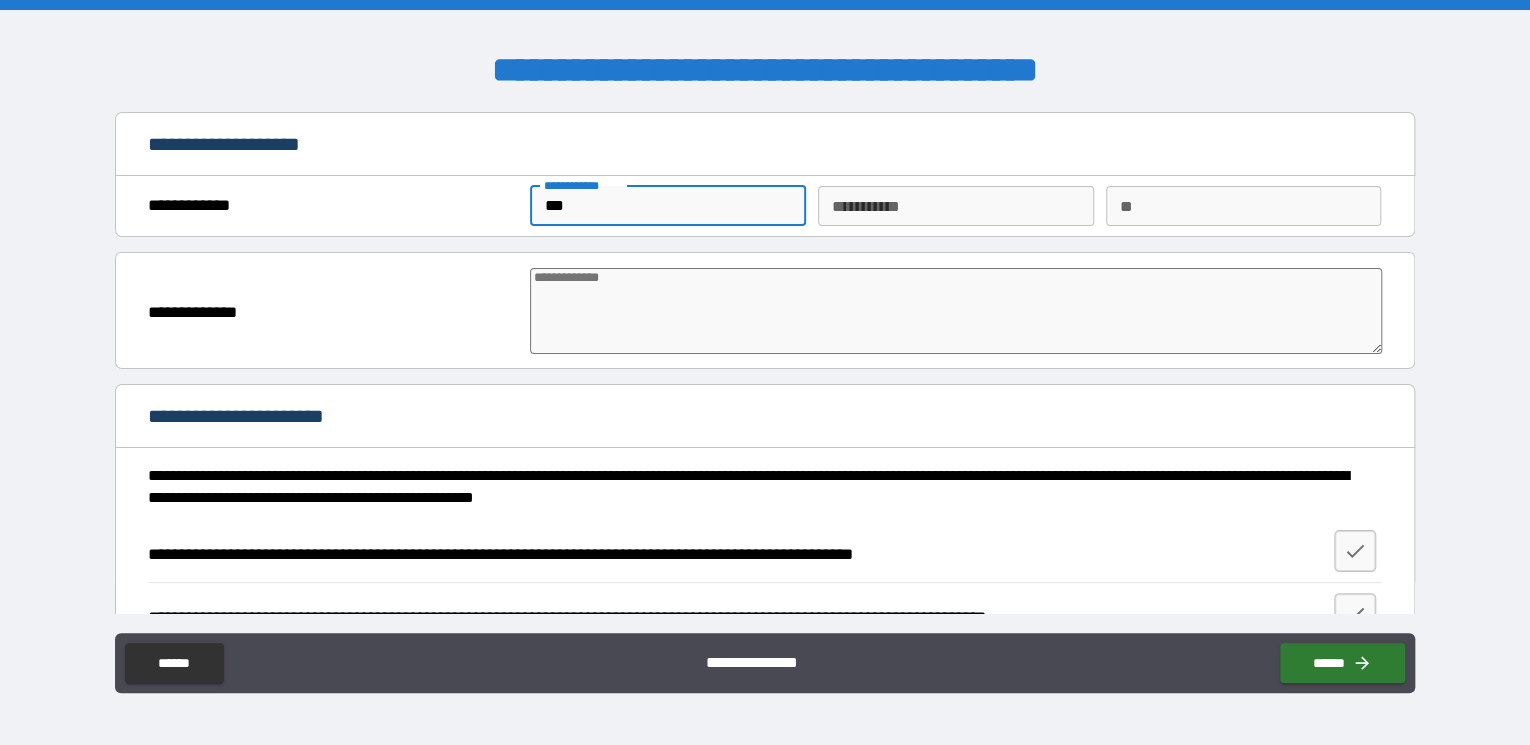 type on "*" 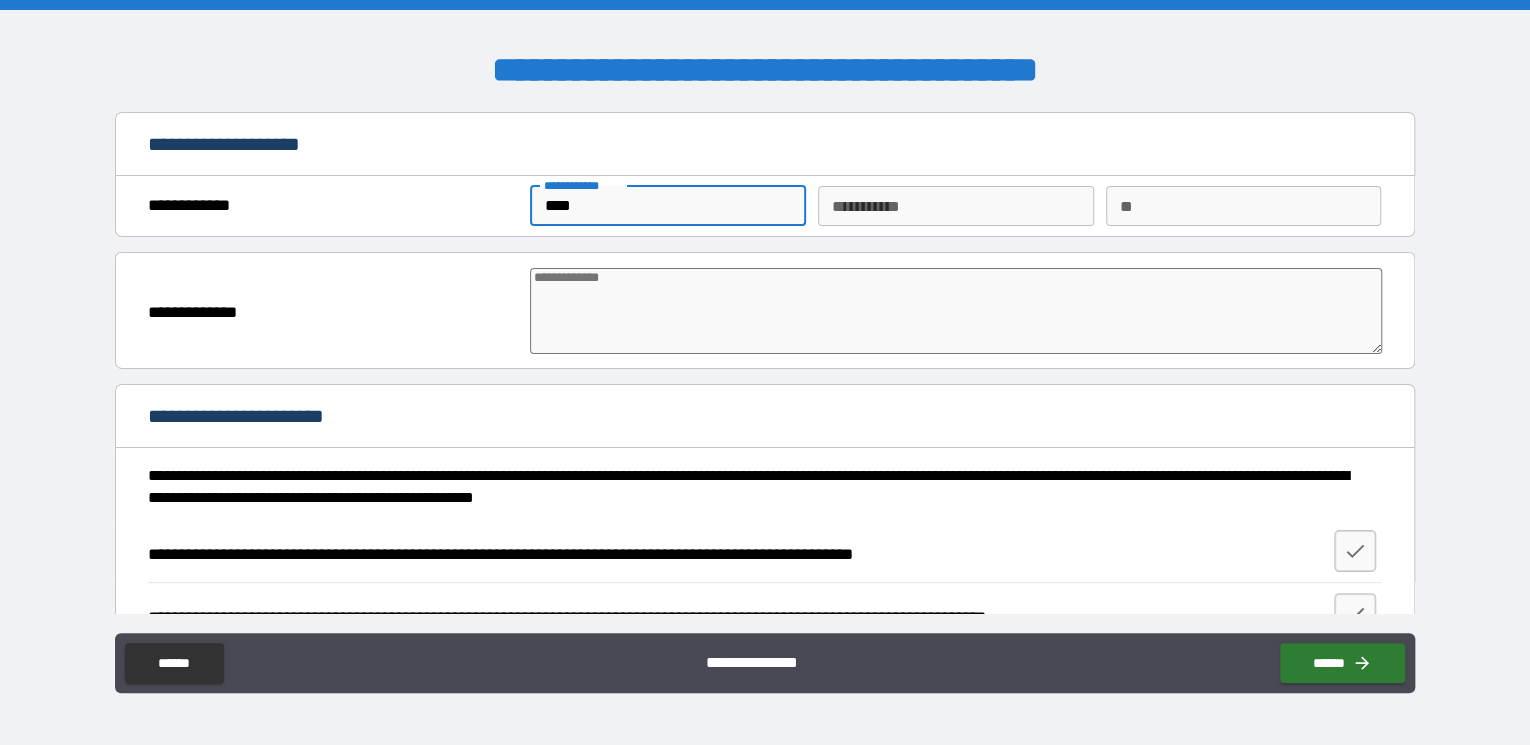 type on "*****" 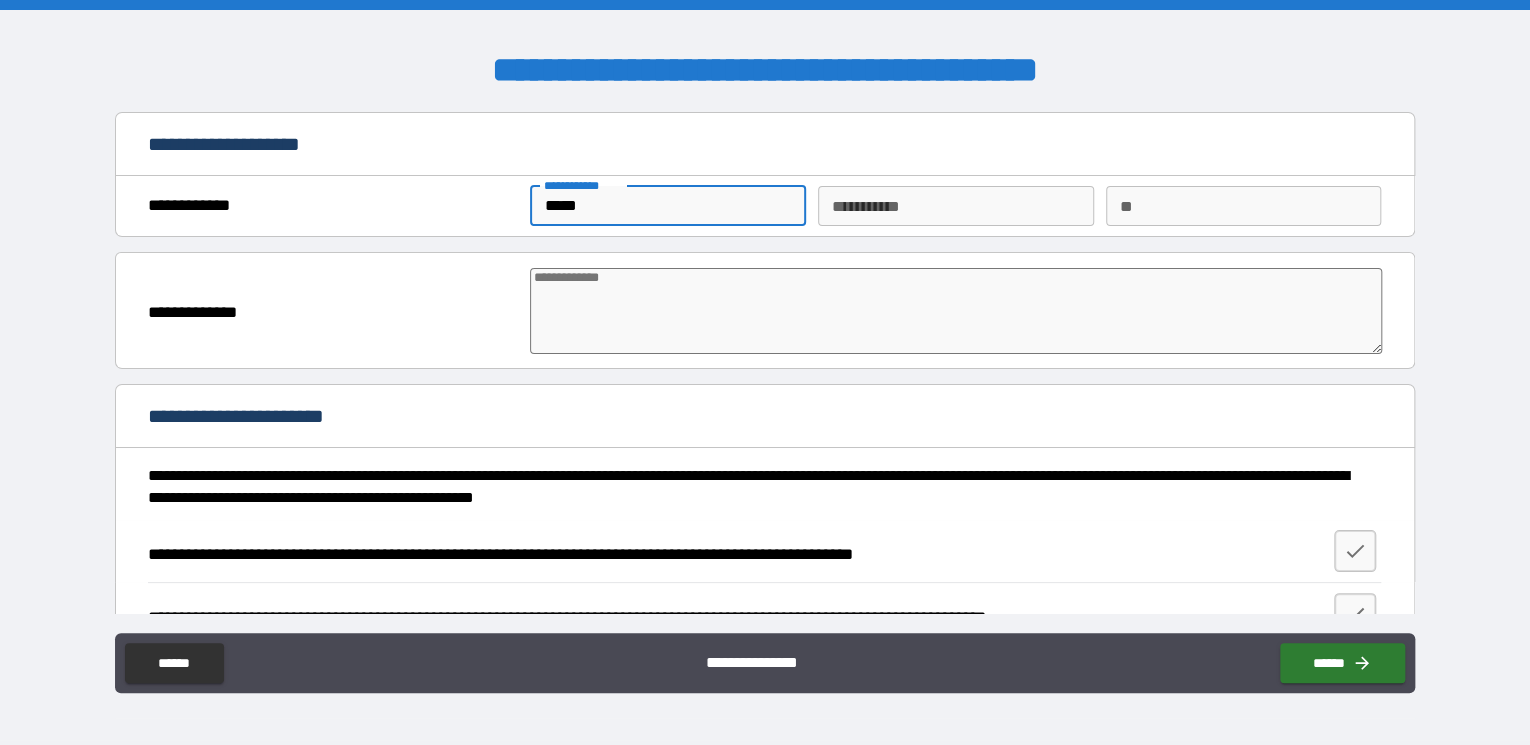 type on "*" 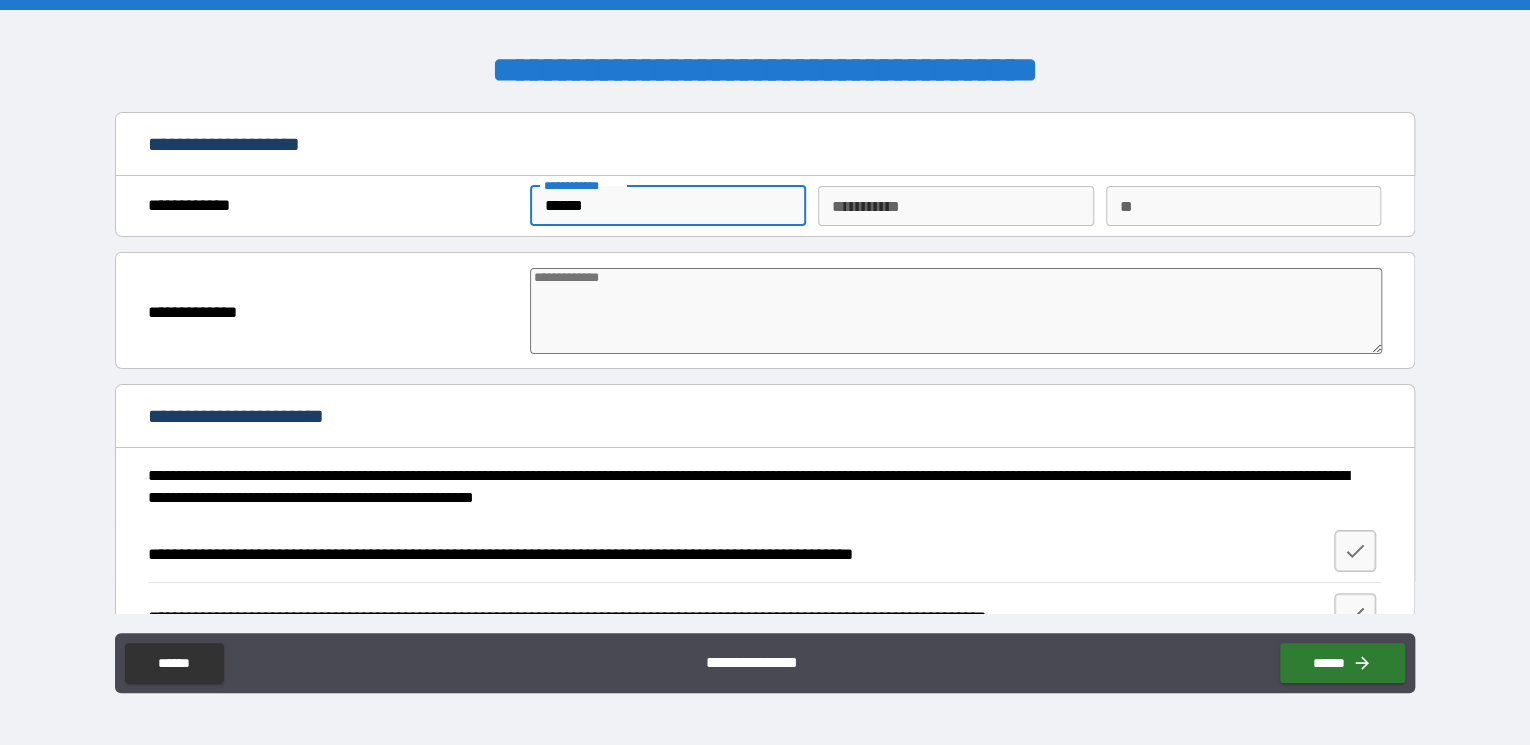 type on "*" 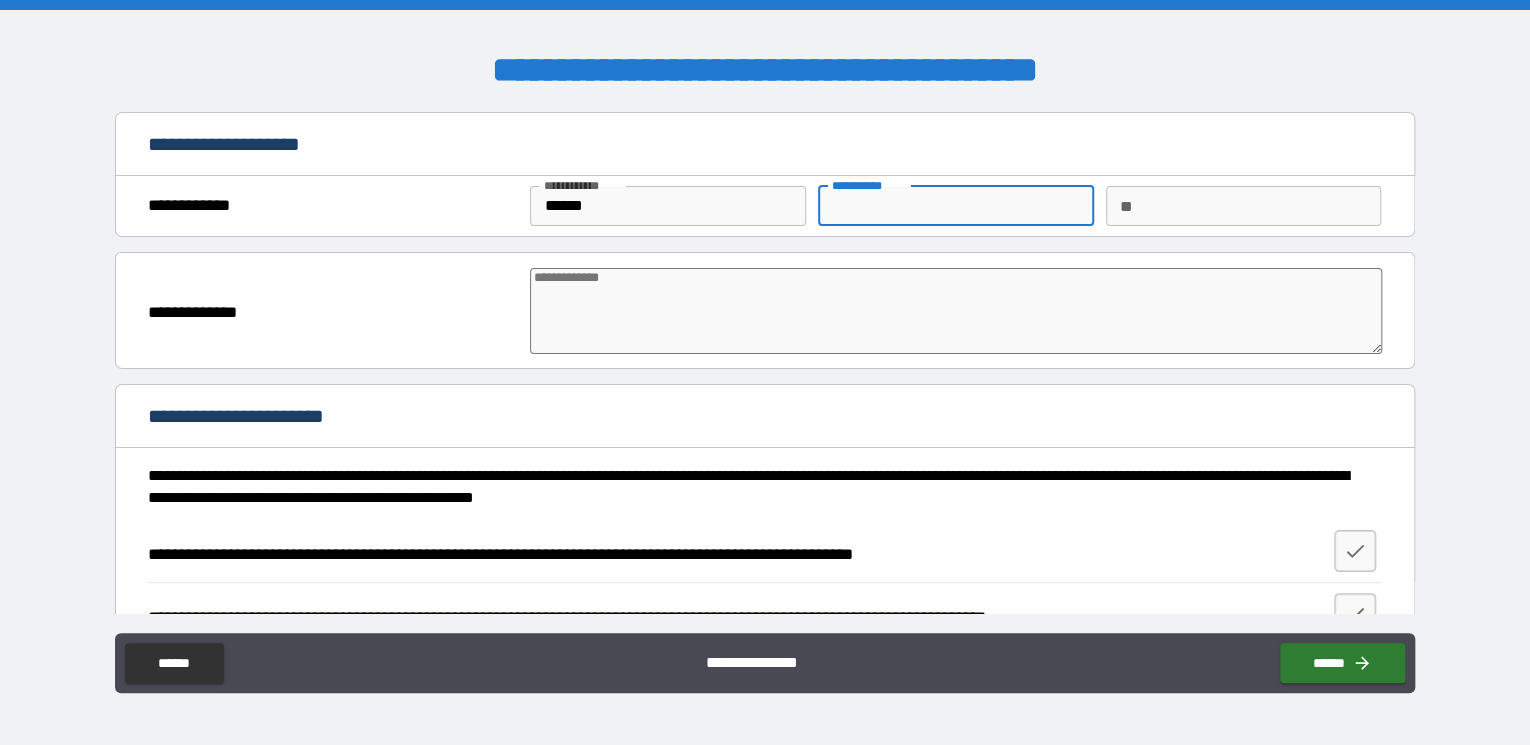 type on "*" 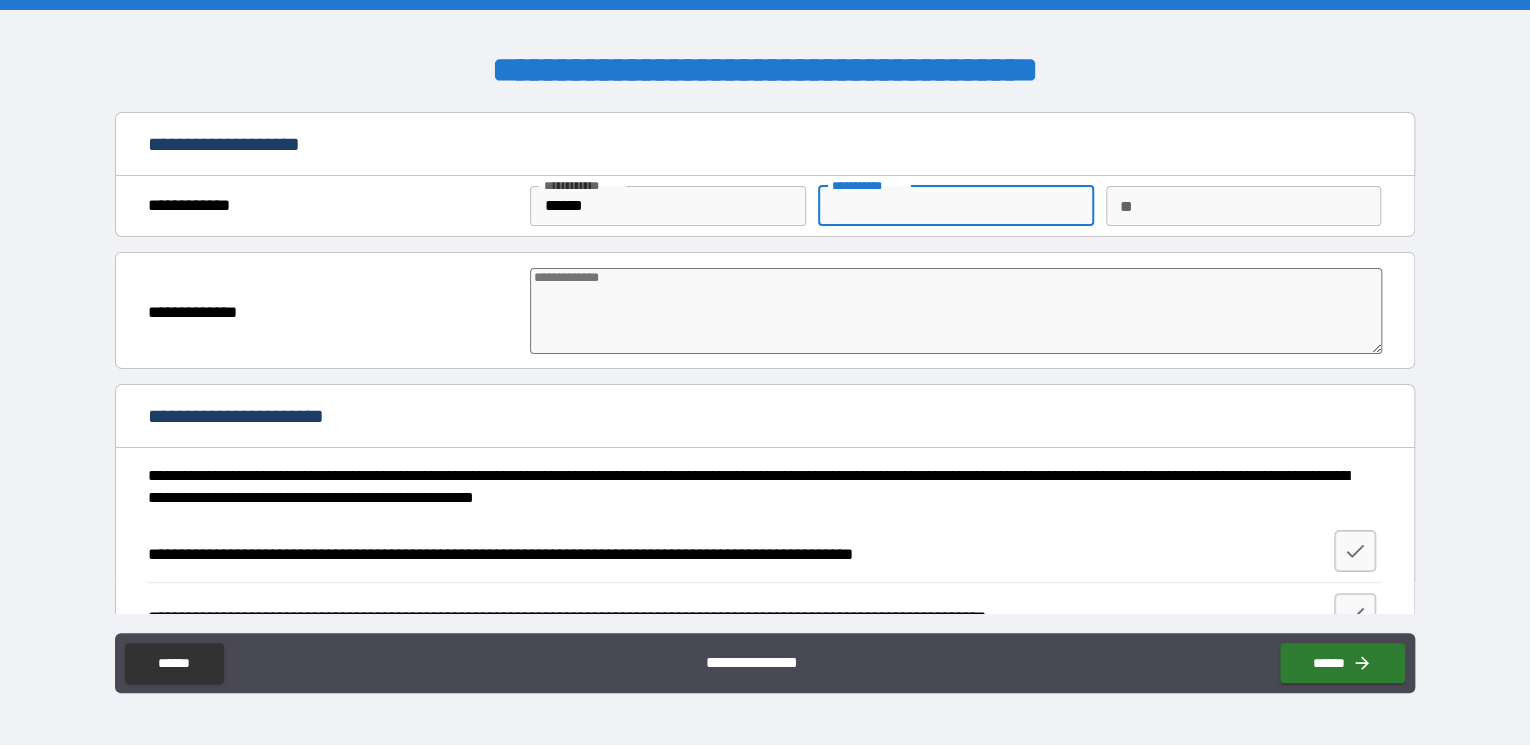 type on "*" 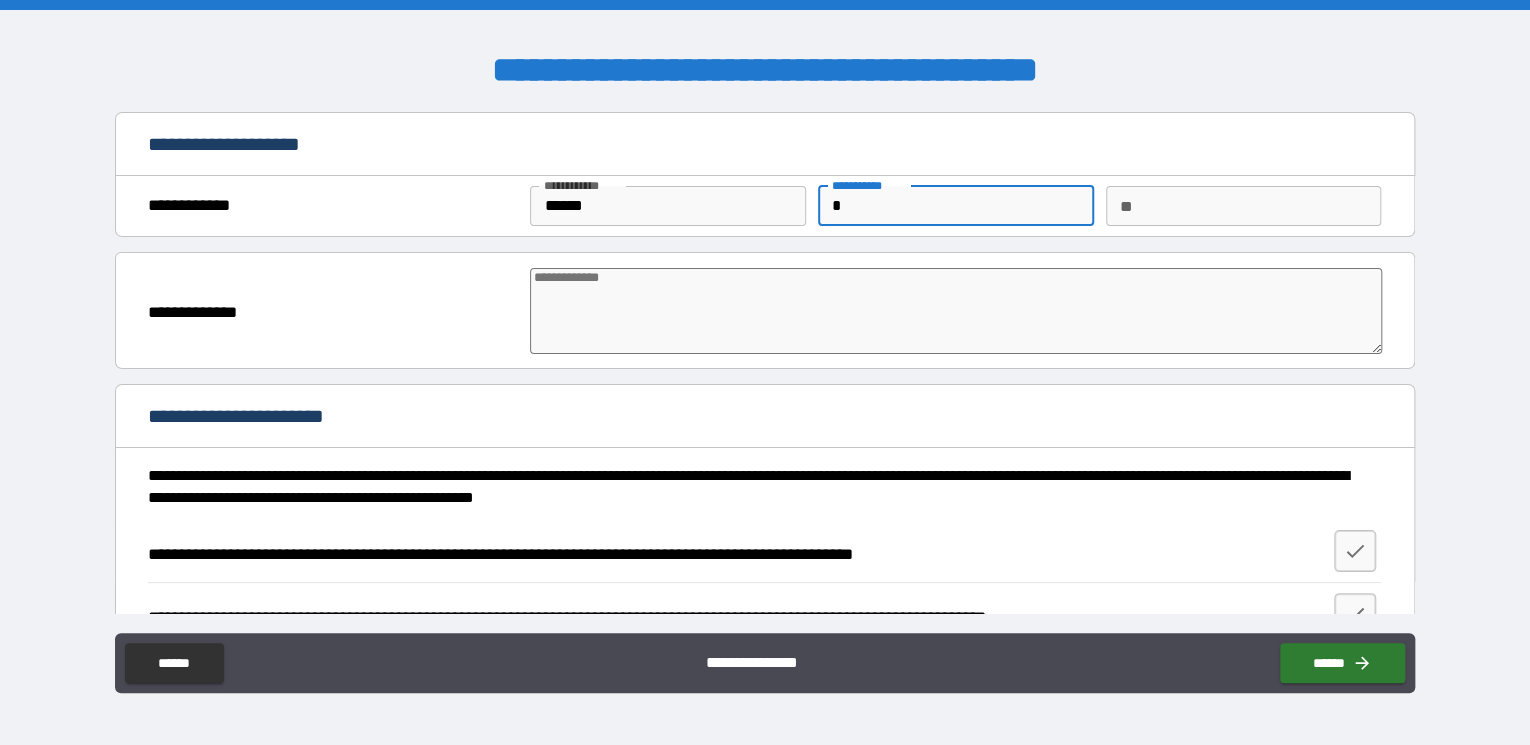 type on "*" 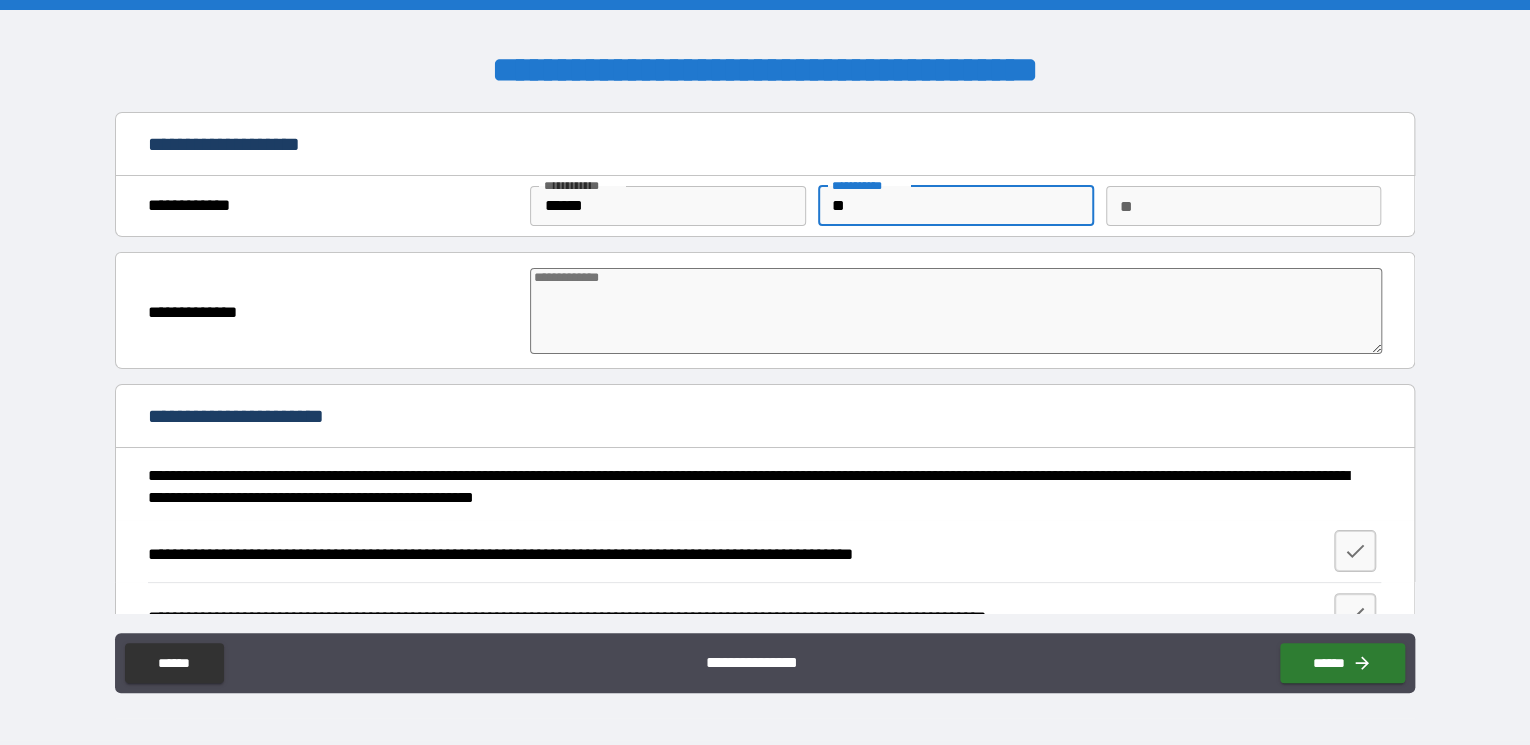 type on "***" 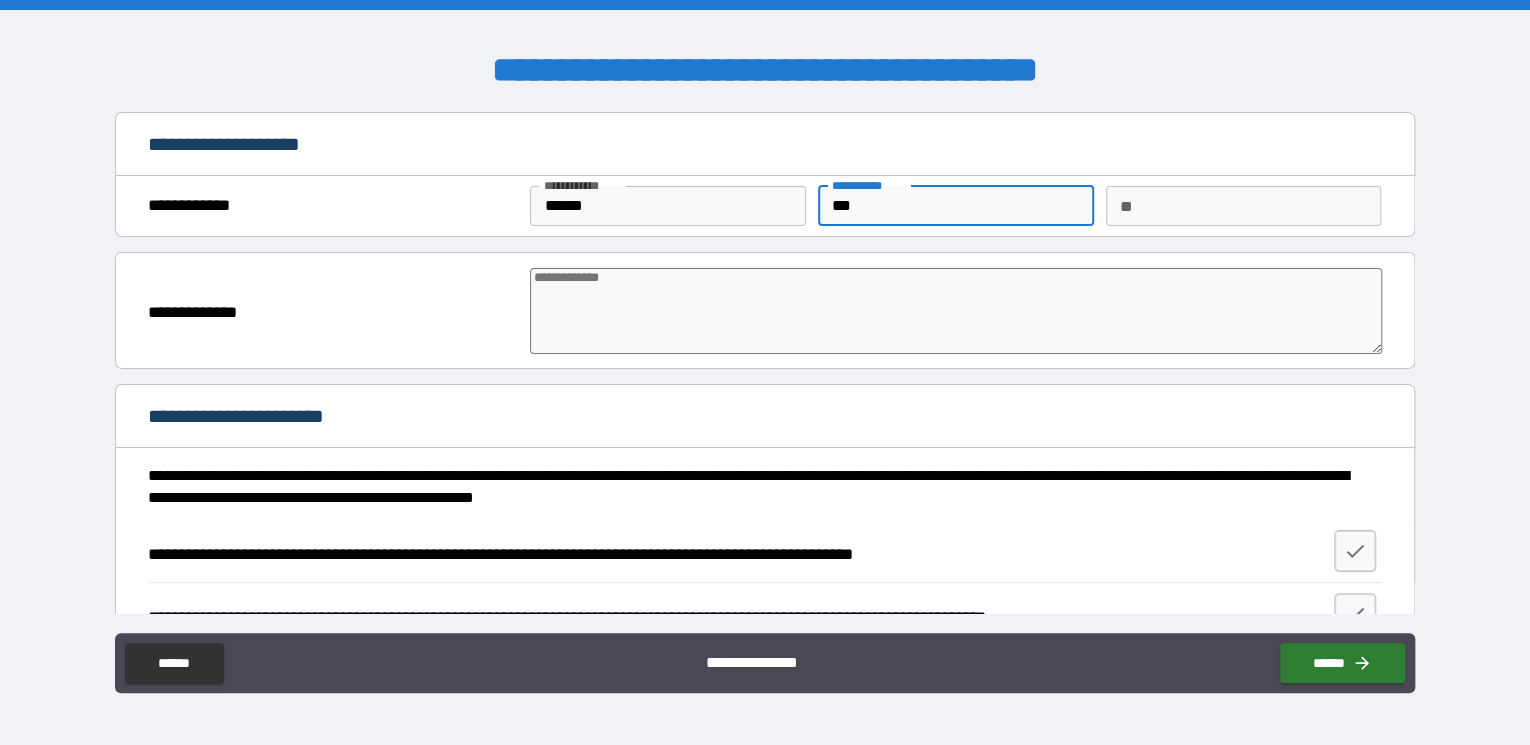 type on "*" 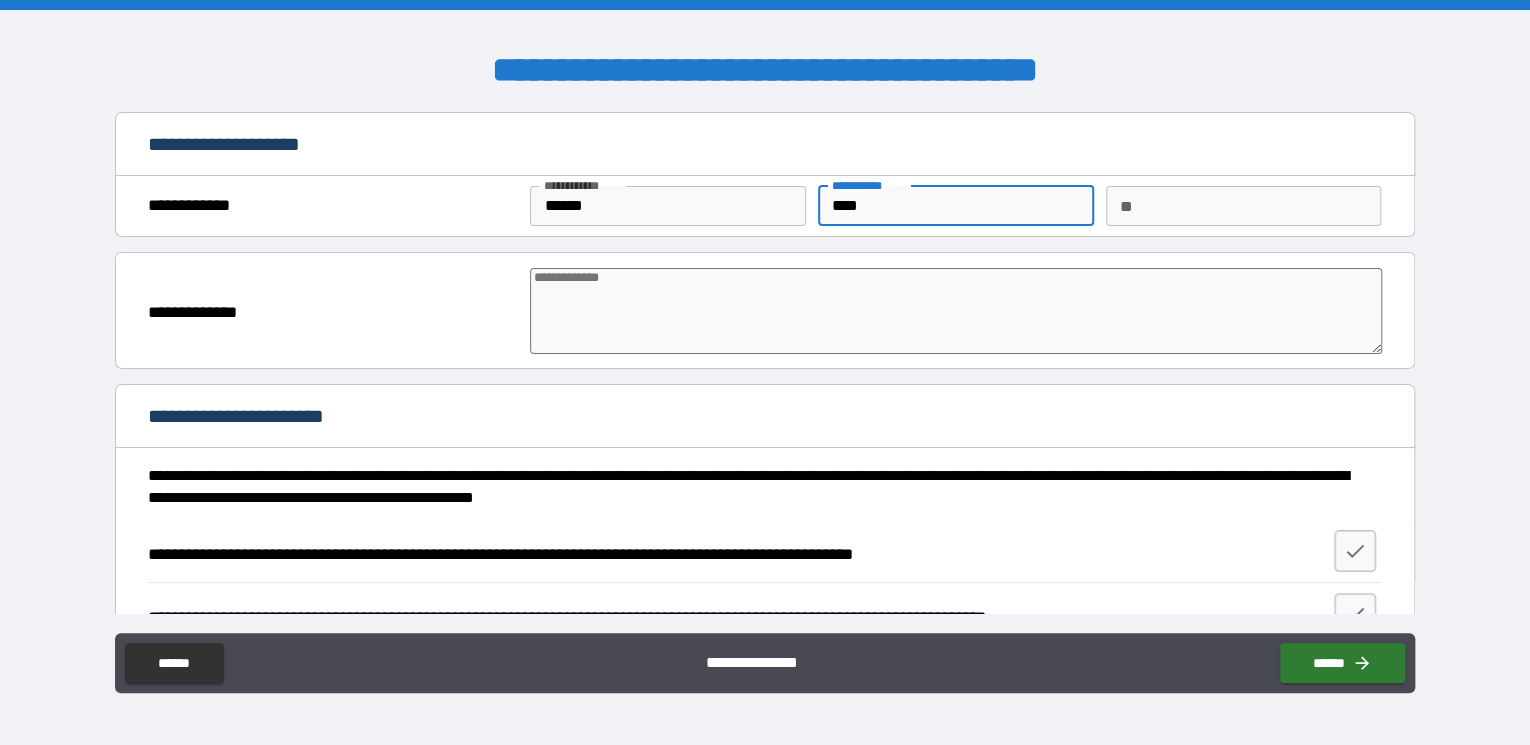 type on "*" 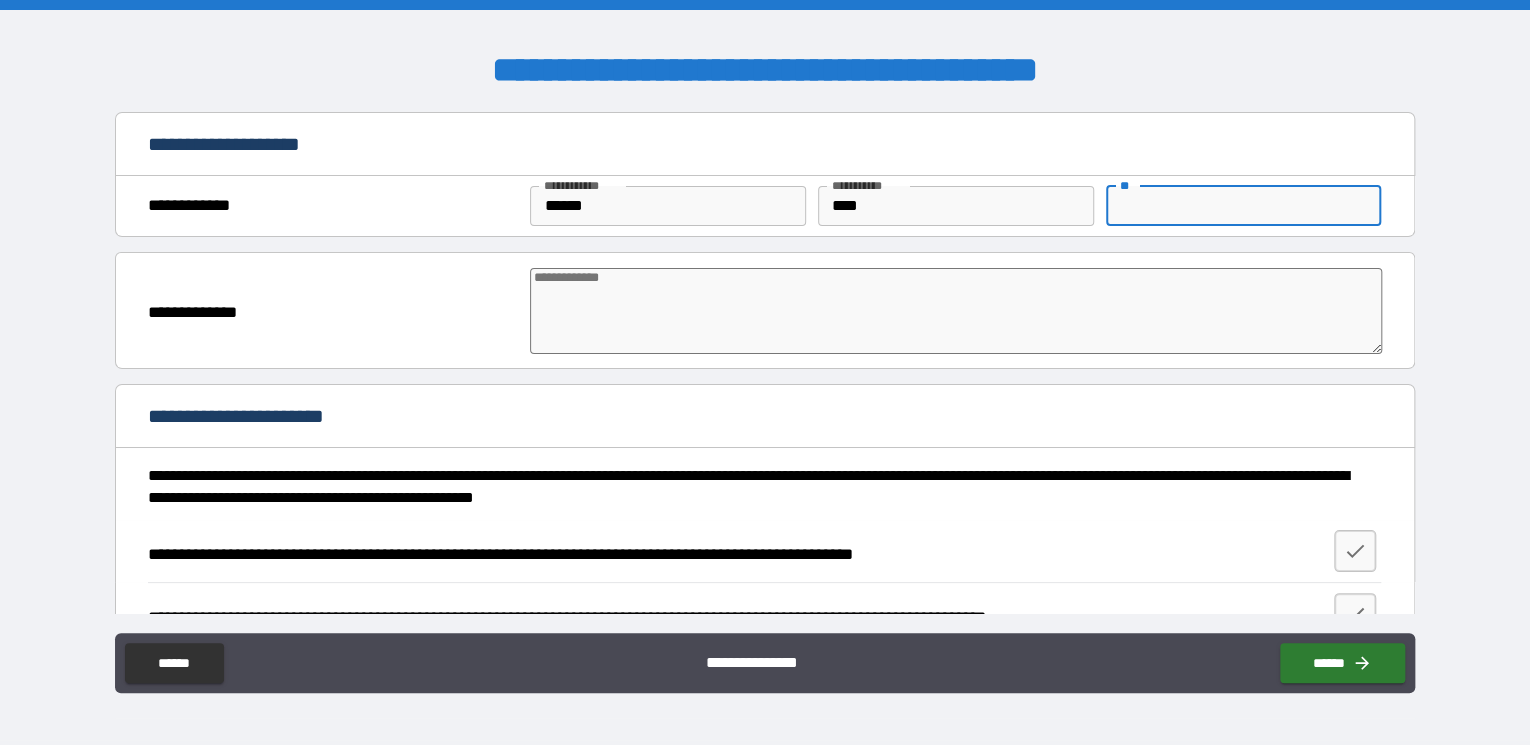 type on "*" 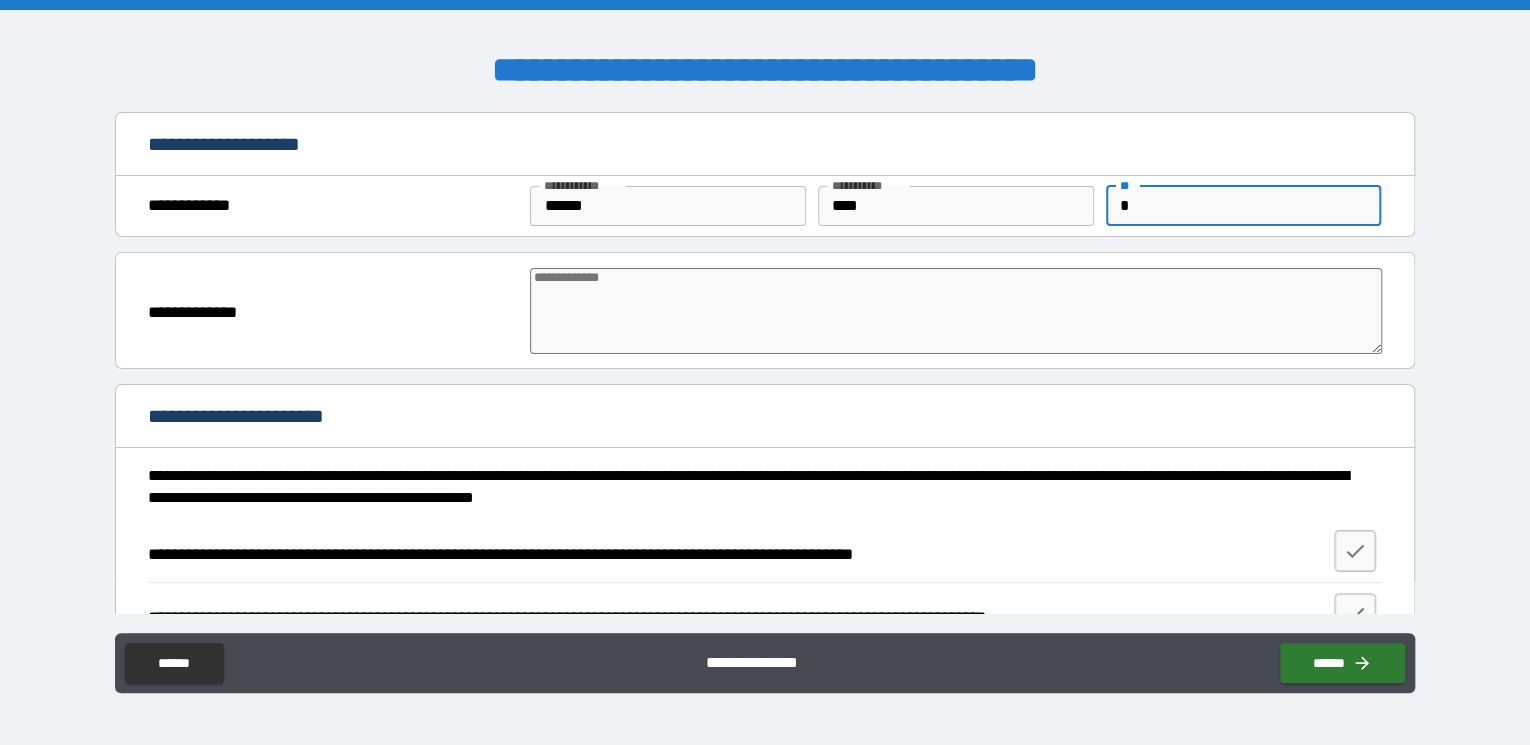 type on "**********" 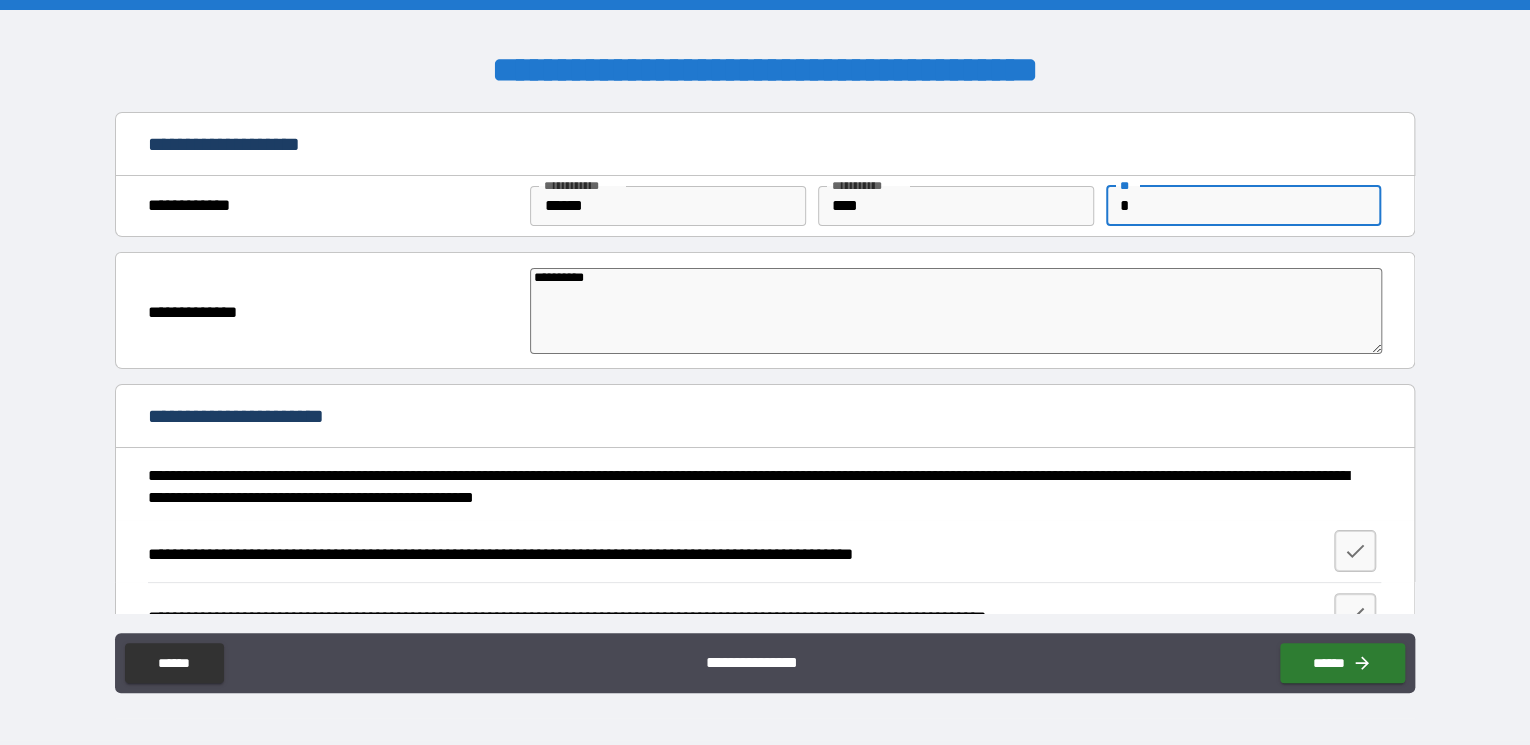 type on "*" 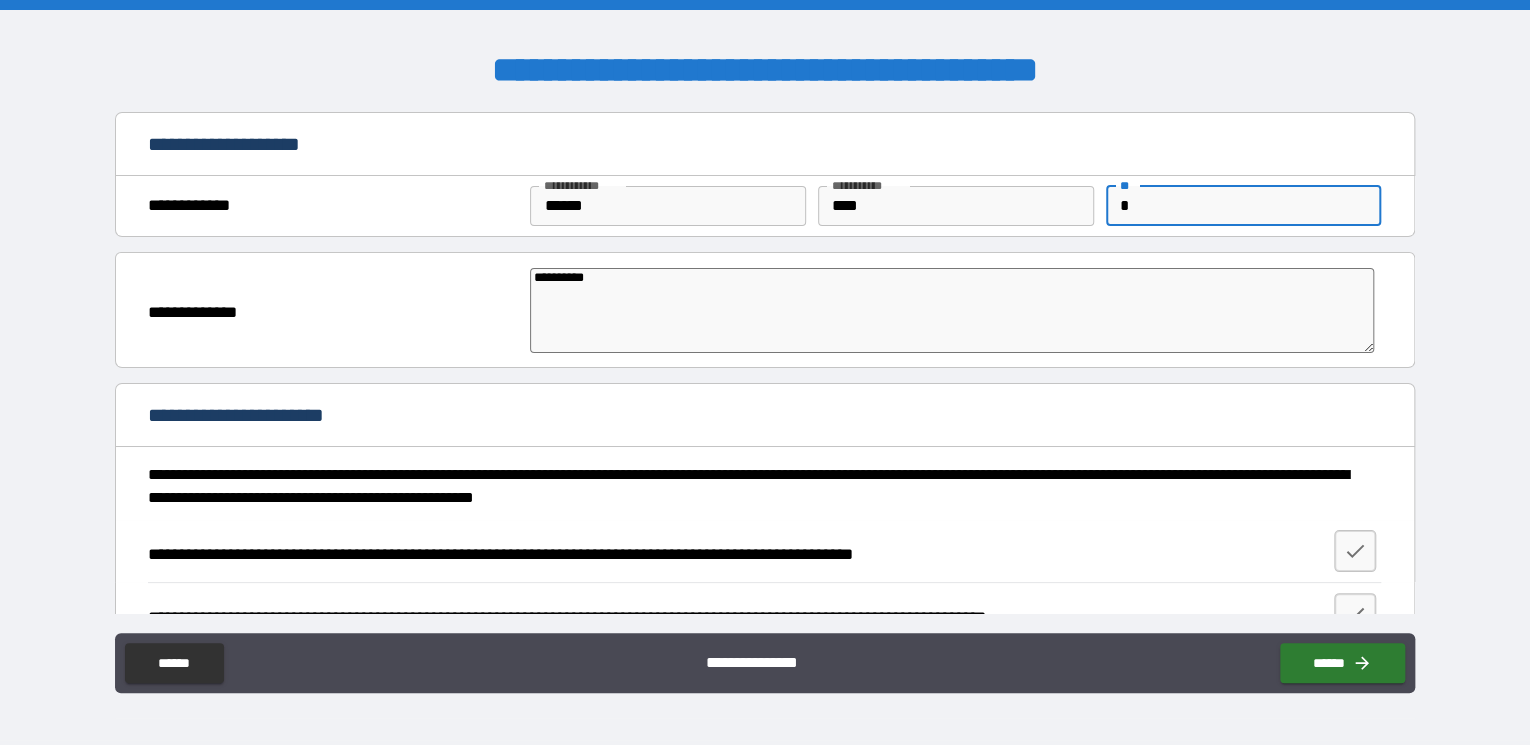 type on "*" 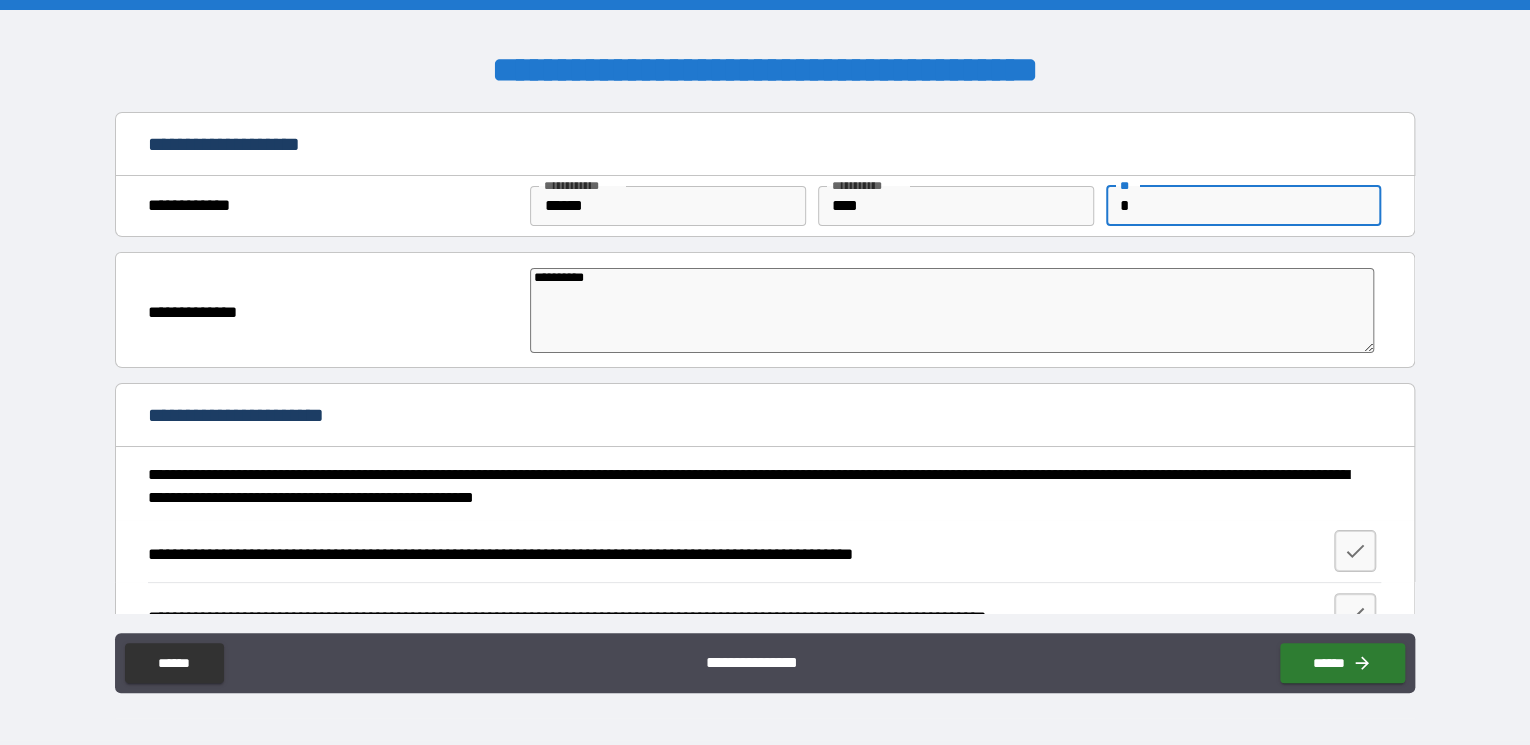 type on "*" 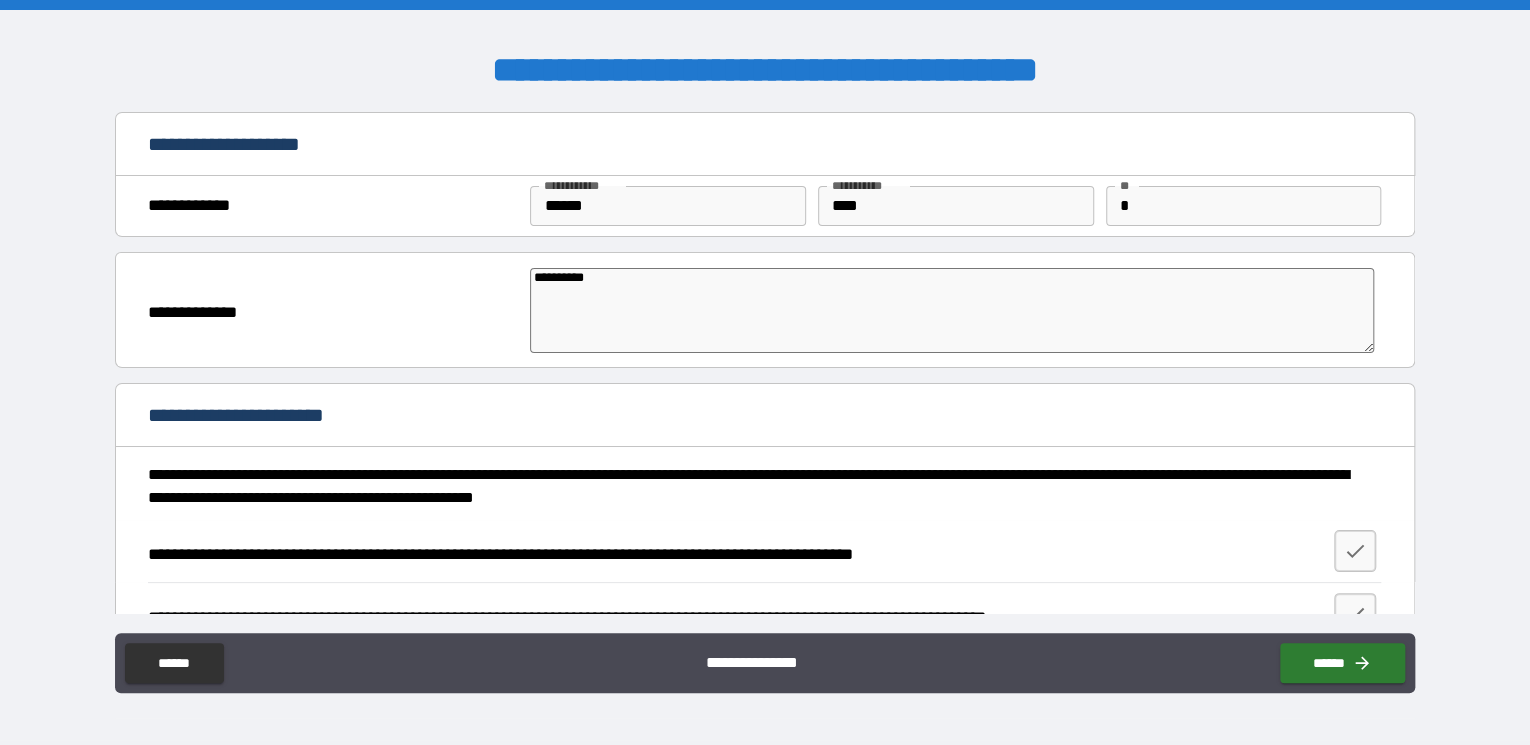 click on "**********" at bounding box center (951, 311) 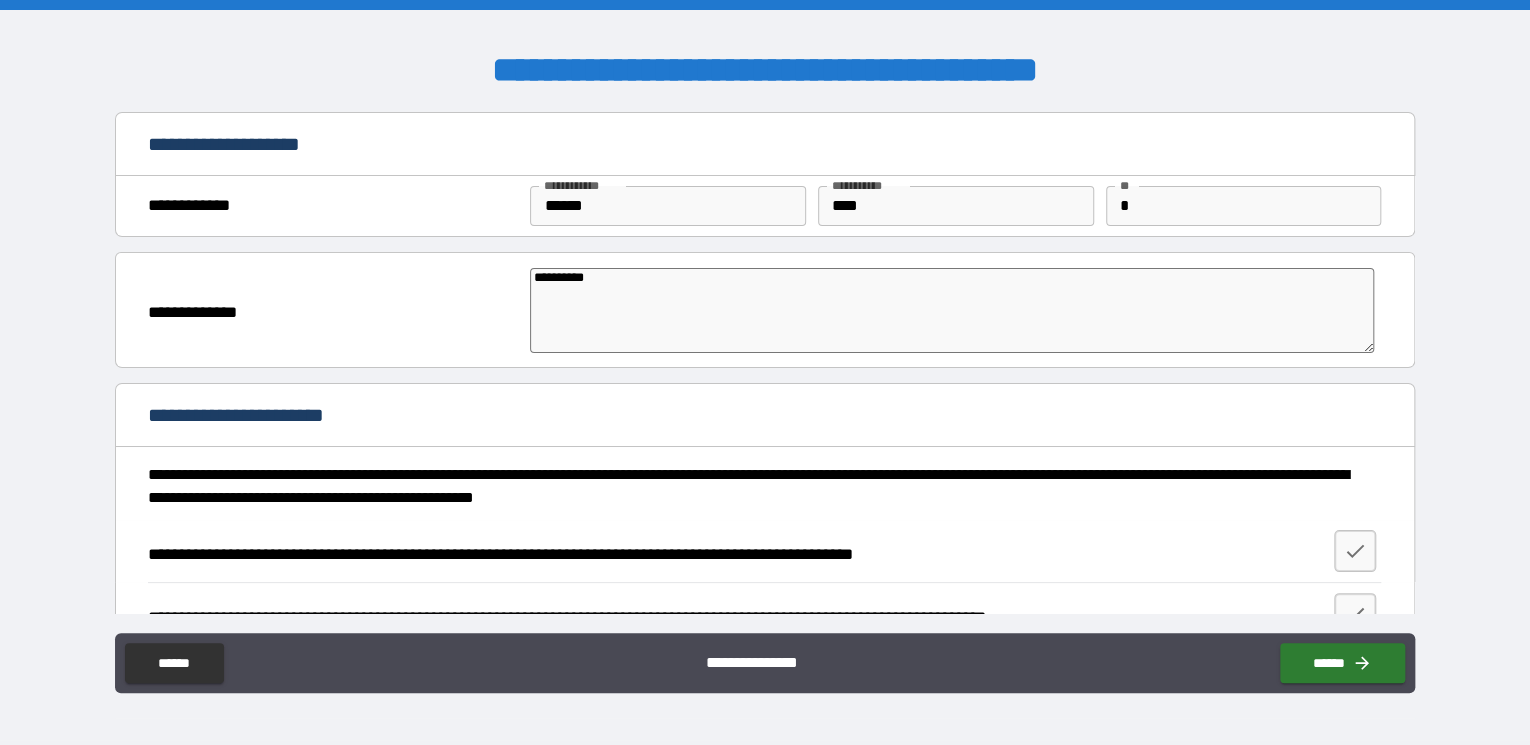 type on "*********" 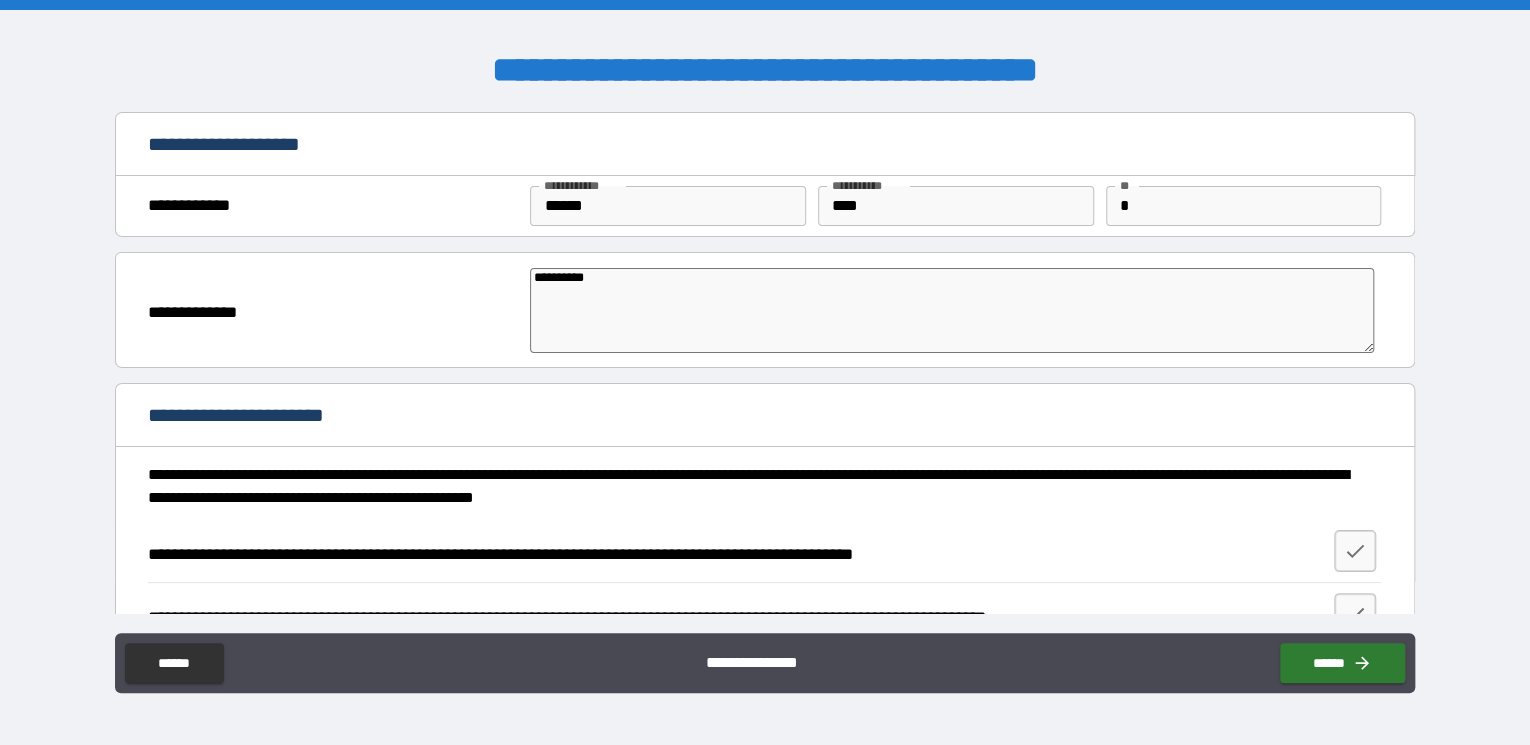 type on "*" 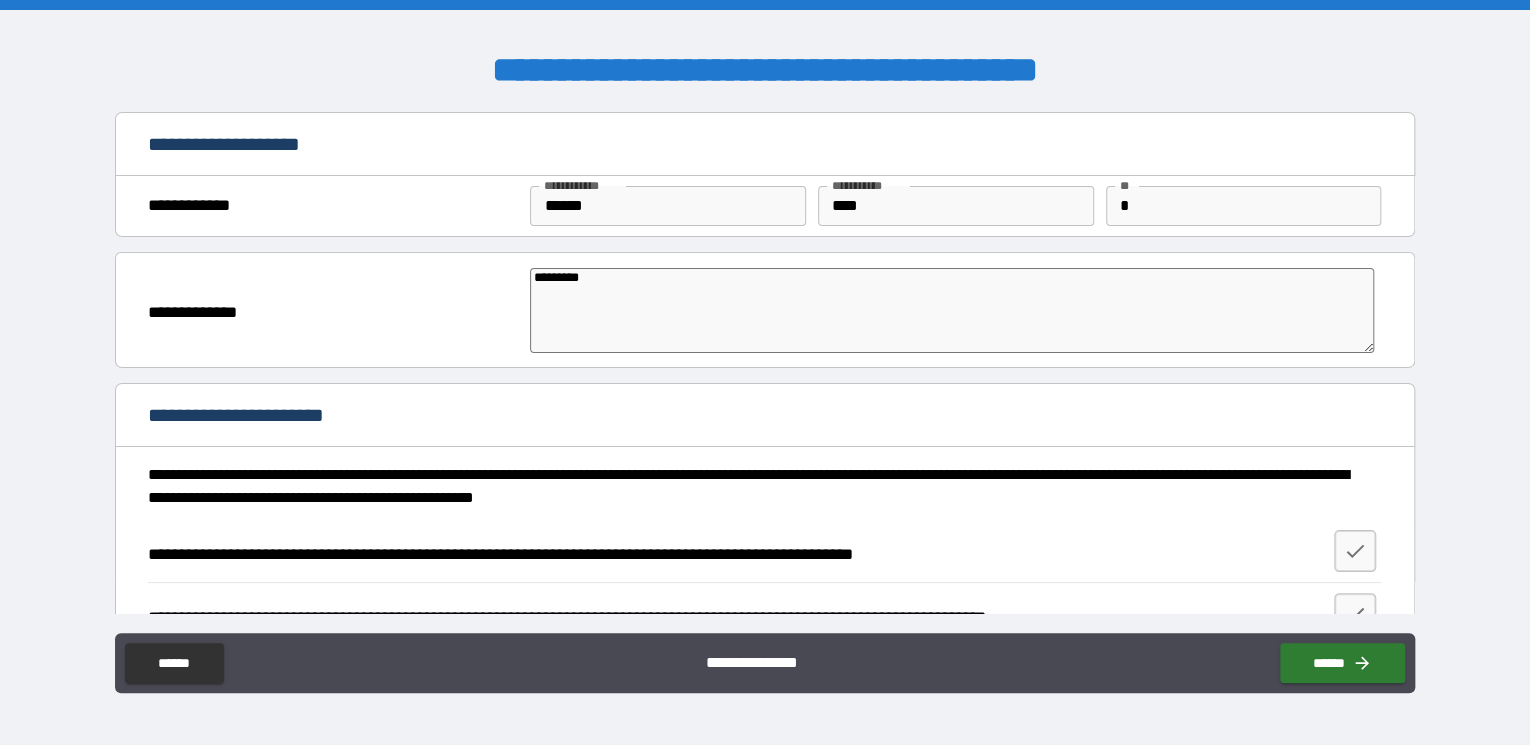type on "********" 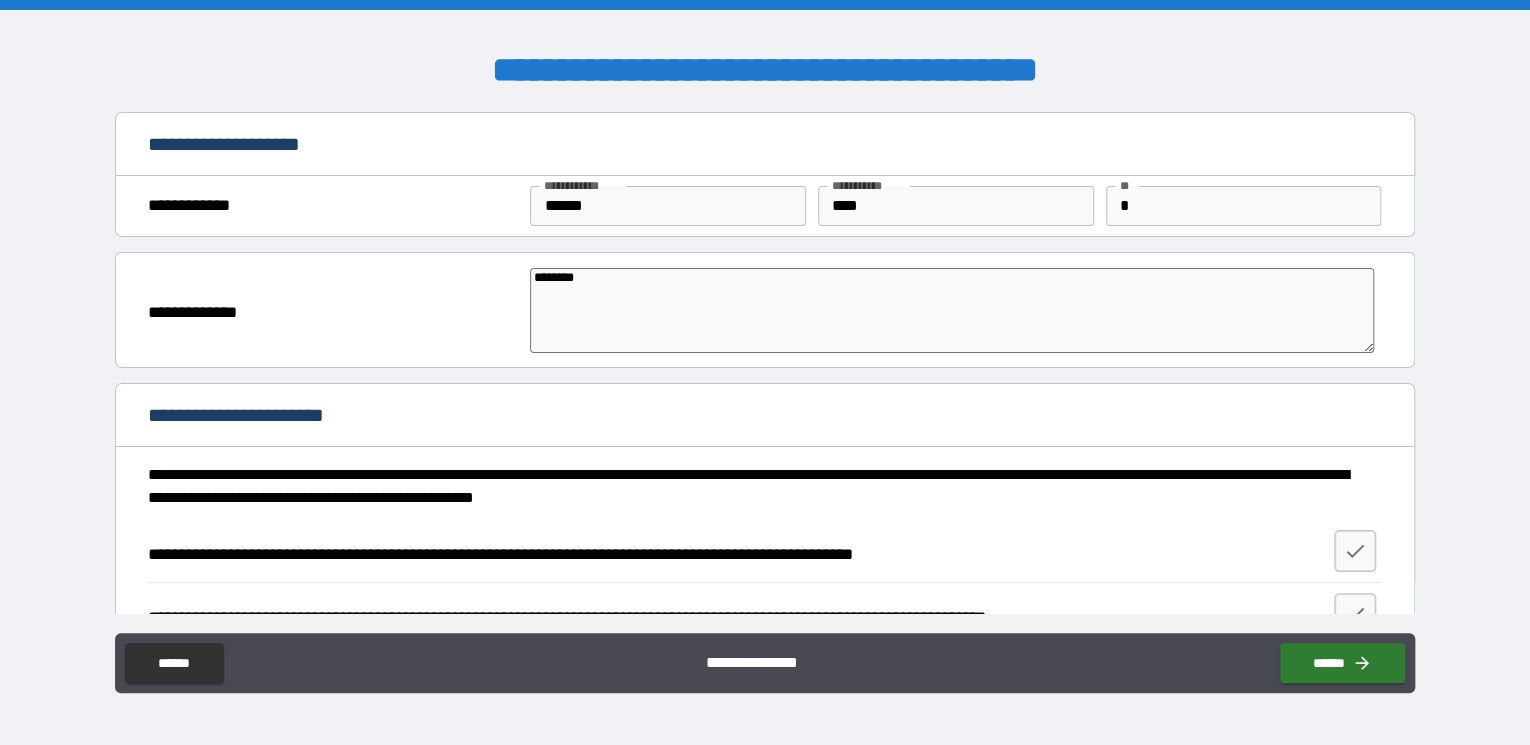 type on "*******" 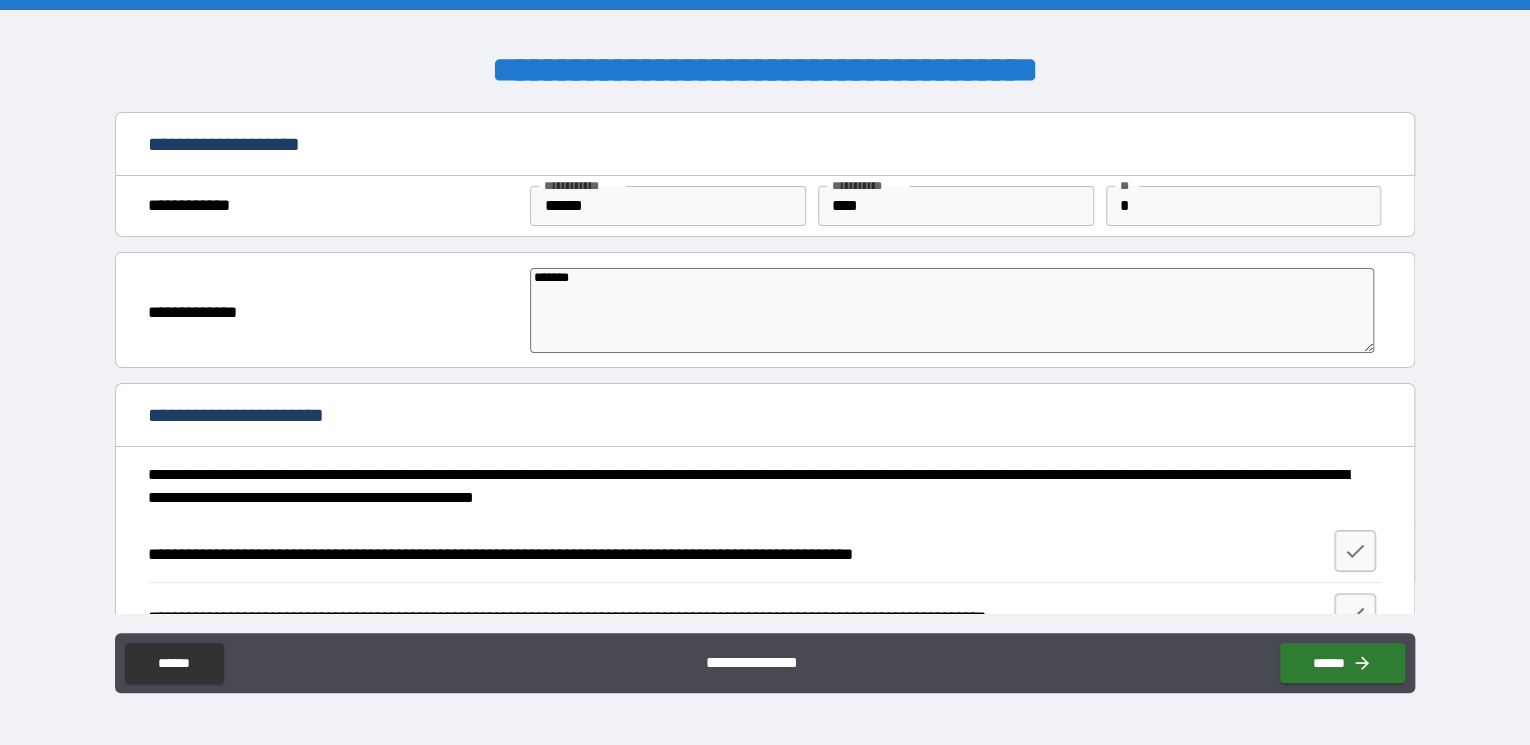 type on "******" 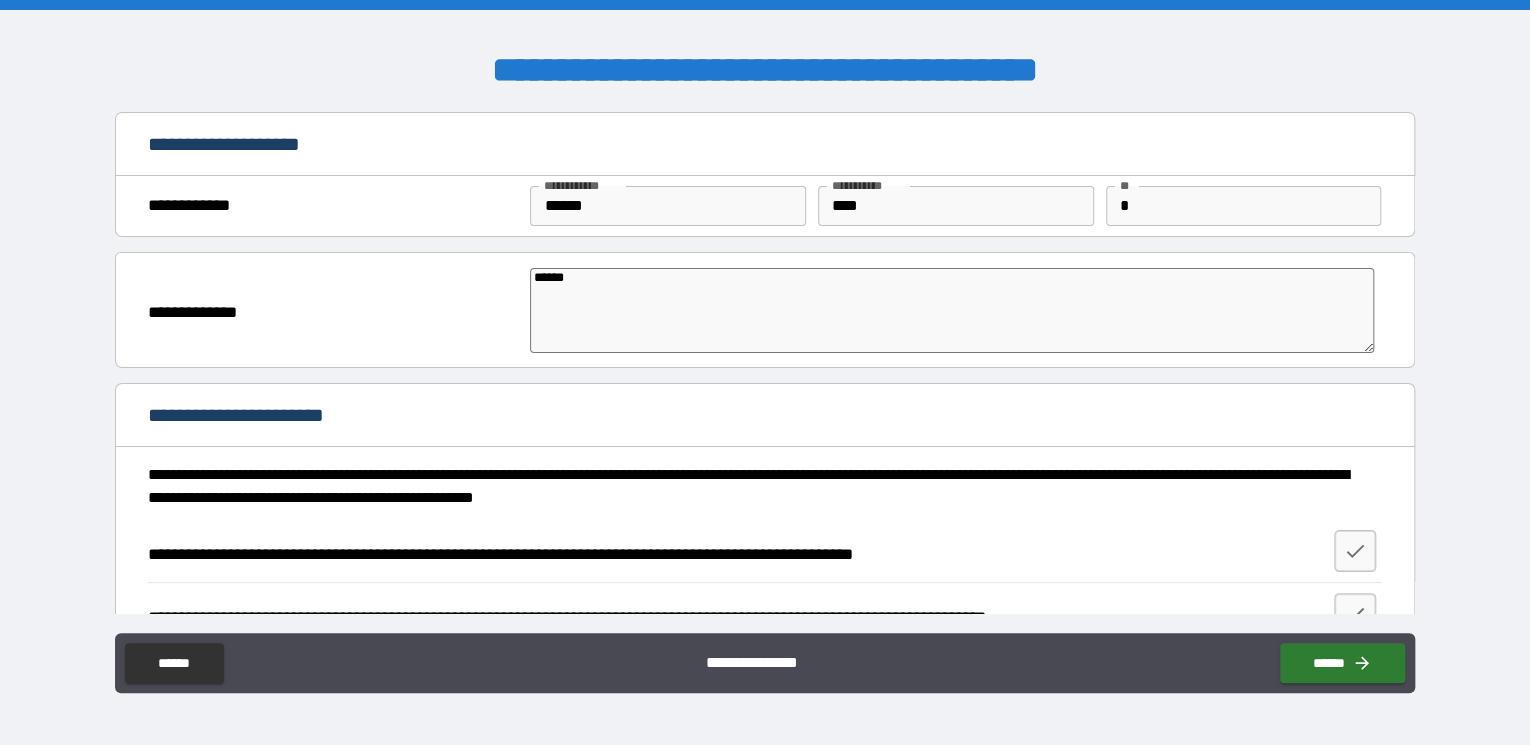 type on "*****" 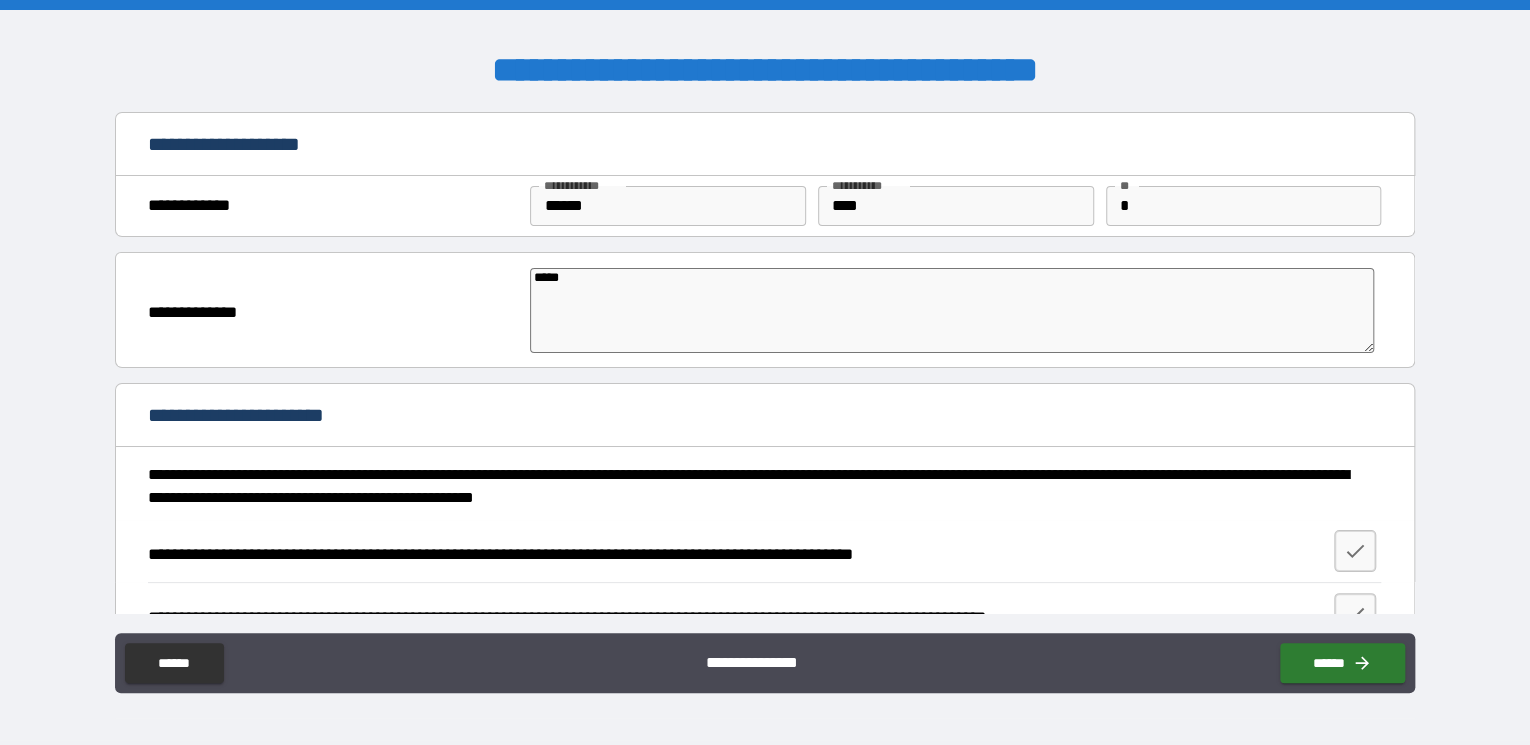 type on "*" 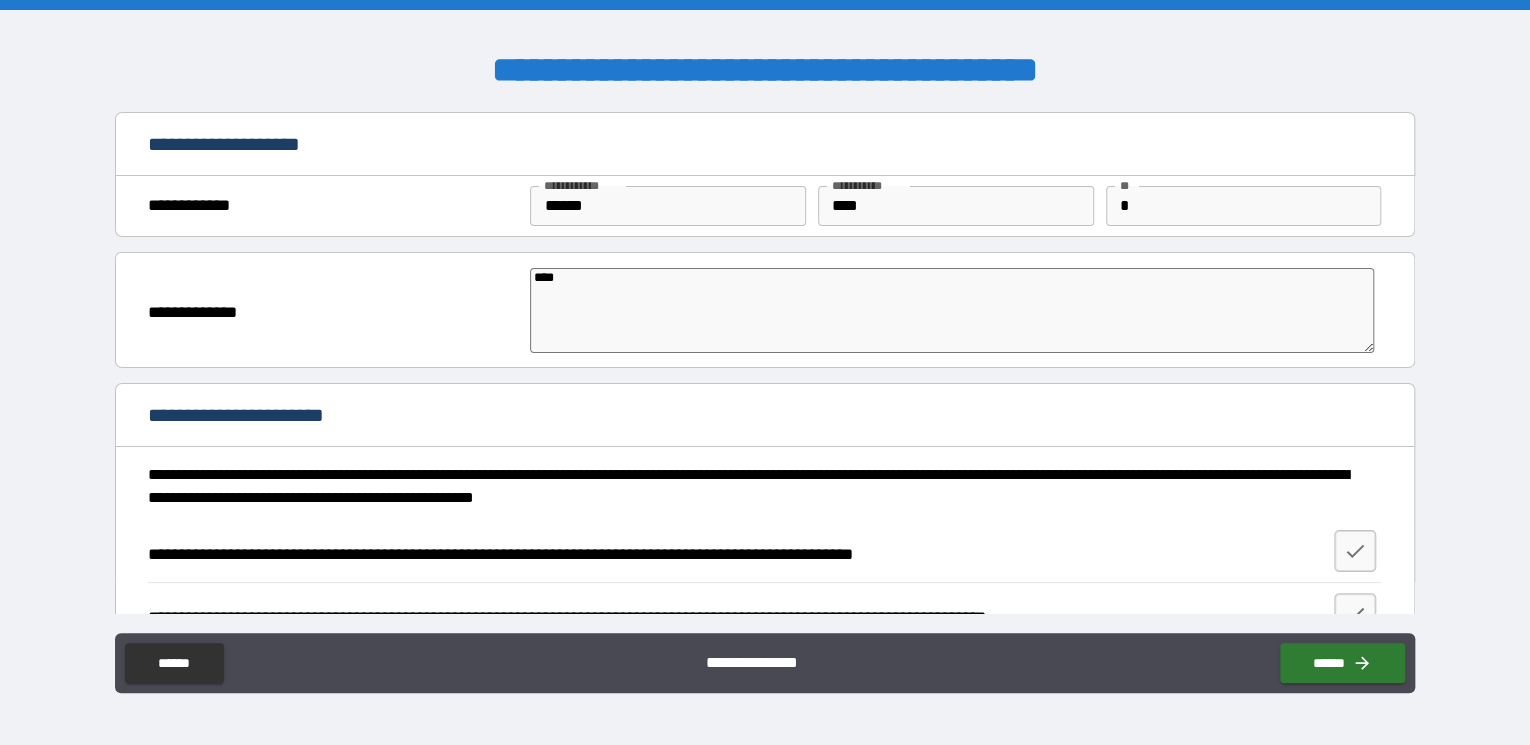type on "*" 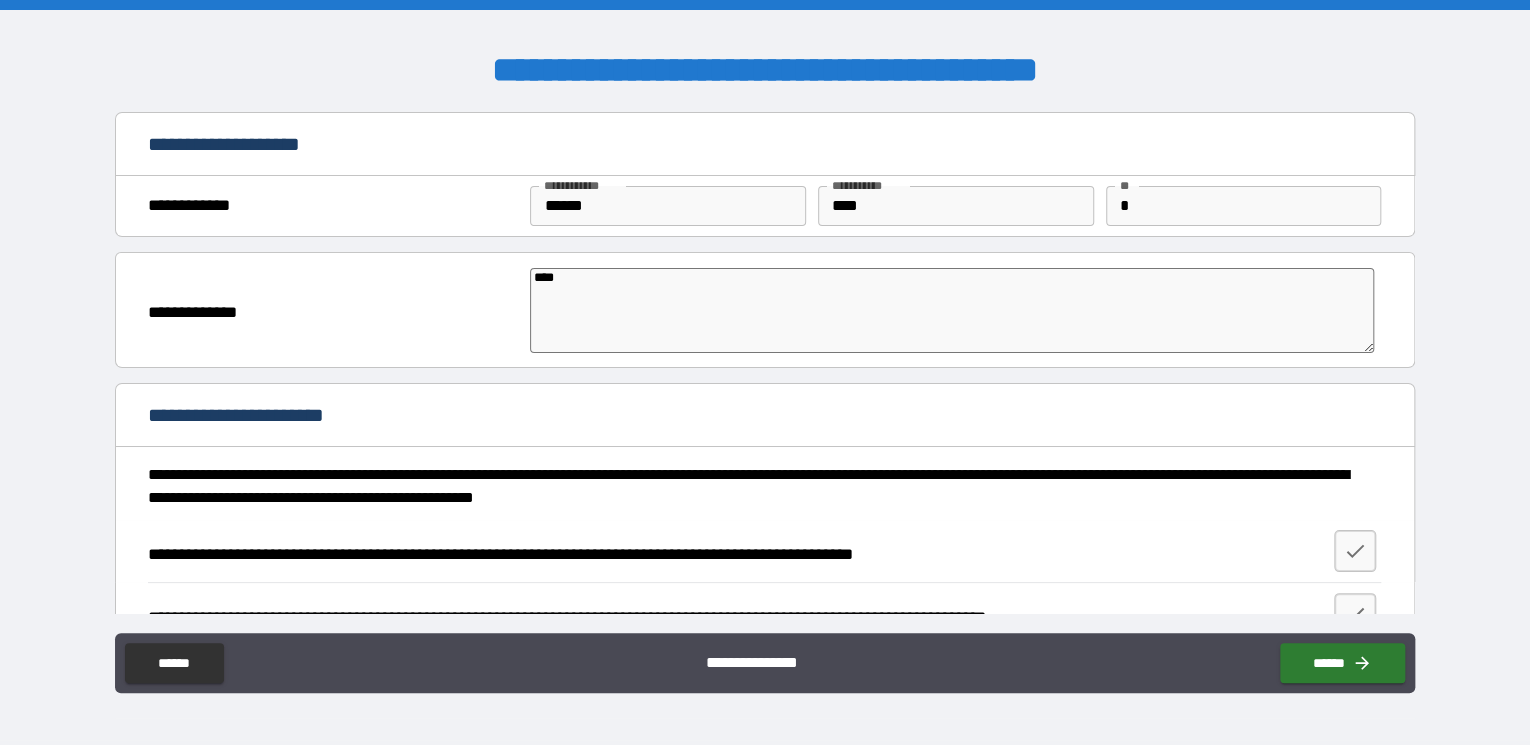 type on "*" 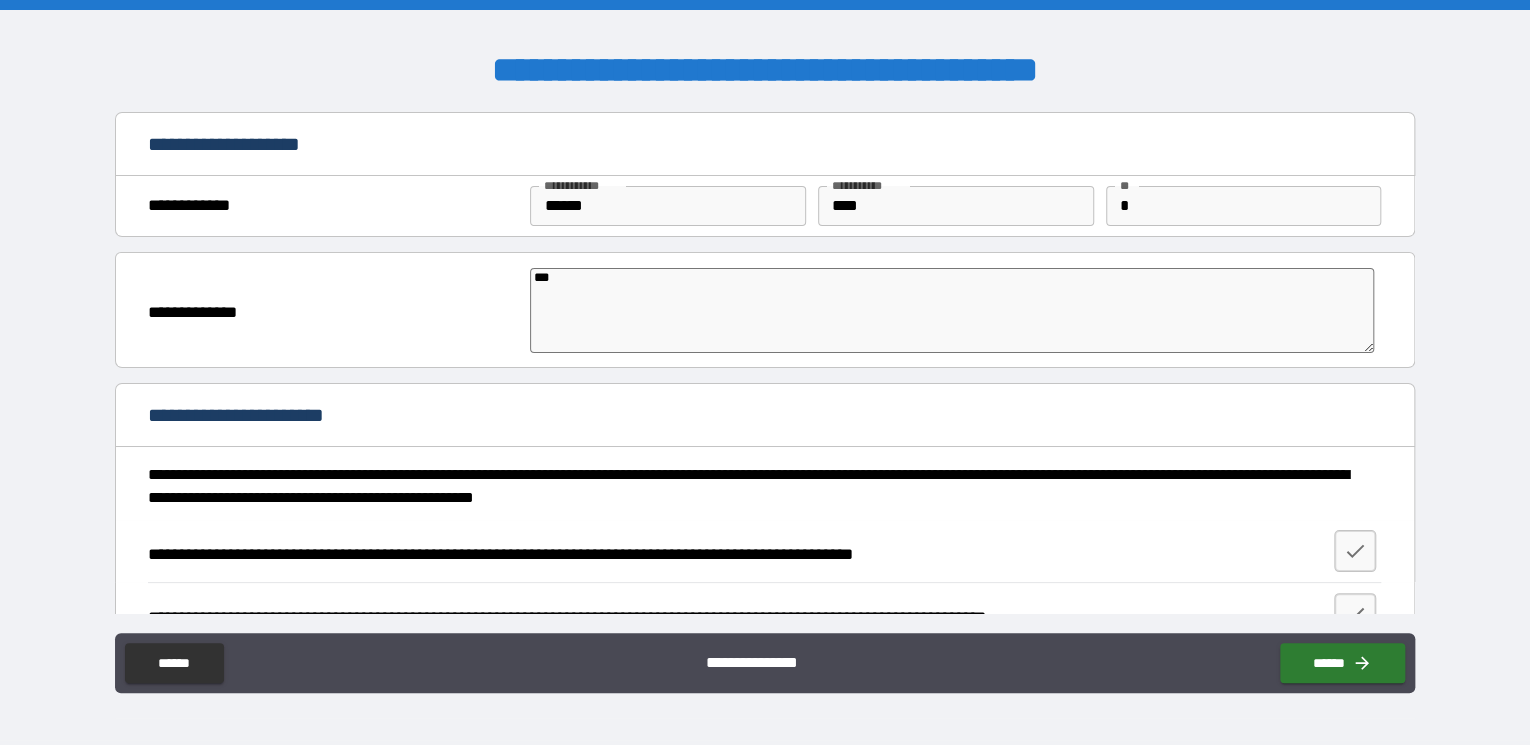 type on "*" 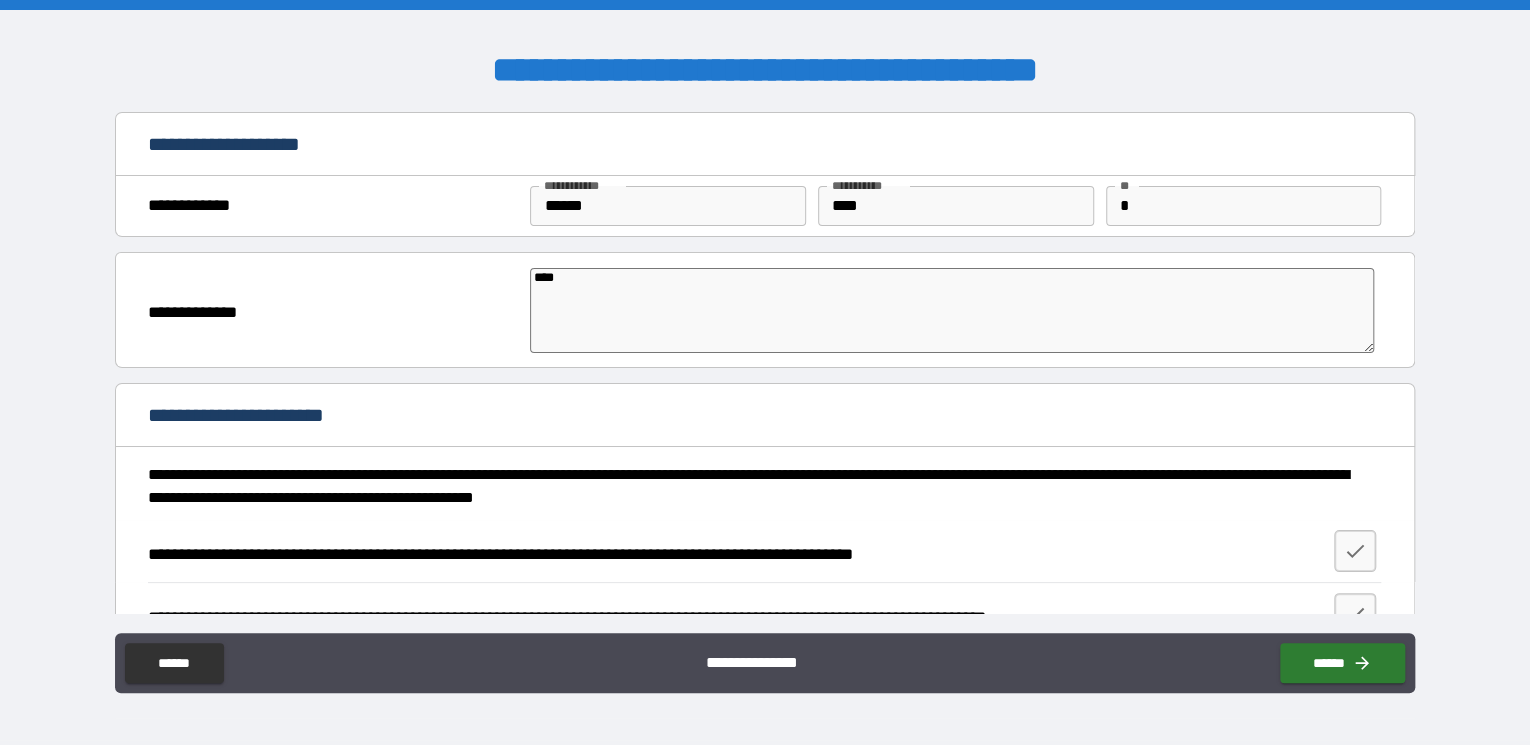 type on "*" 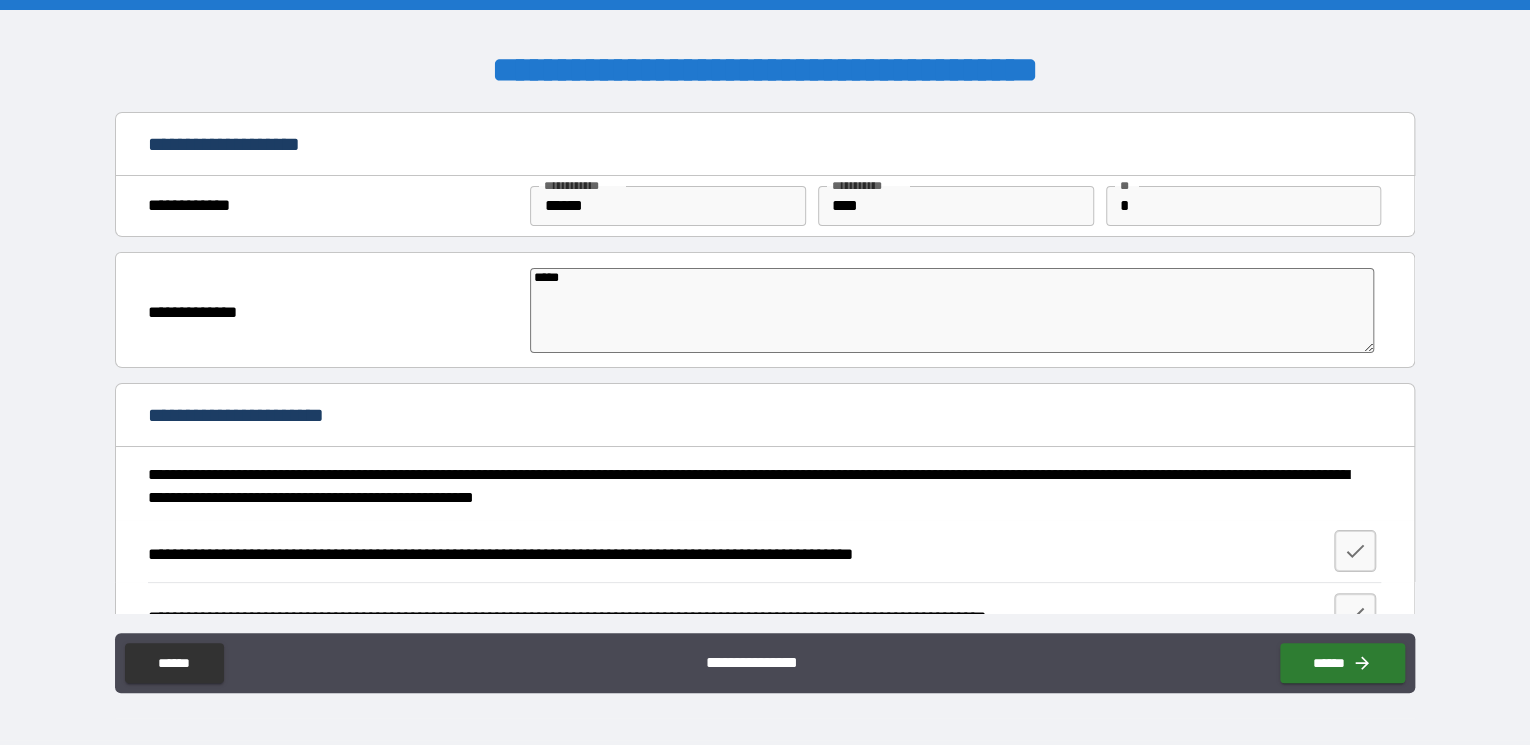 type on "*" 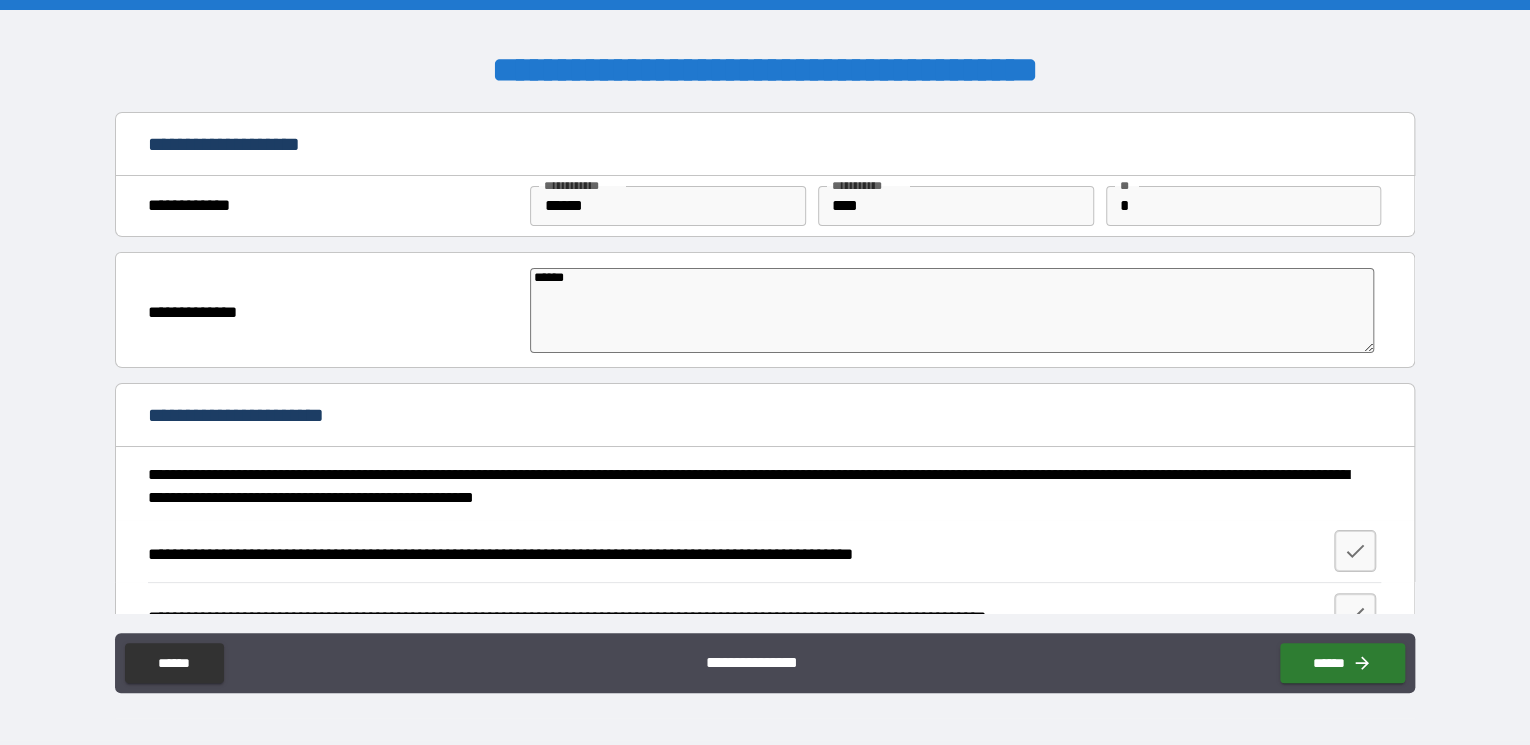type on "*" 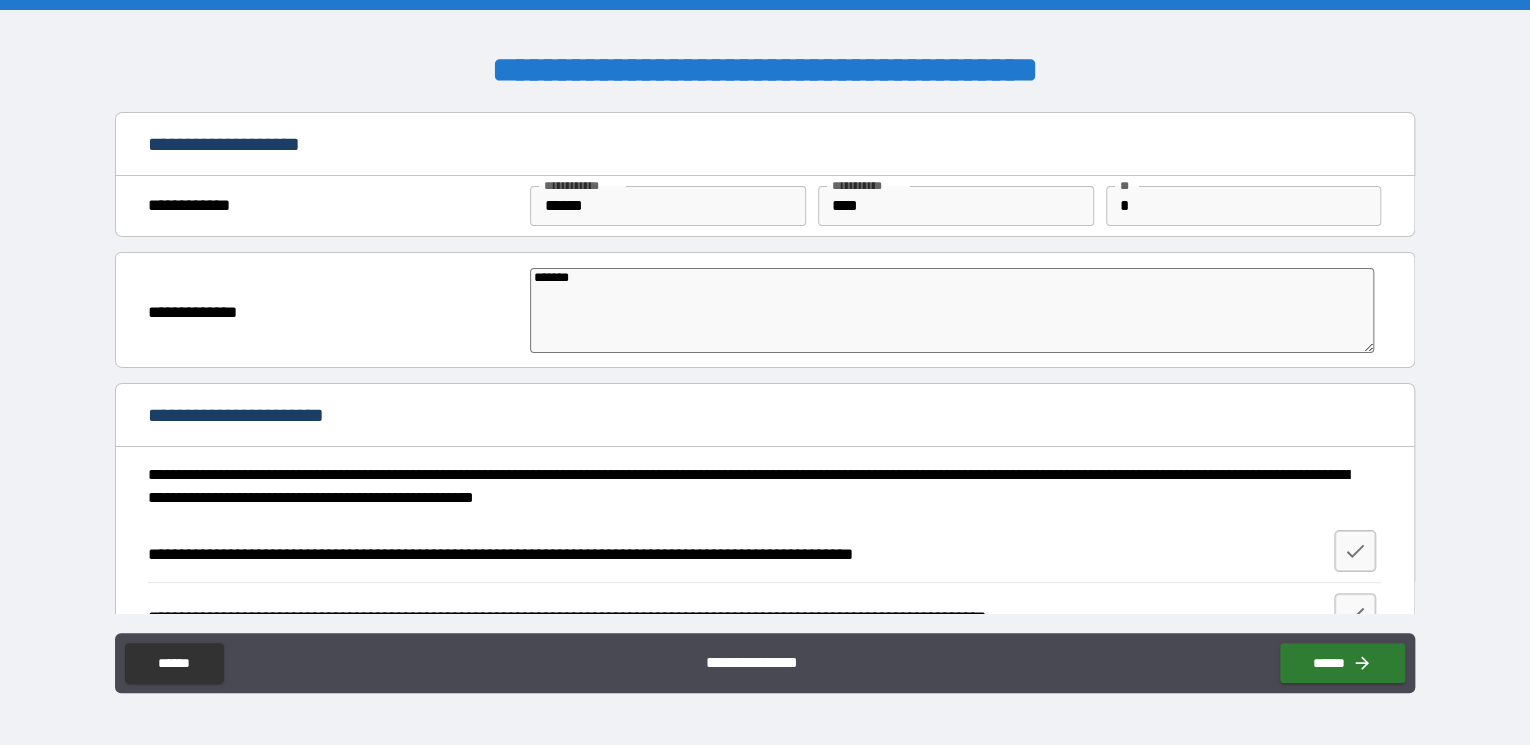 type on "*" 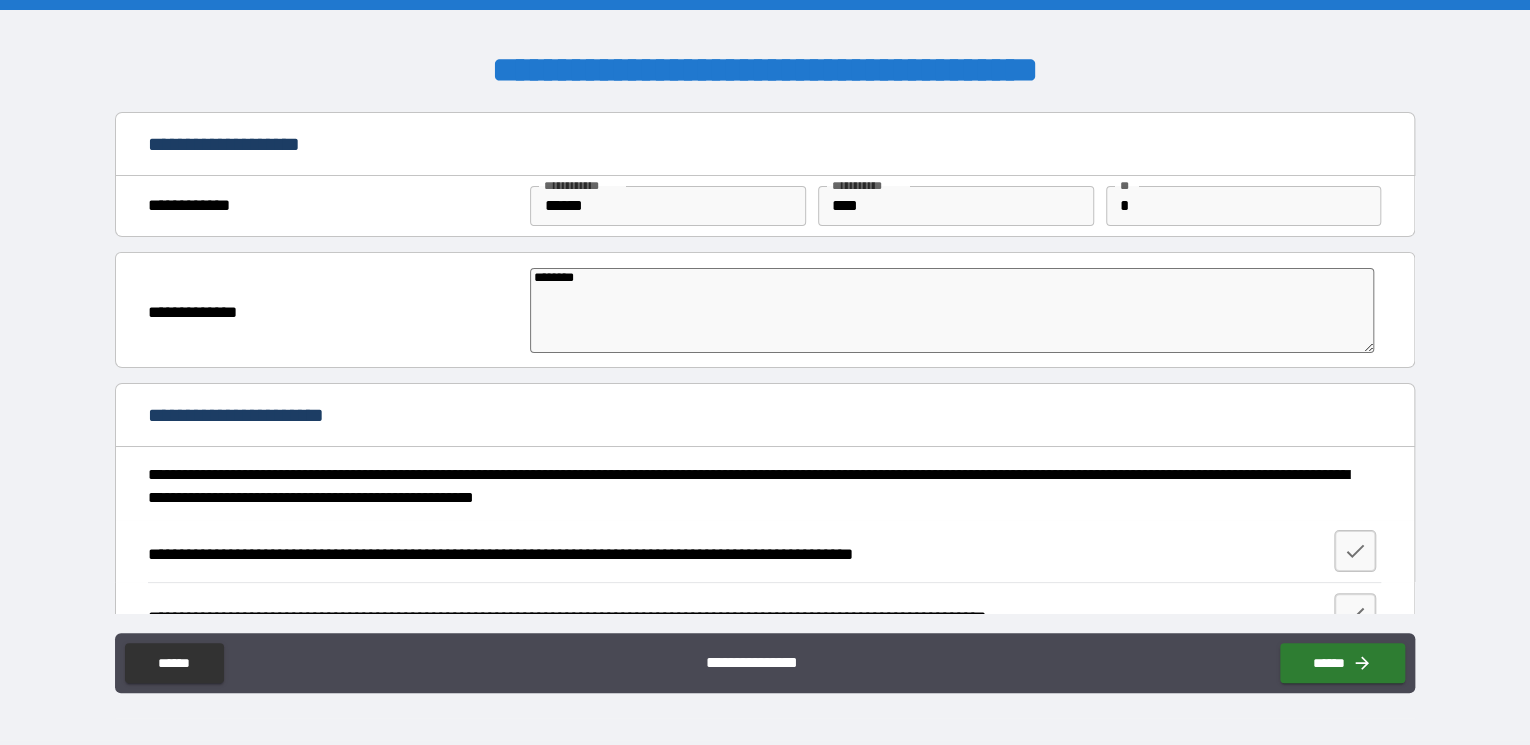 type on "*" 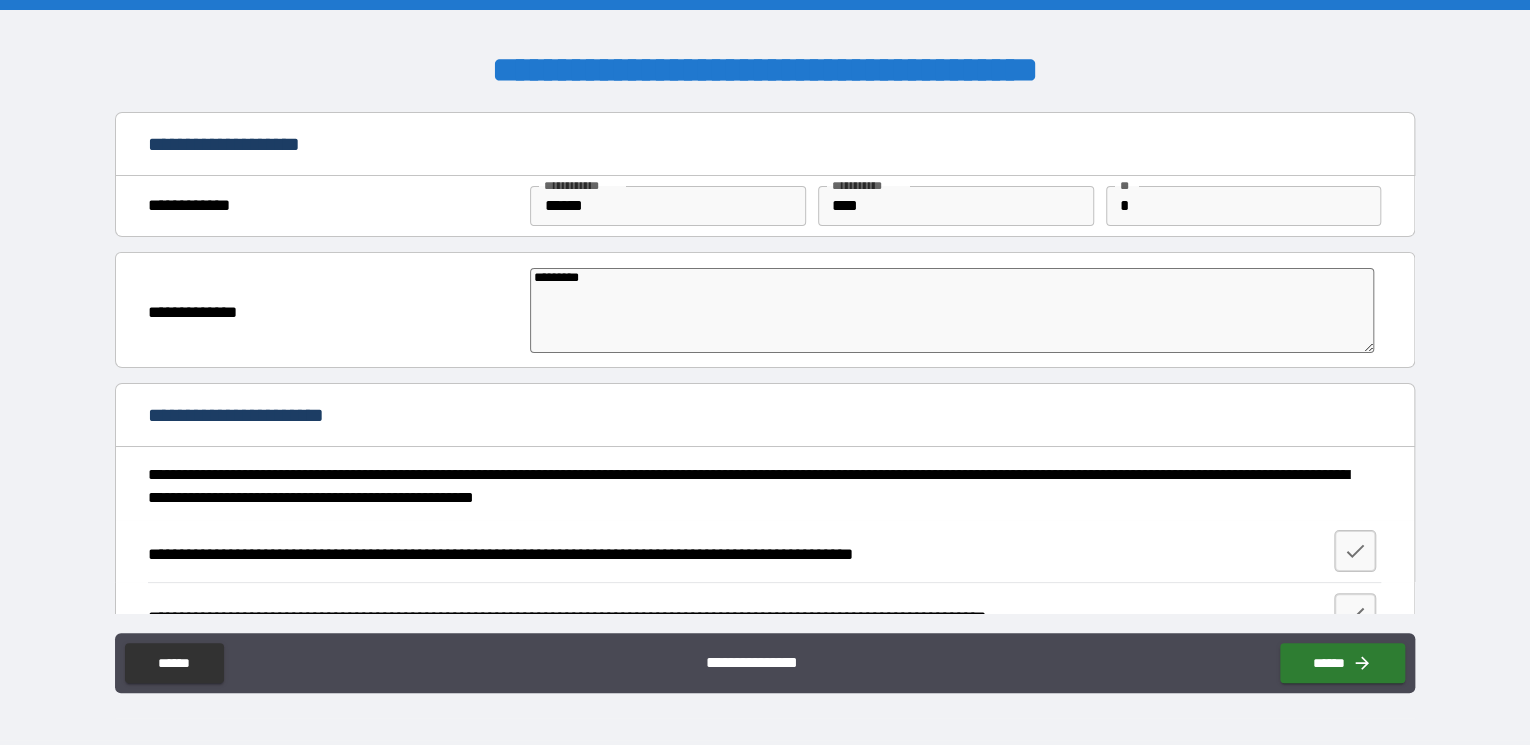 type on "*" 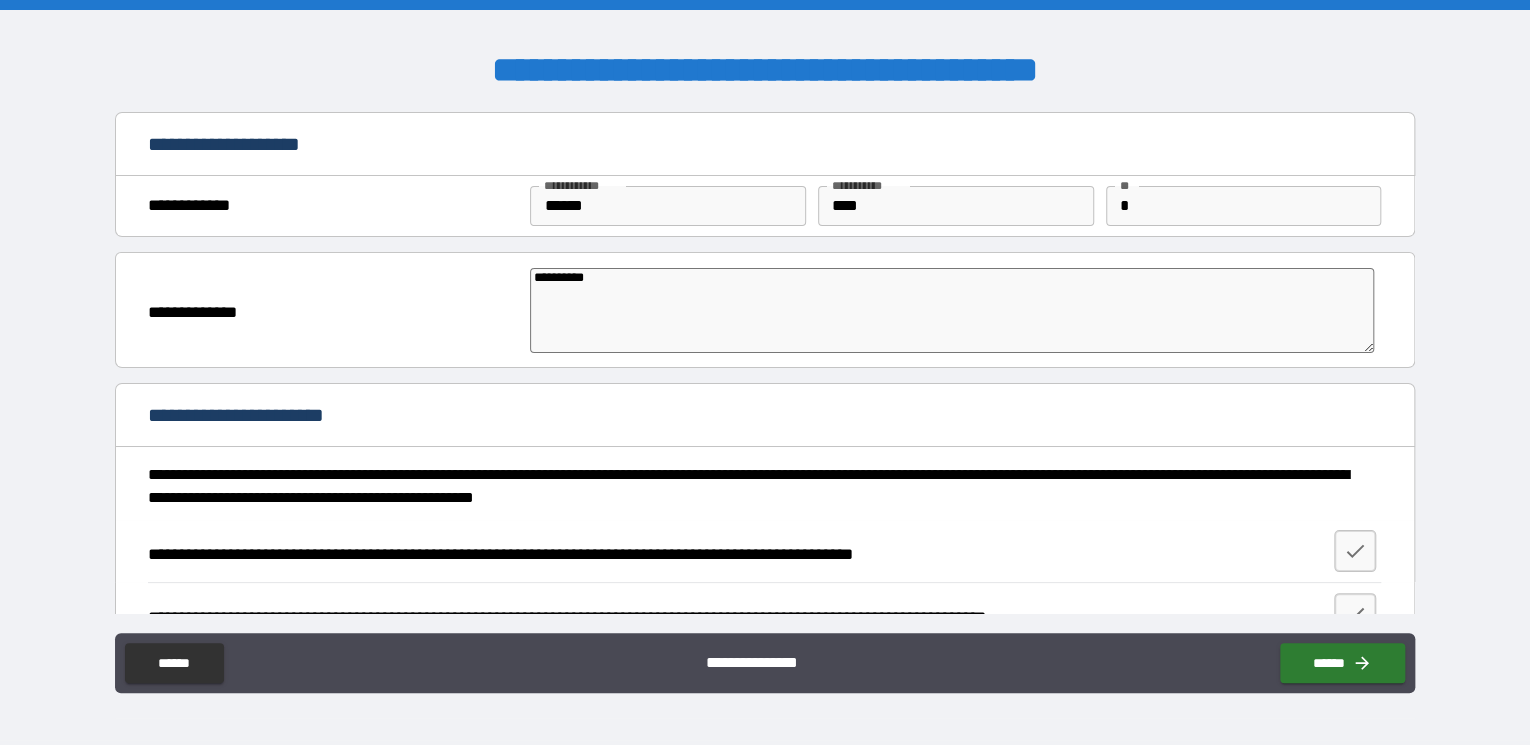 type on "*" 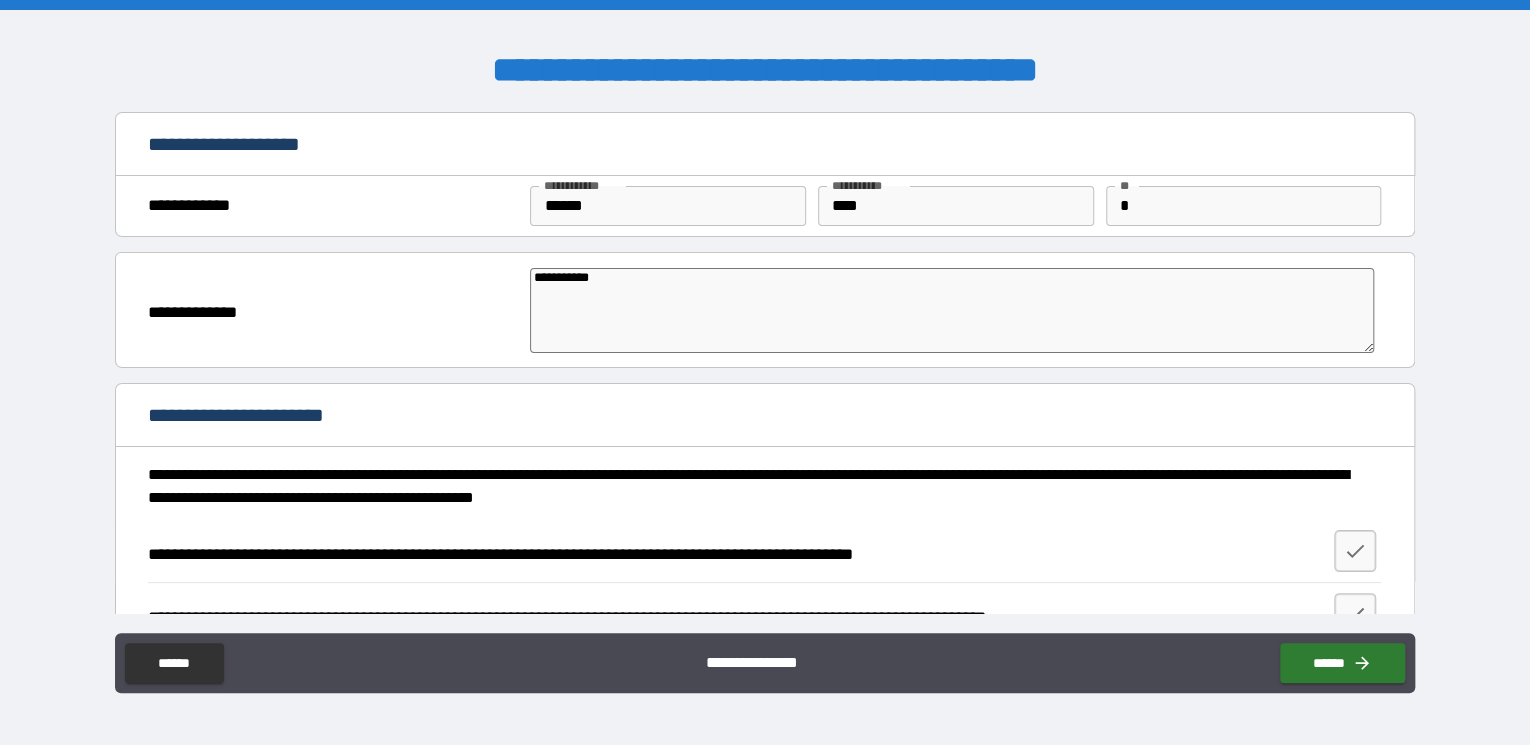 type on "*" 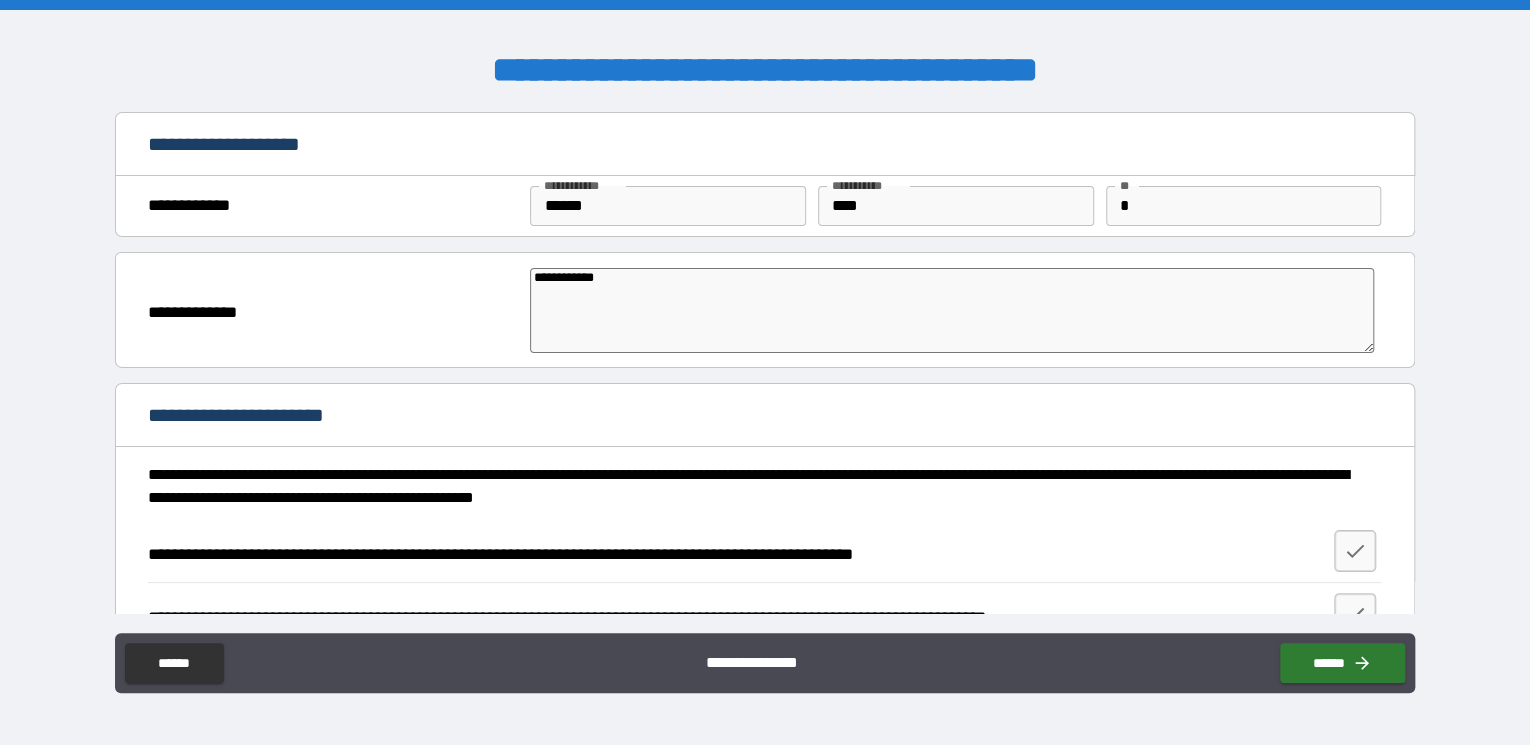 type on "*" 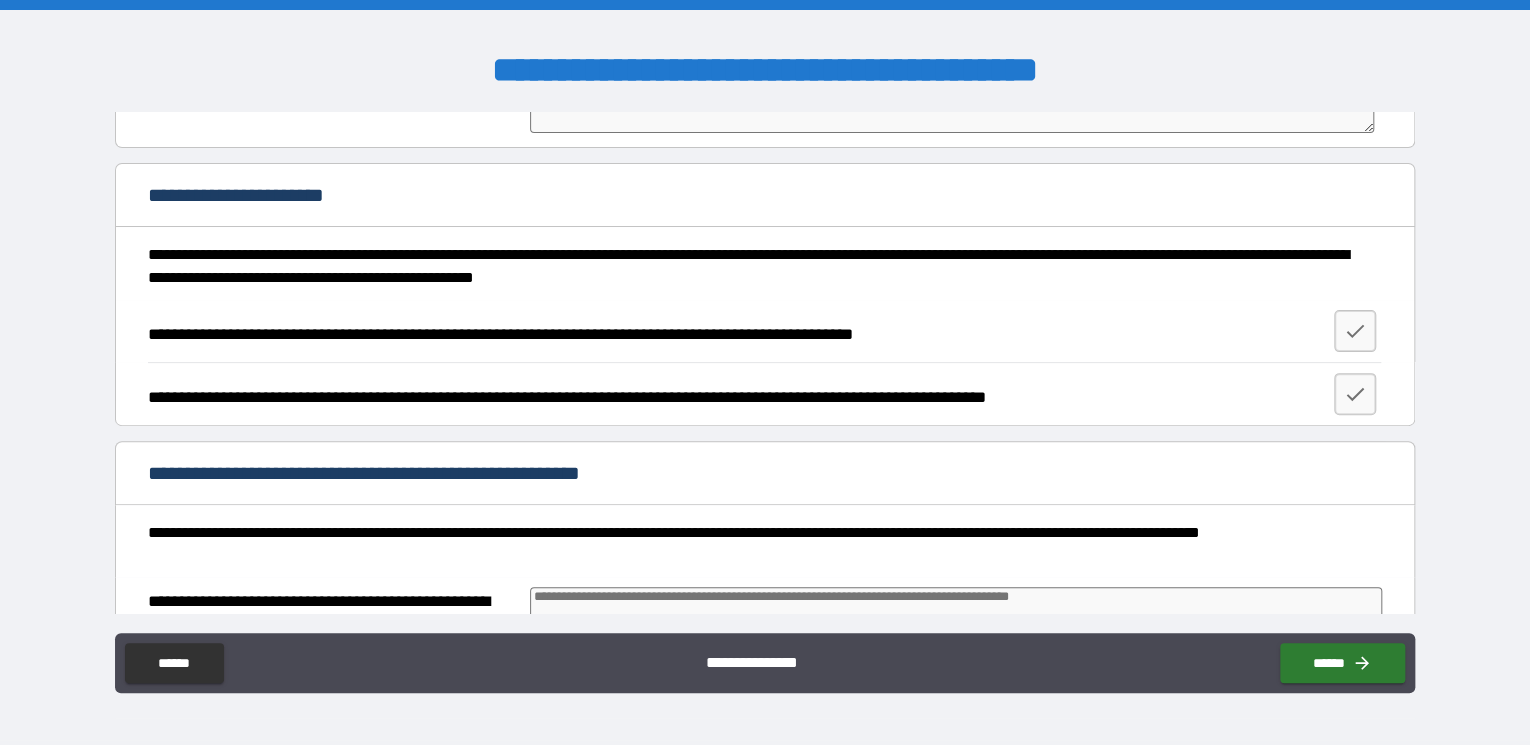 scroll, scrollTop: 240, scrollLeft: 0, axis: vertical 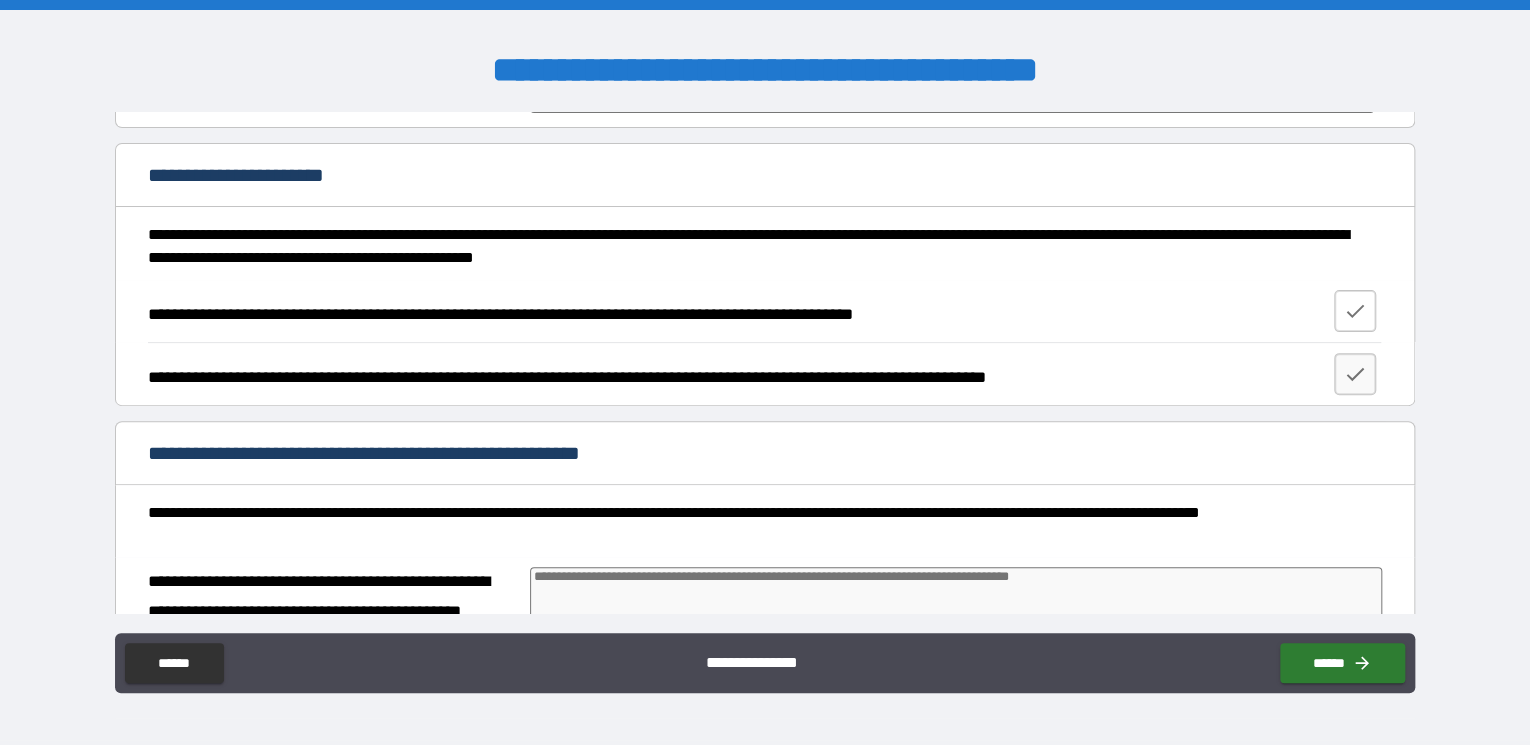 type on "**********" 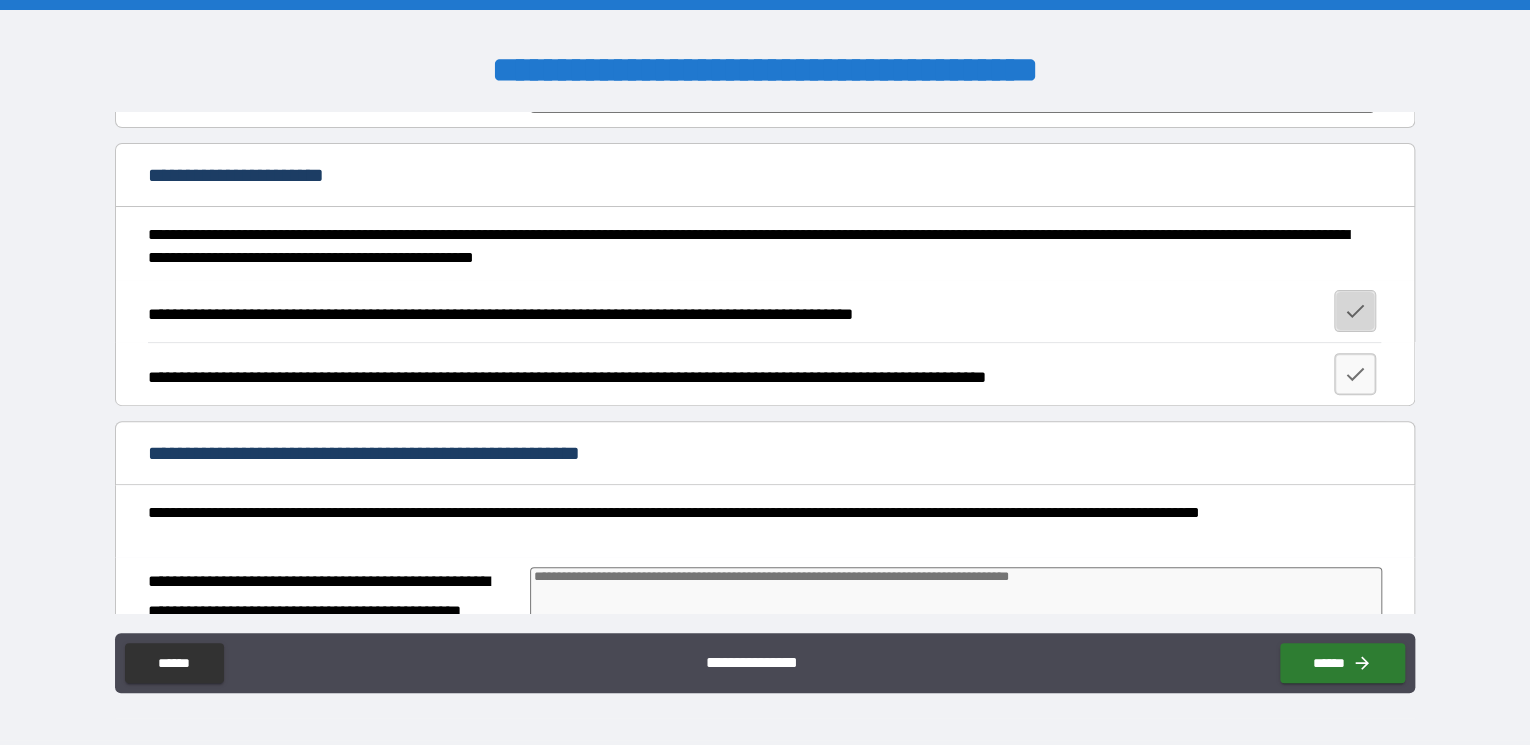 click 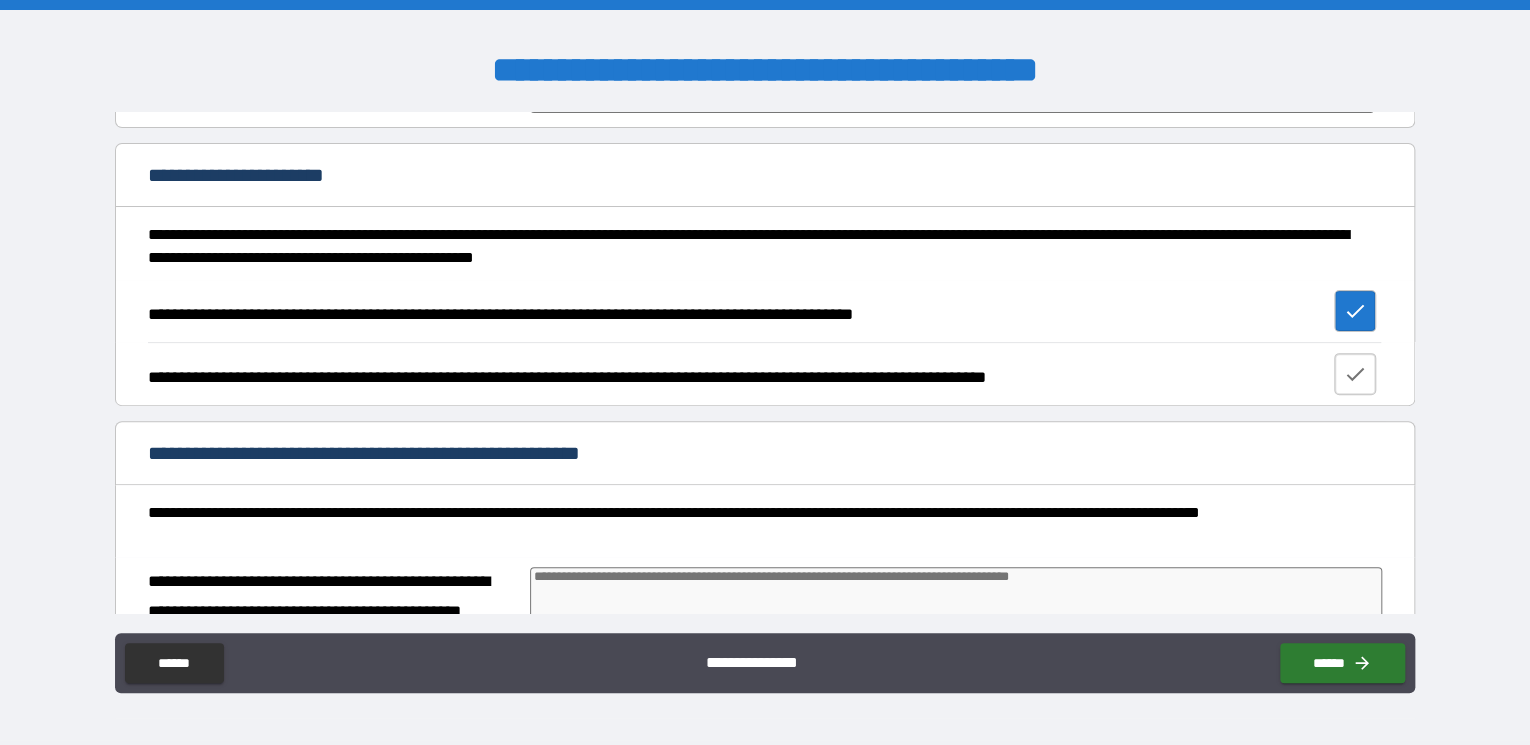 click 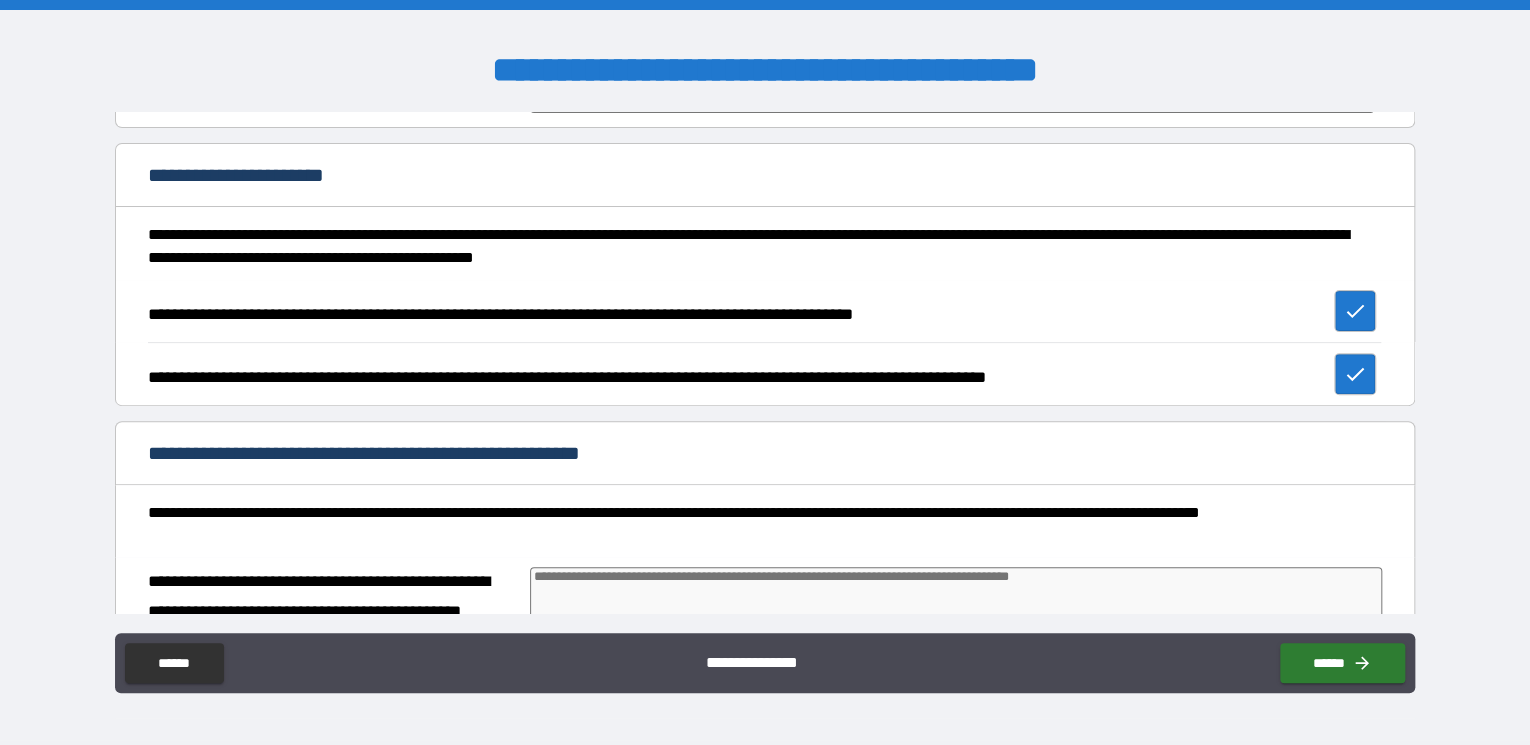 type on "*" 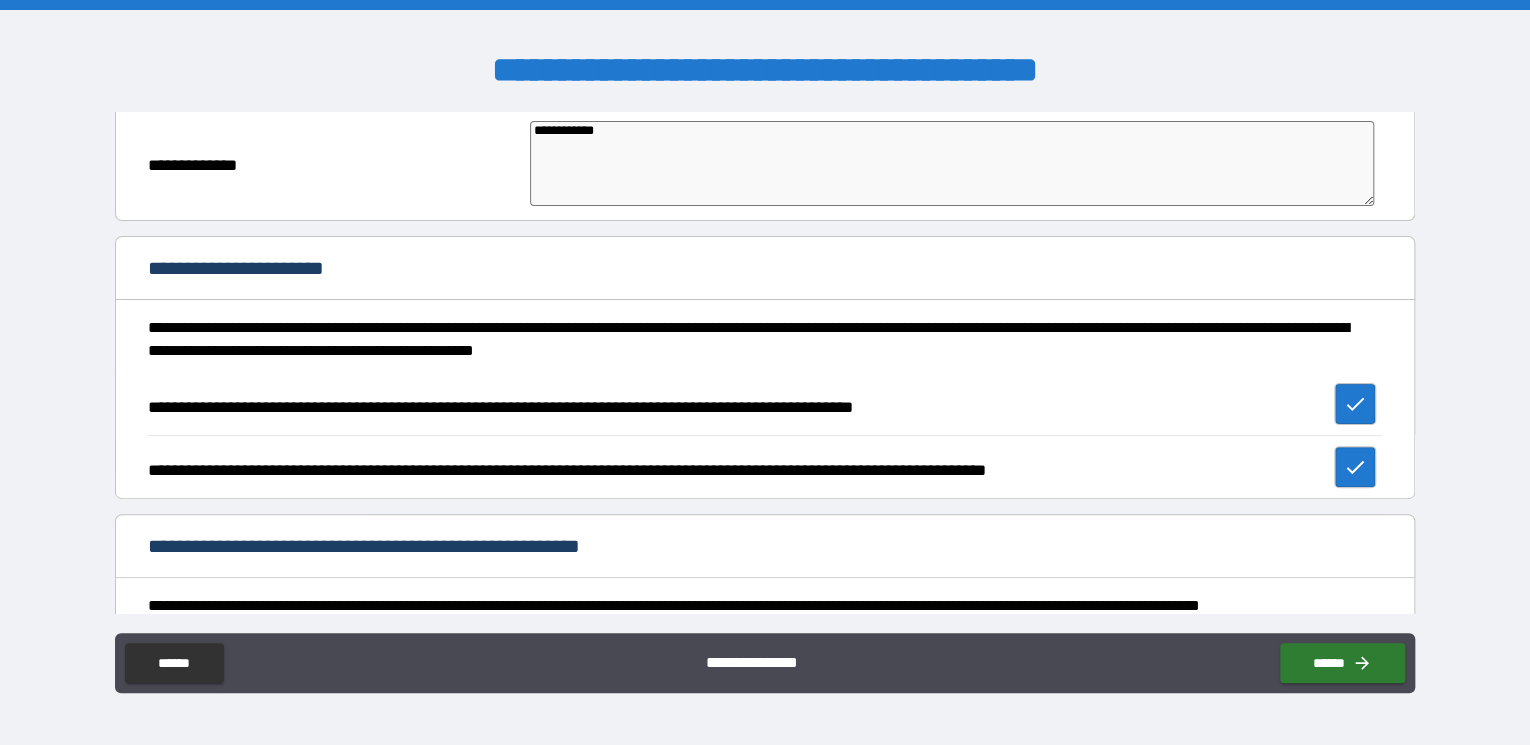 scroll, scrollTop: 480, scrollLeft: 0, axis: vertical 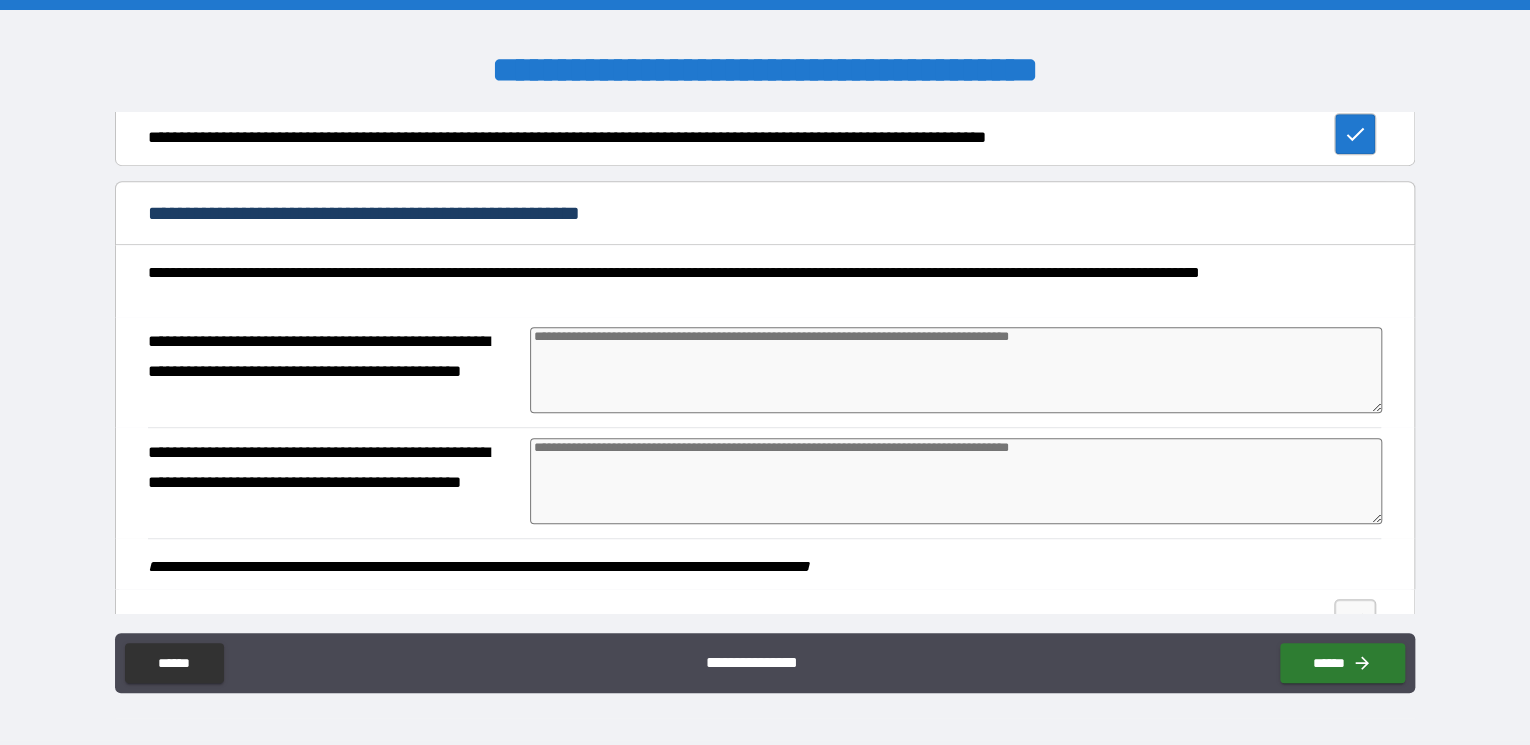click at bounding box center (956, 370) 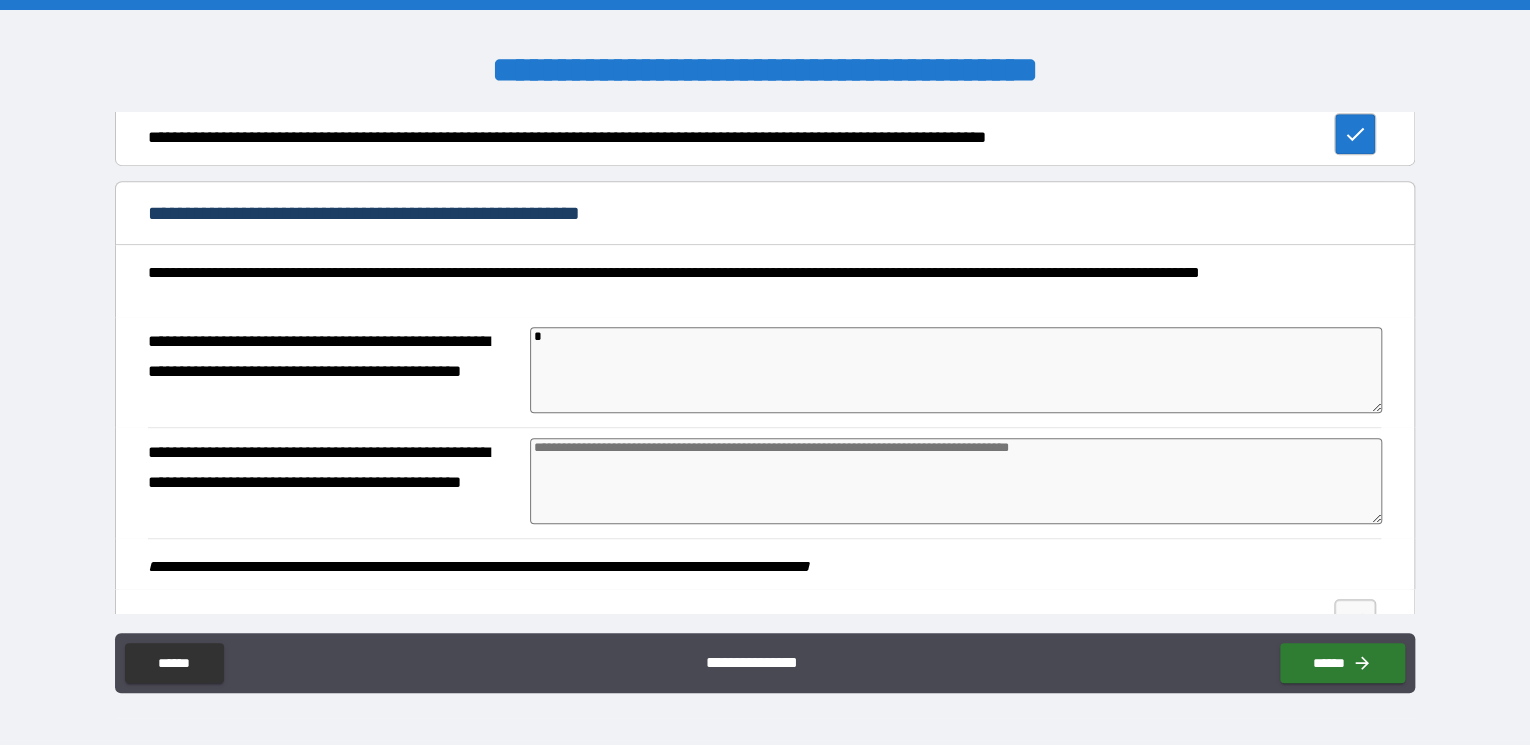 type on "*" 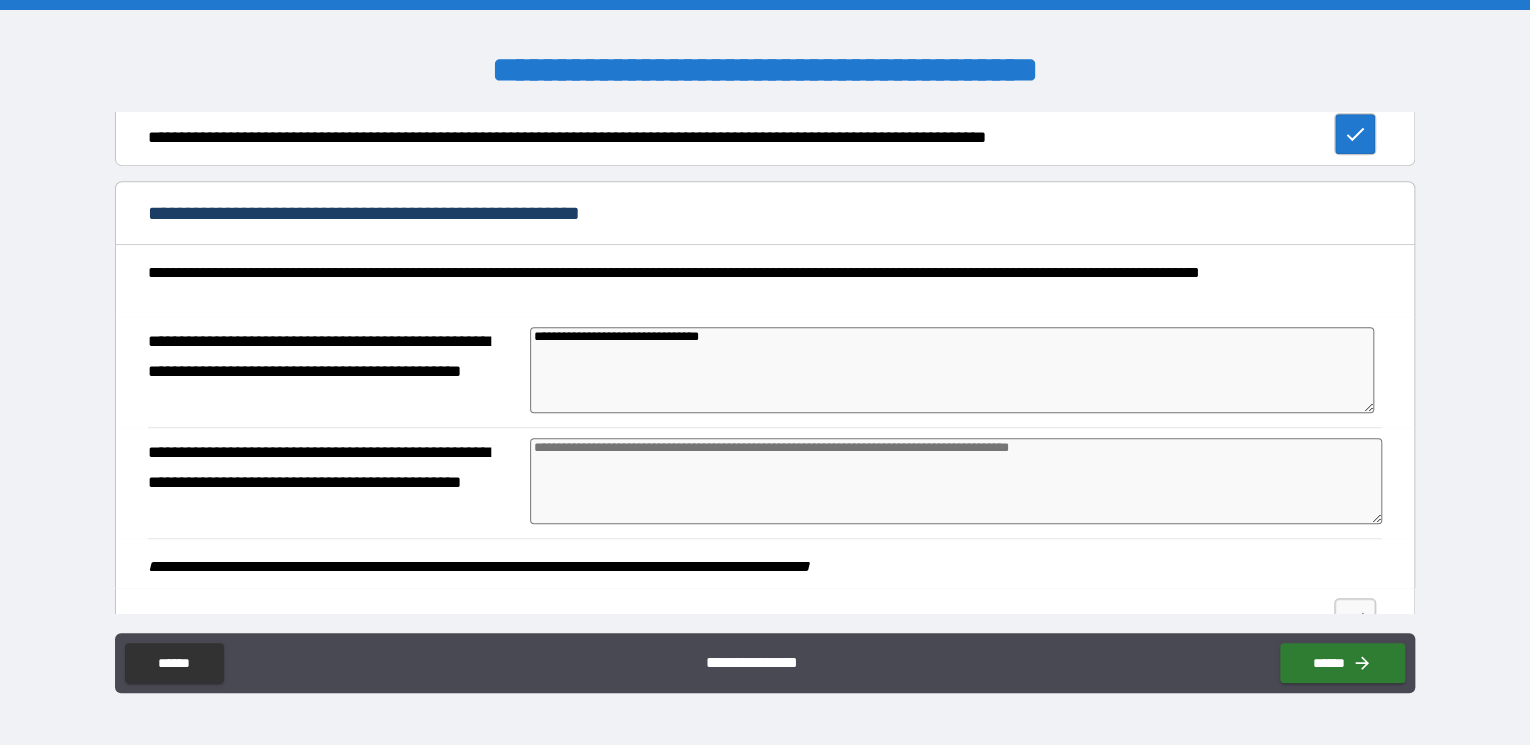 click on "**********" at bounding box center (951, 370) 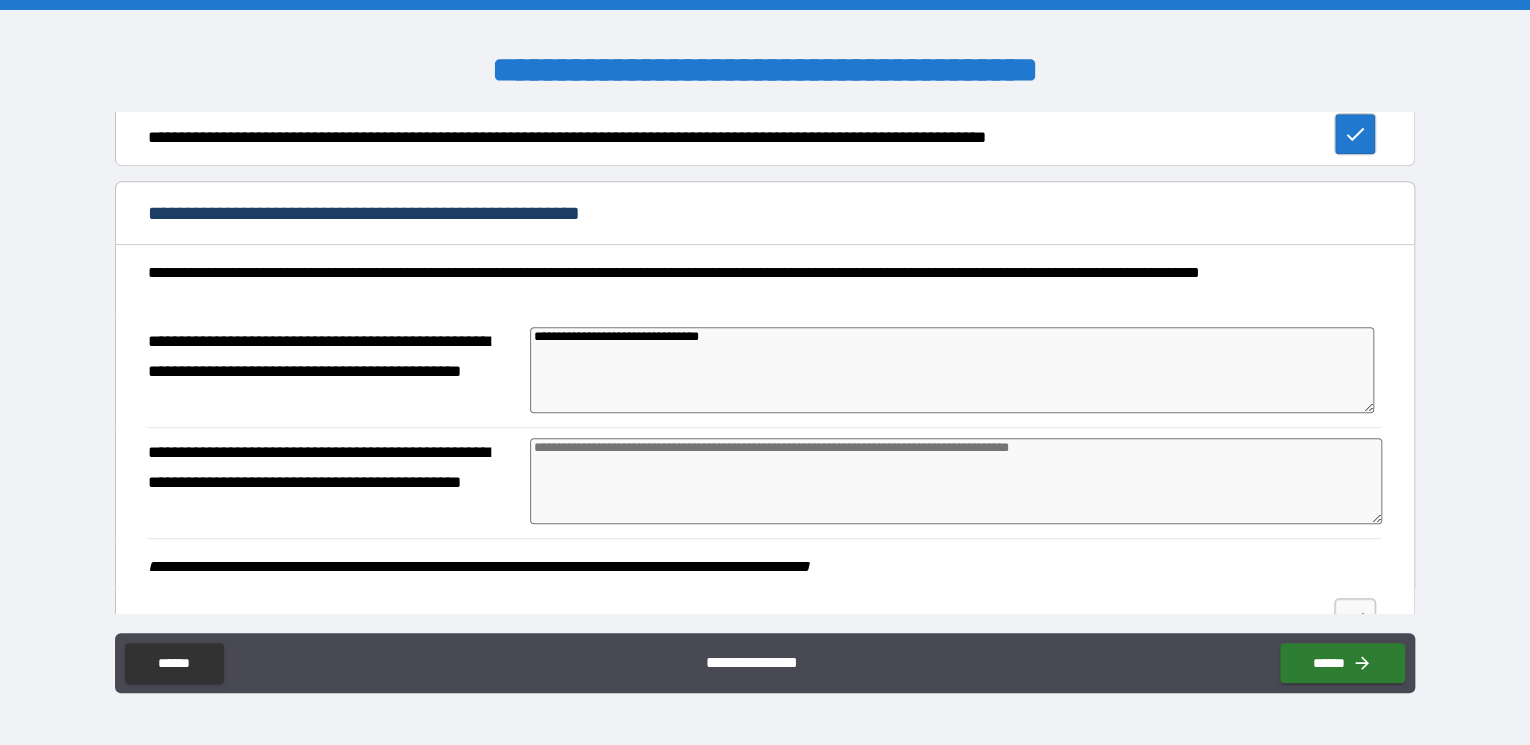 click on "**********" at bounding box center (951, 370) 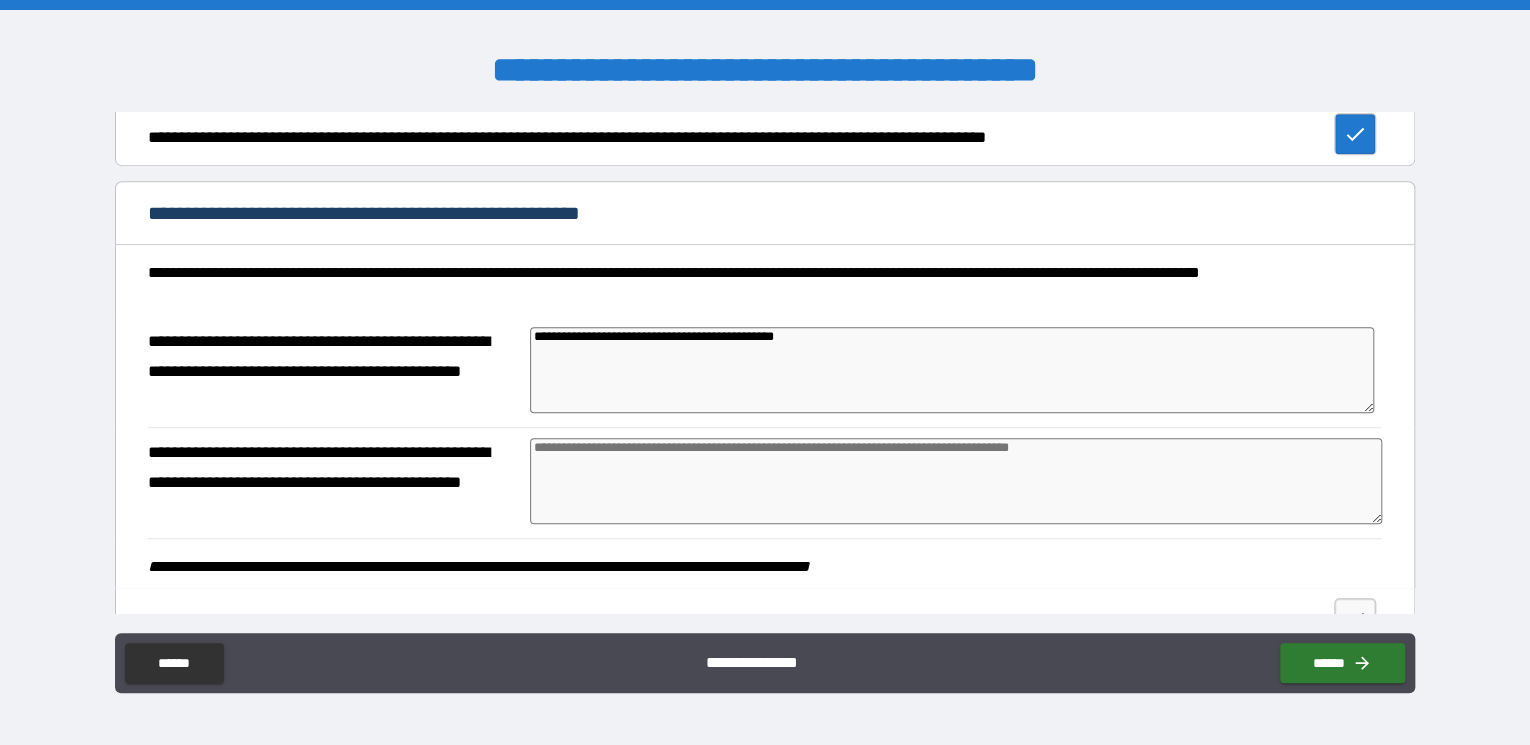 click on "**********" at bounding box center [951, 370] 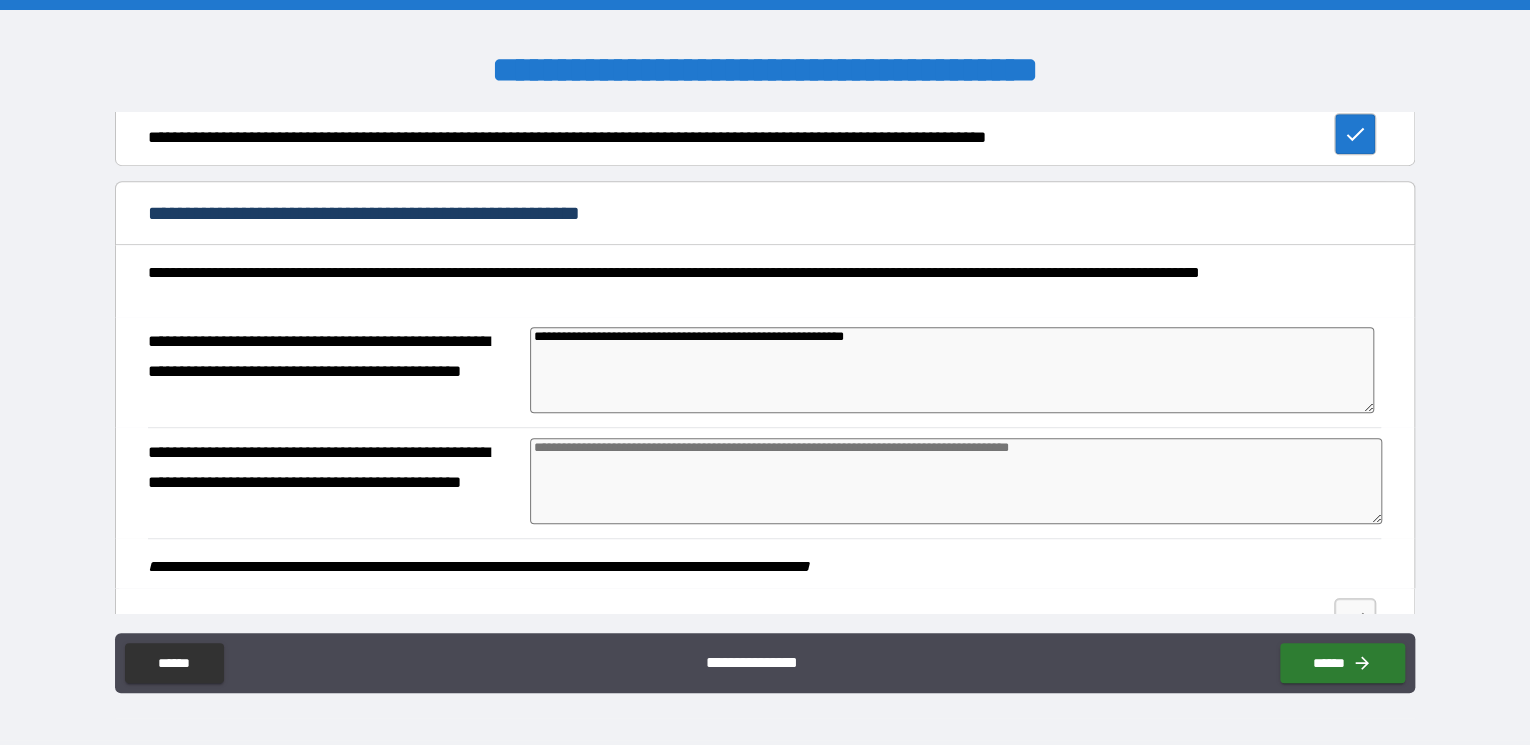 click on "**********" at bounding box center (951, 370) 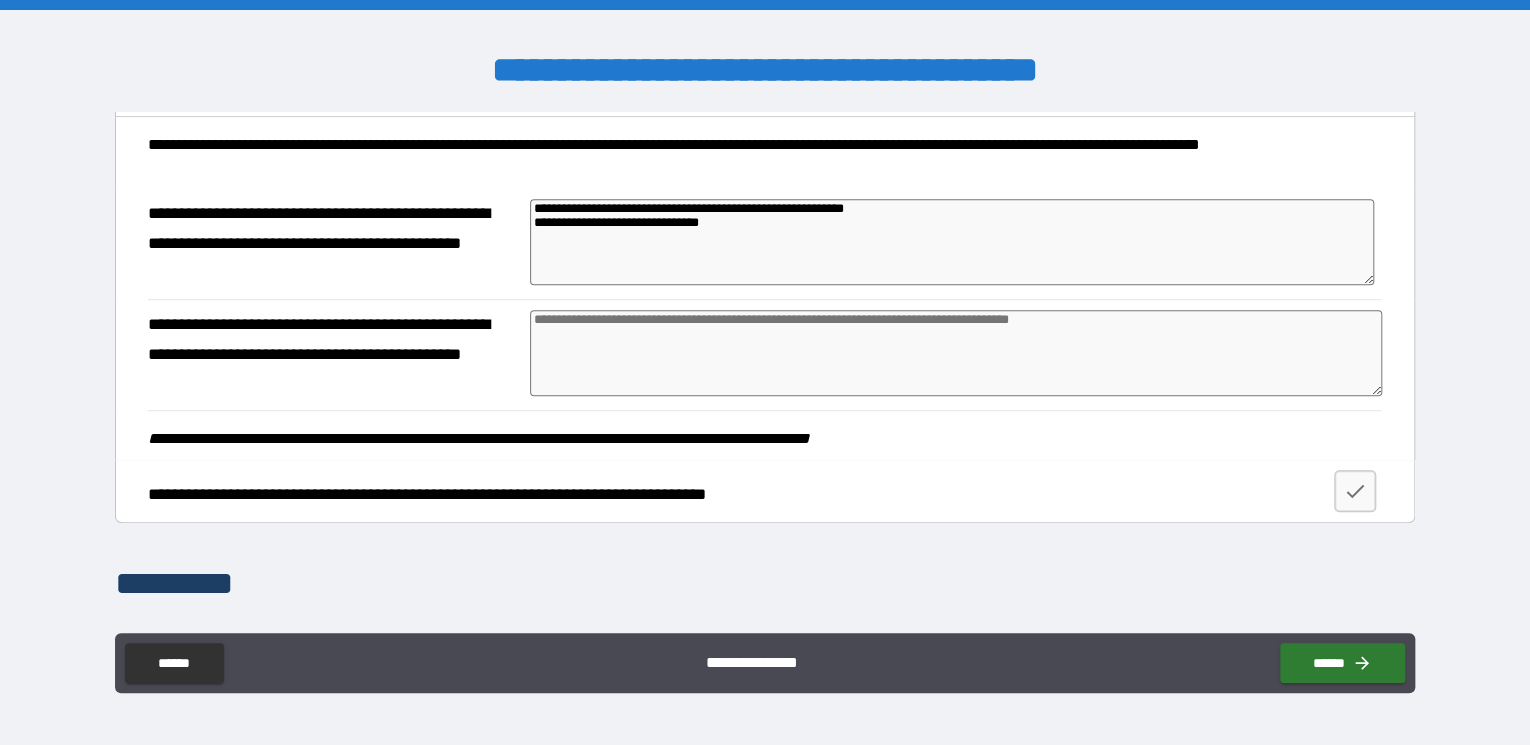 scroll, scrollTop: 720, scrollLeft: 0, axis: vertical 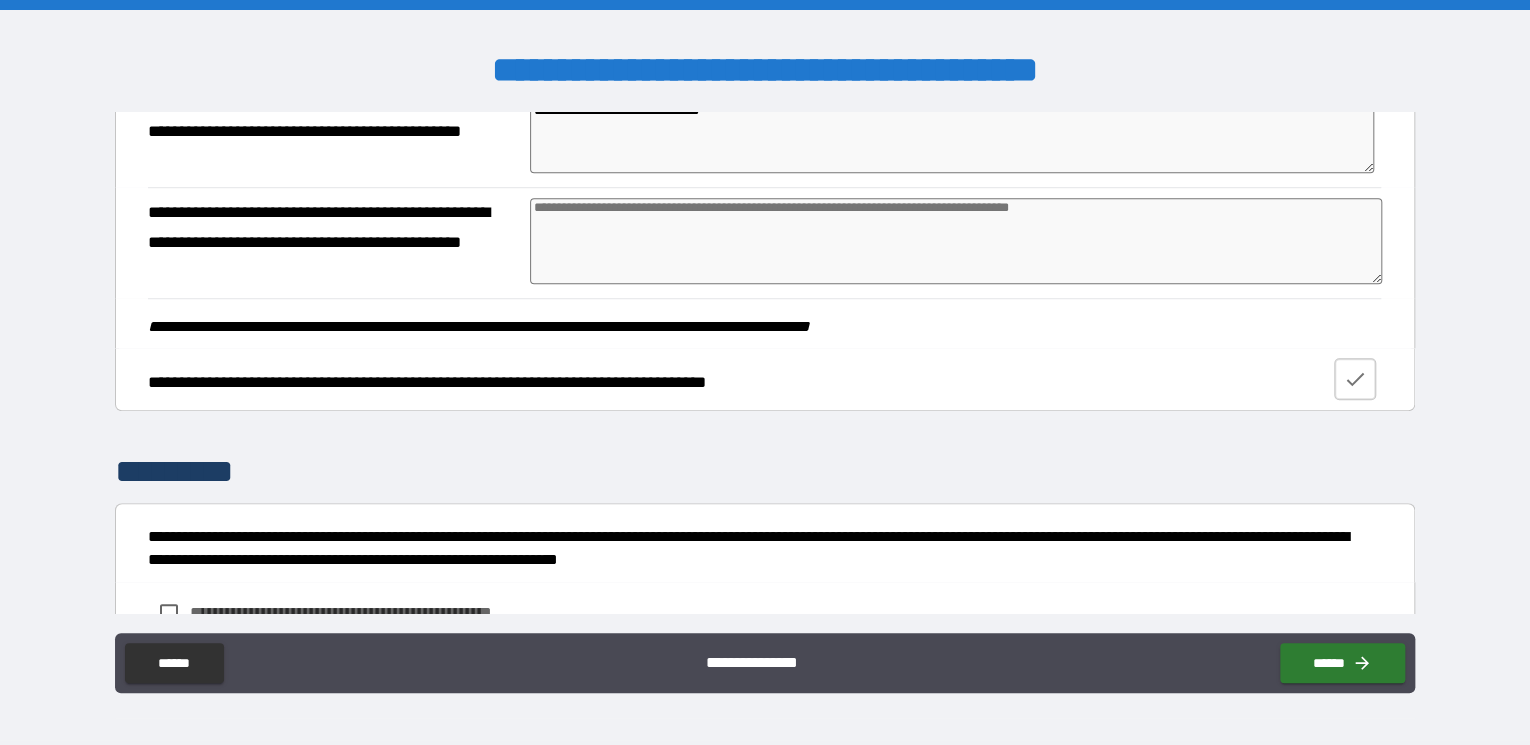 click 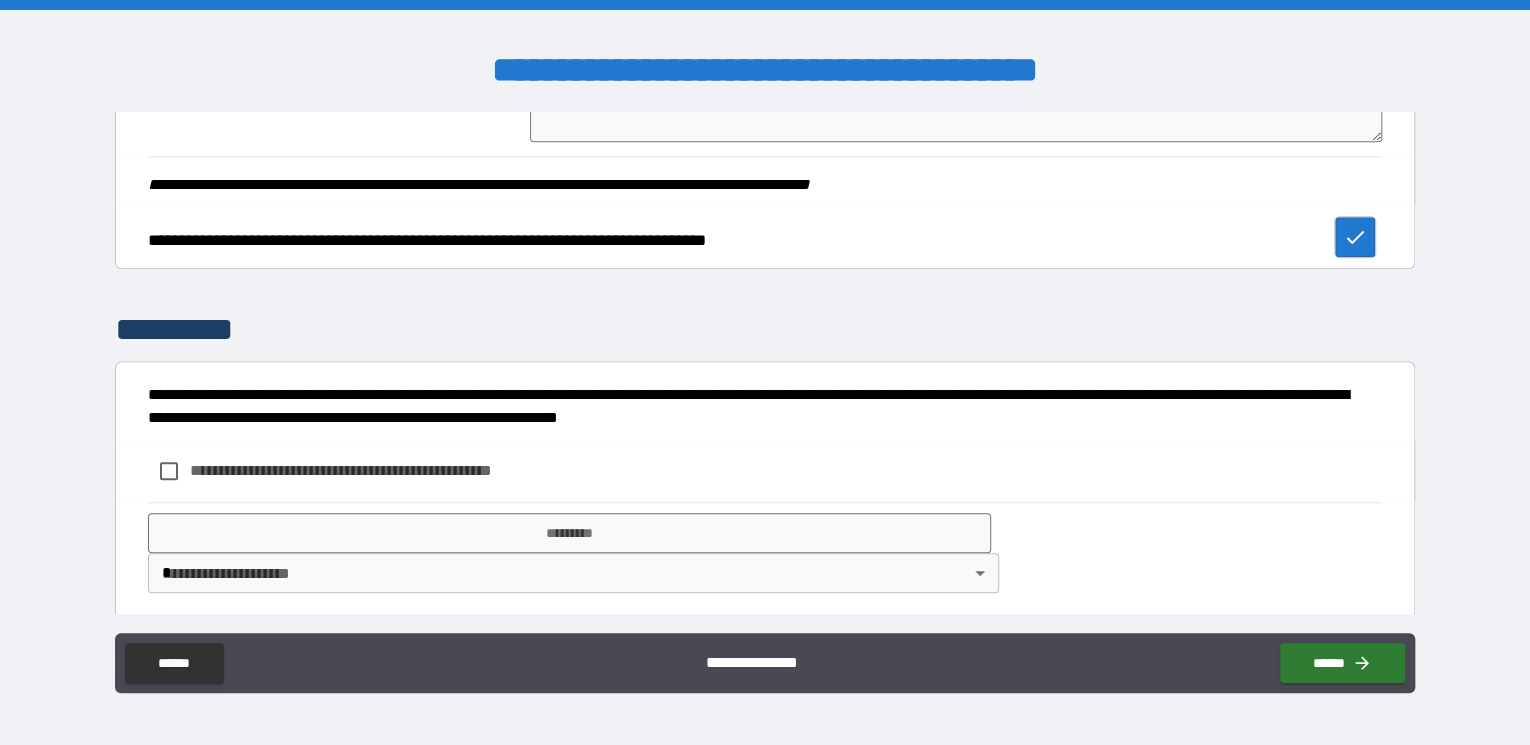 scroll, scrollTop: 867, scrollLeft: 0, axis: vertical 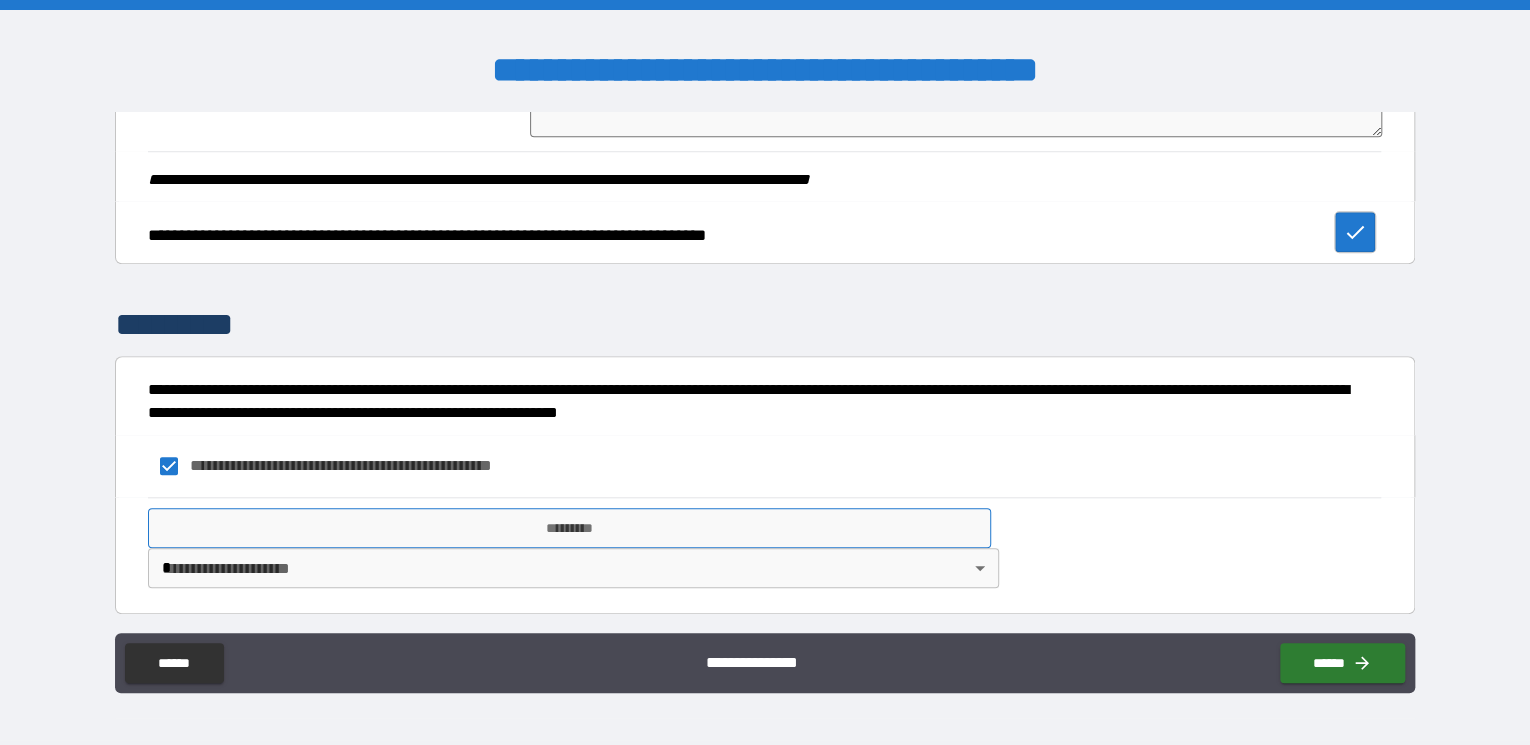 click on "*********" at bounding box center (569, 528) 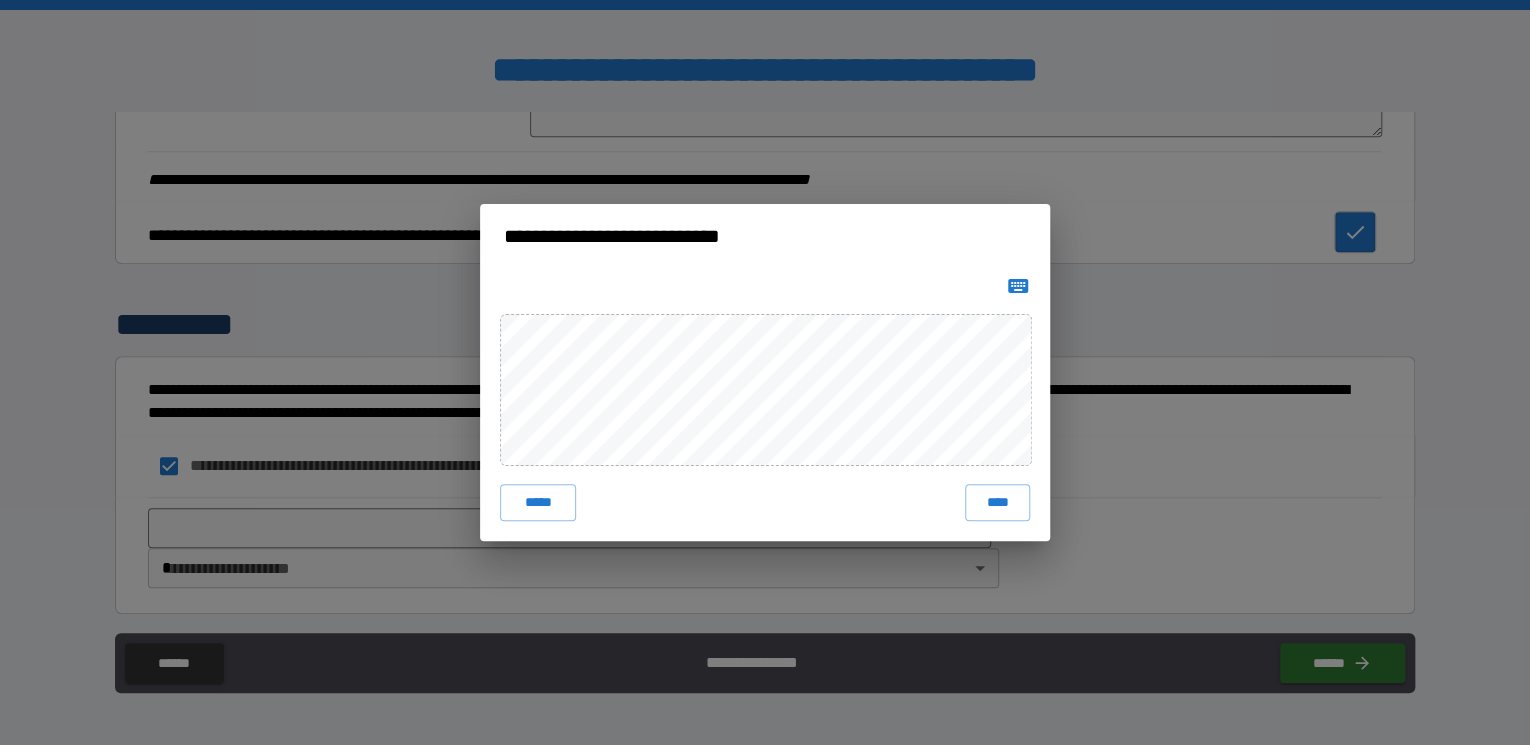 click on "**********" at bounding box center [765, 372] 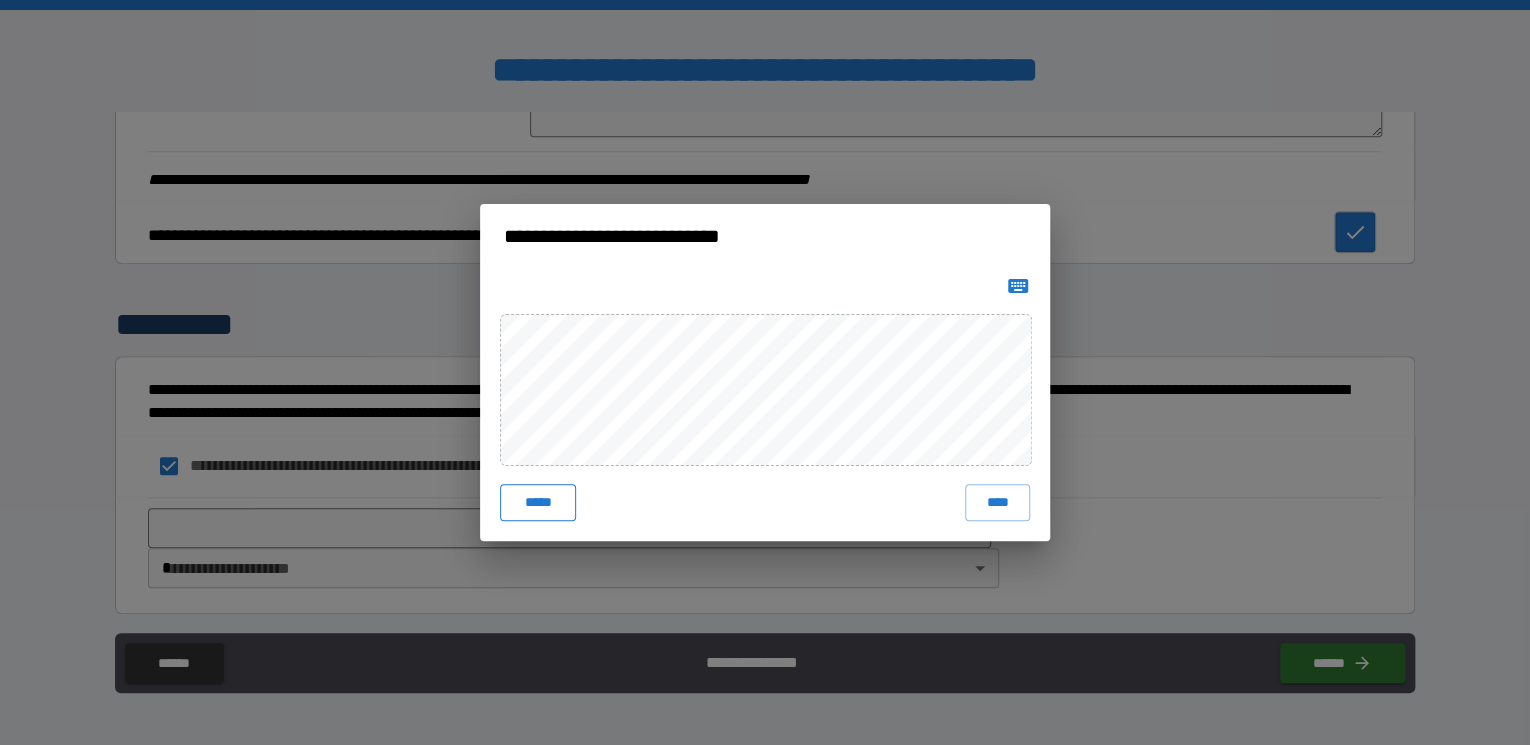 drag, startPoint x: 533, startPoint y: 513, endPoint x: 534, endPoint y: 501, distance: 12.0415945 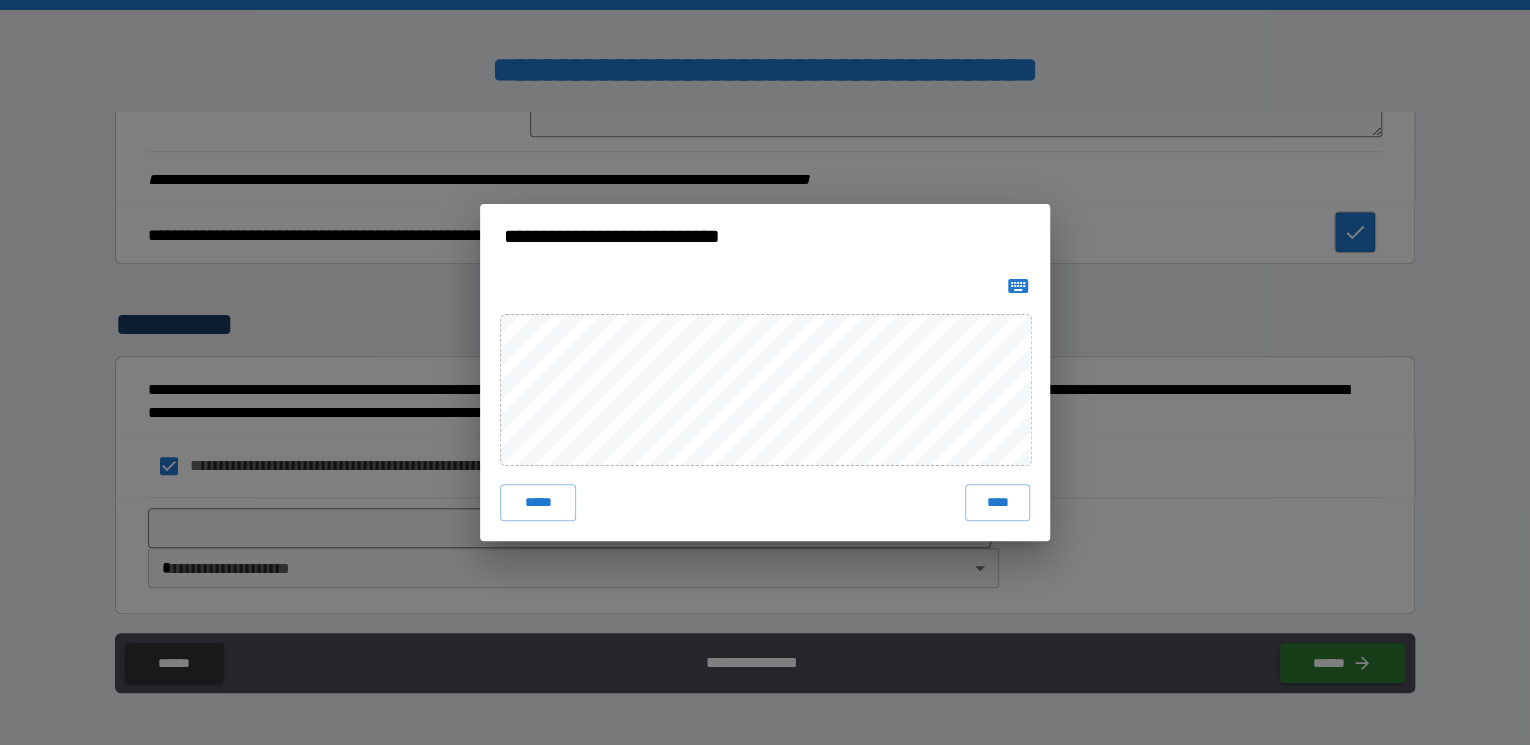 click on "***** ****" at bounding box center [765, 404] 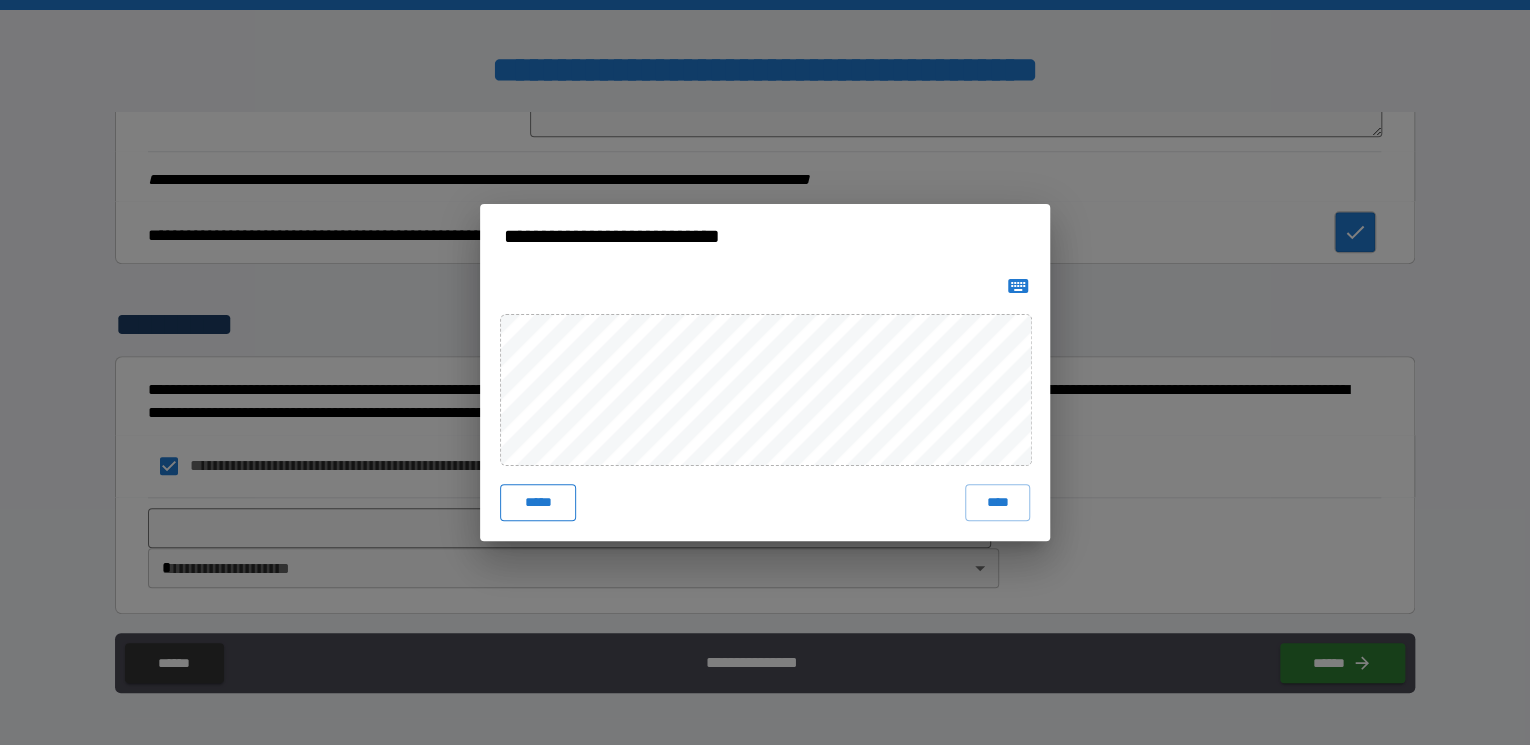 click on "*****" at bounding box center [538, 502] 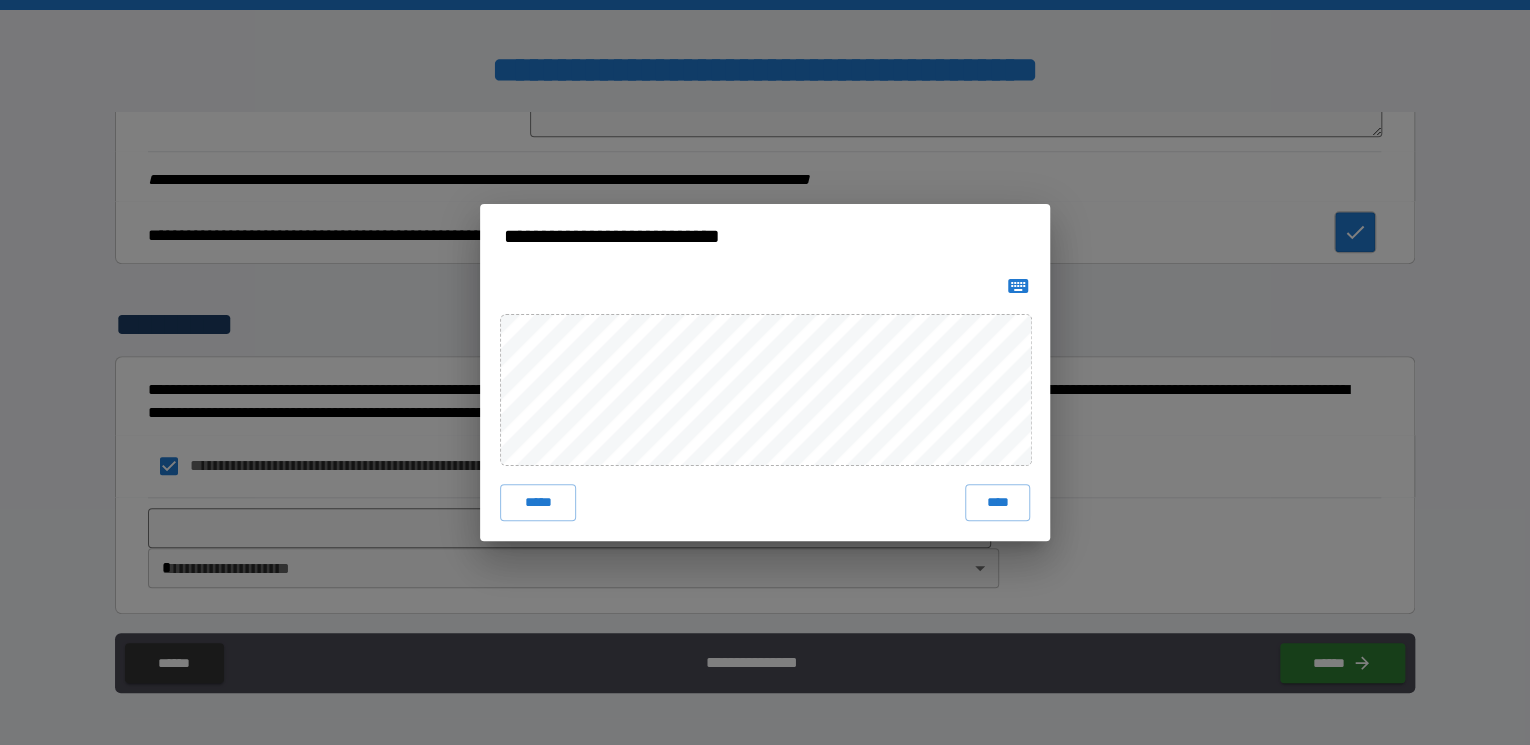 click on "***** ****" at bounding box center [765, 404] 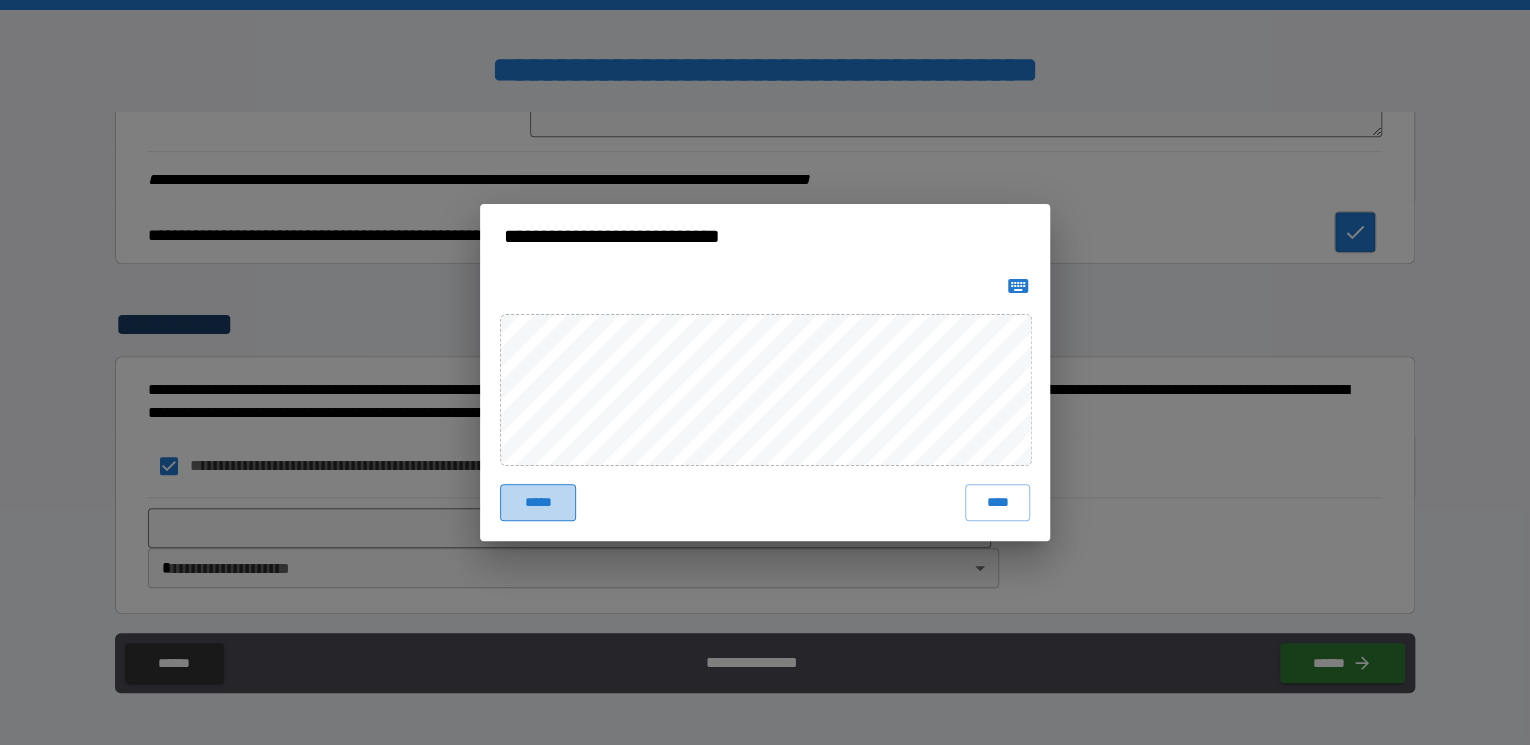 click on "*****" at bounding box center [538, 502] 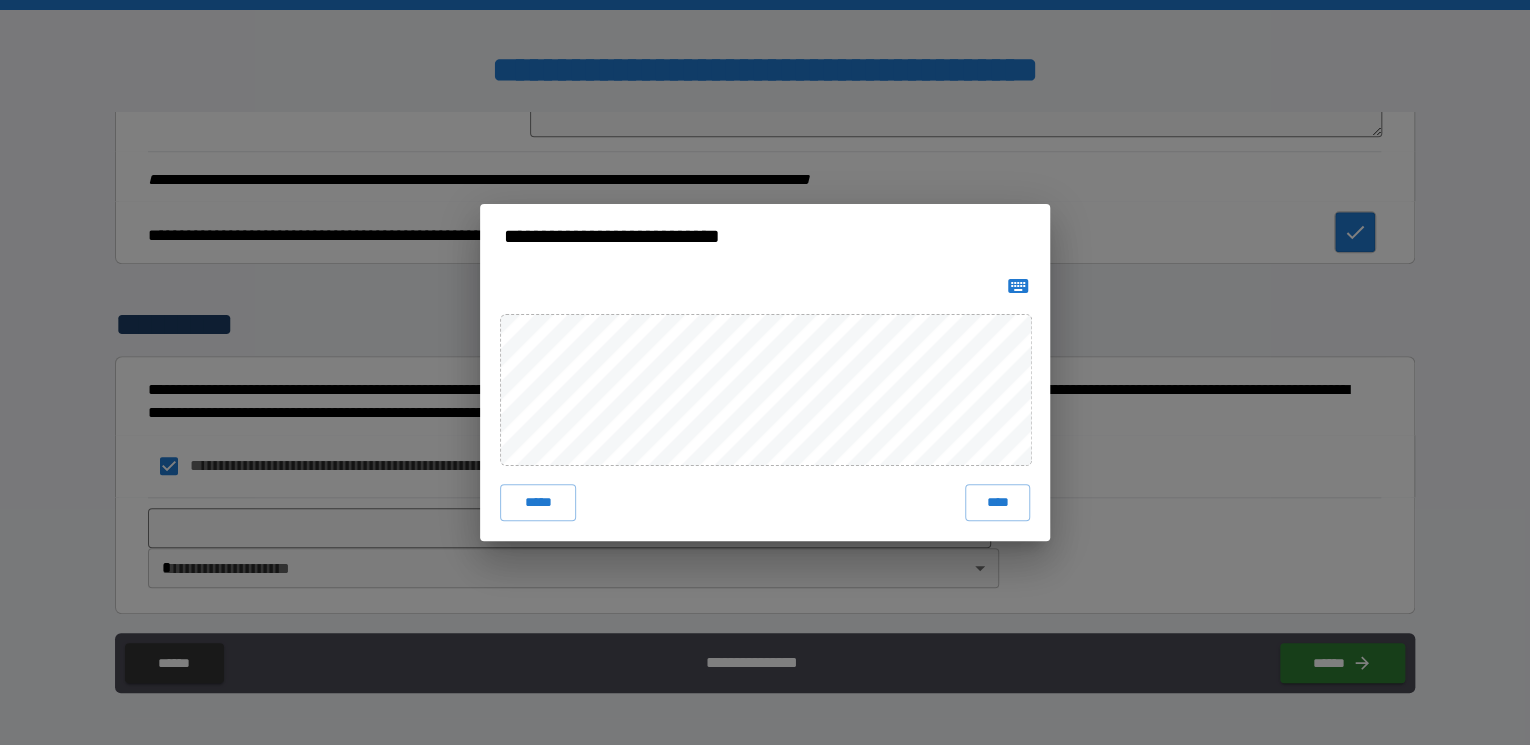 click on "****" at bounding box center [997, 502] 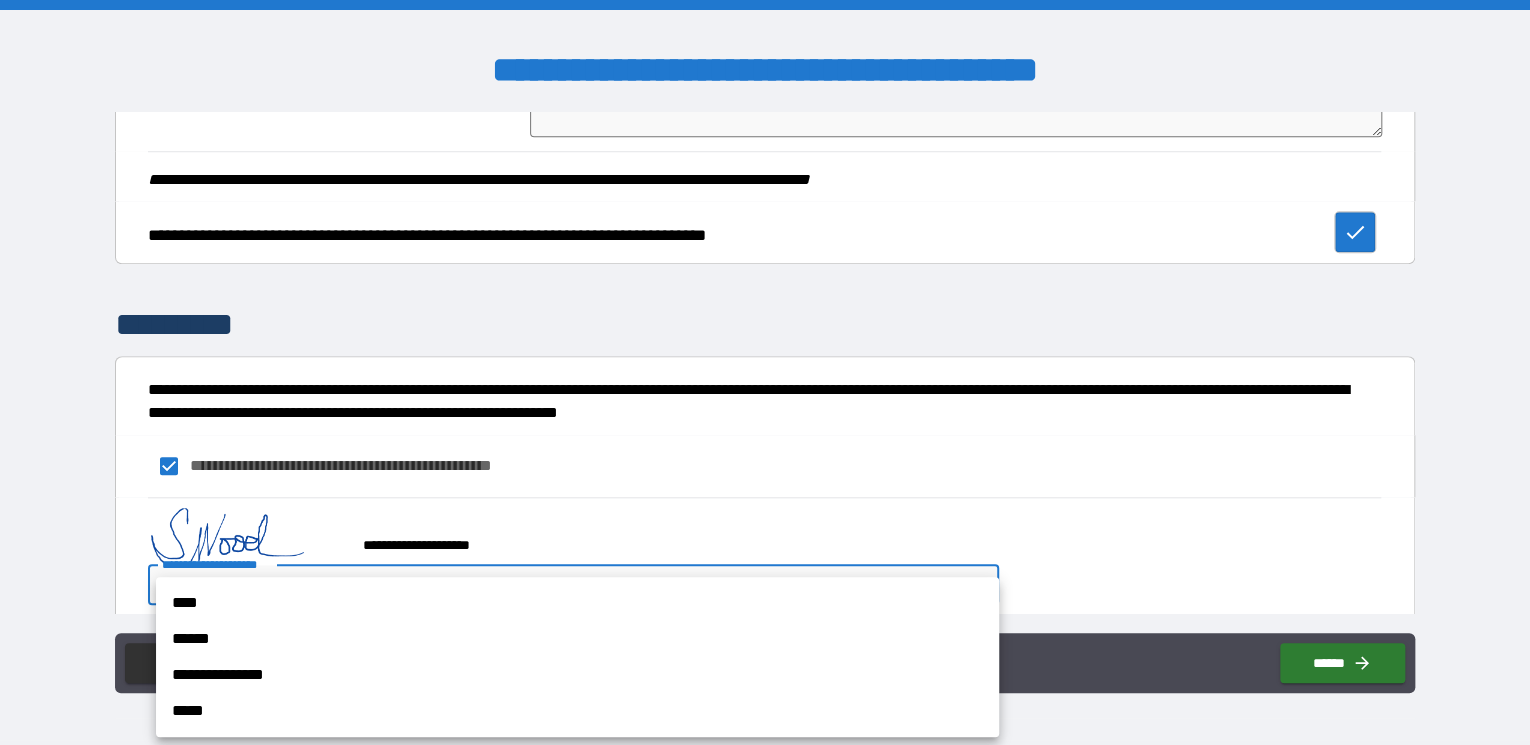 click on "**********" at bounding box center [765, 372] 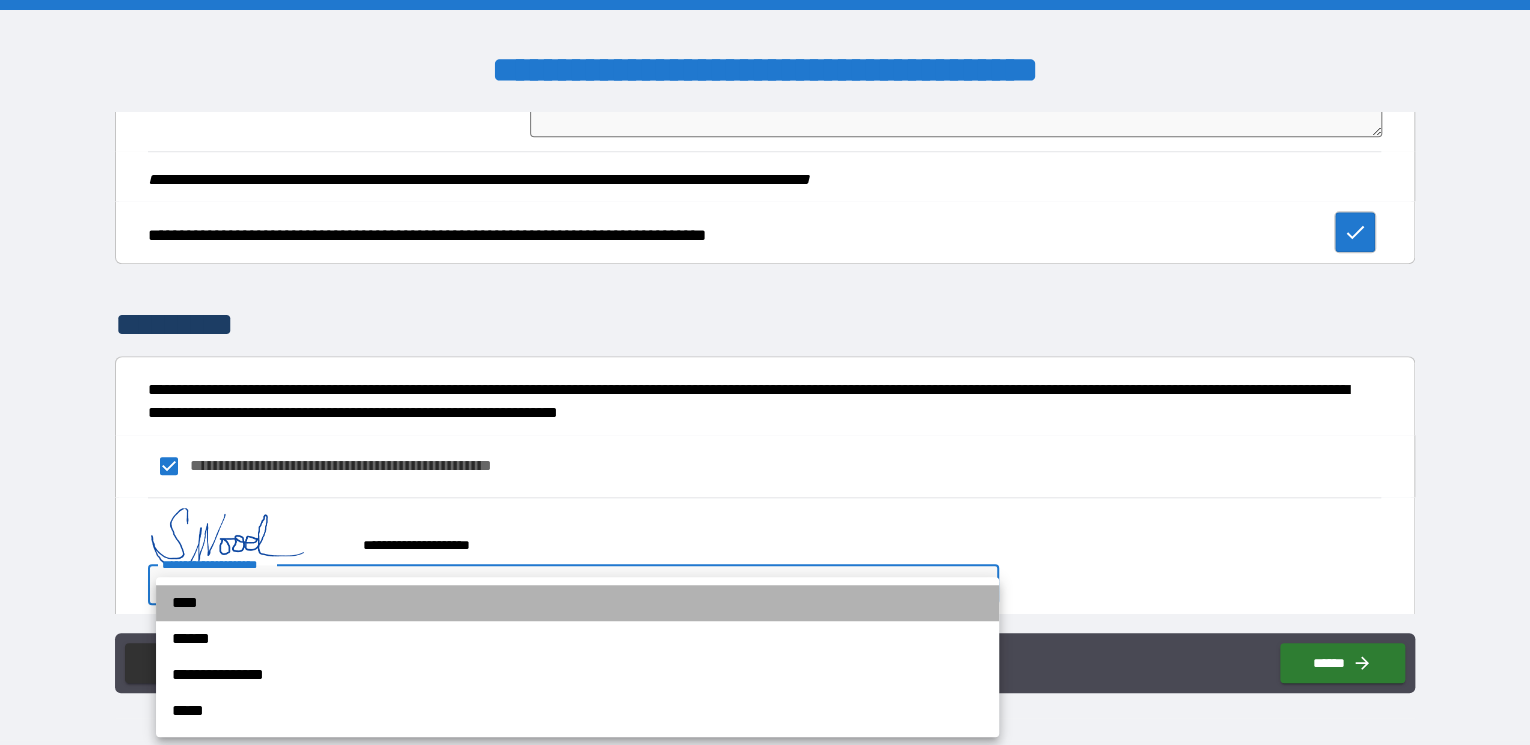click on "****" at bounding box center [577, 603] 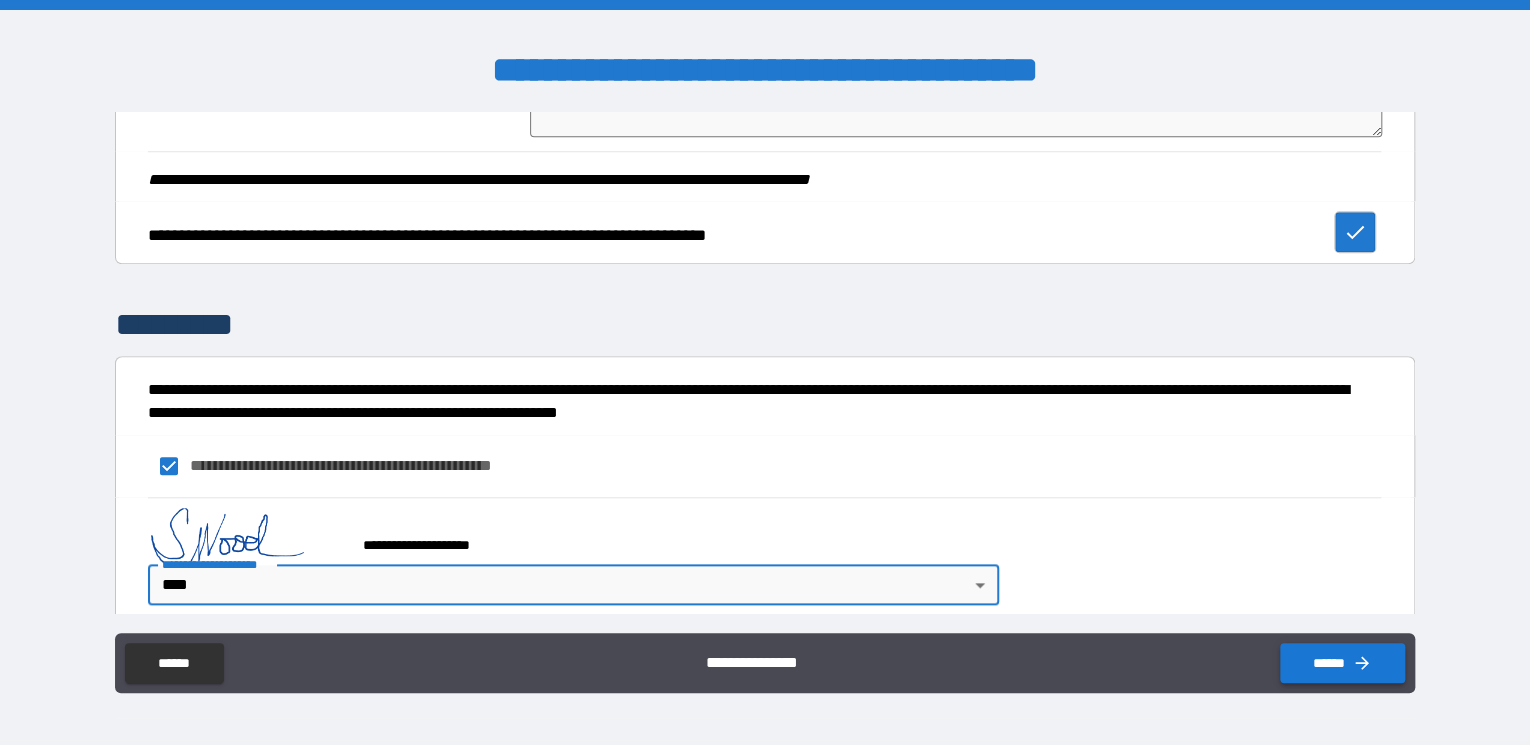 click on "******" at bounding box center (1342, 663) 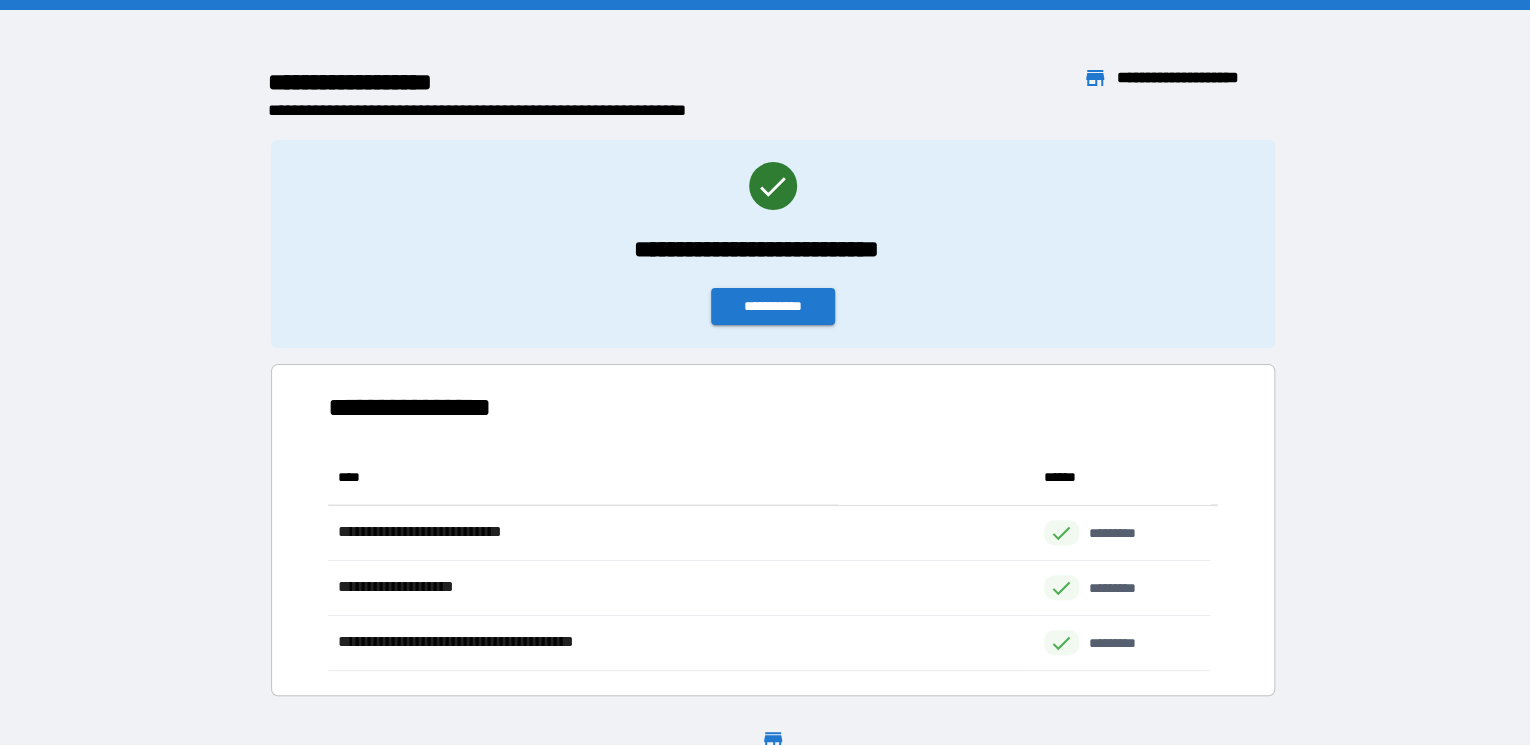 scroll, scrollTop: 13, scrollLeft: 12, axis: both 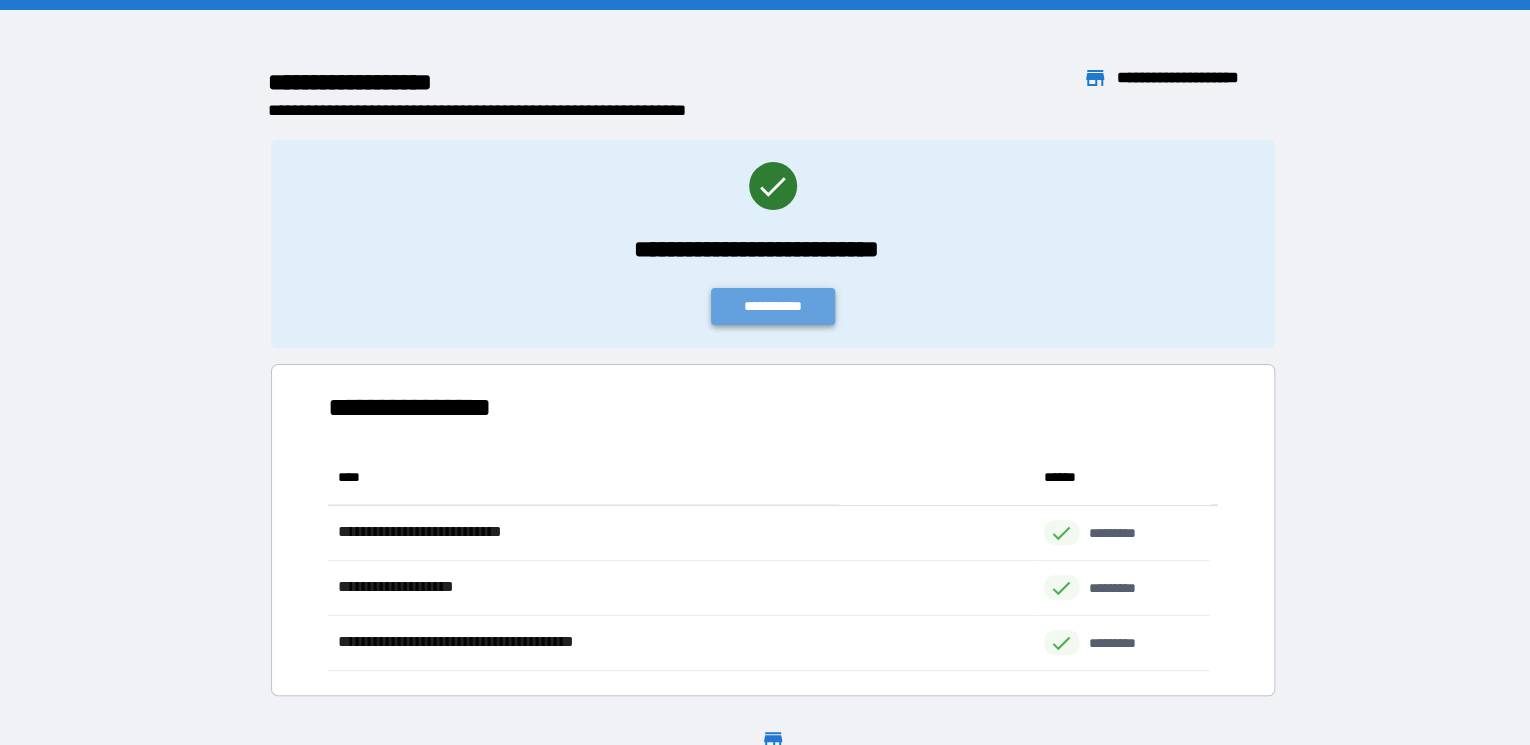 click on "**********" at bounding box center (773, 306) 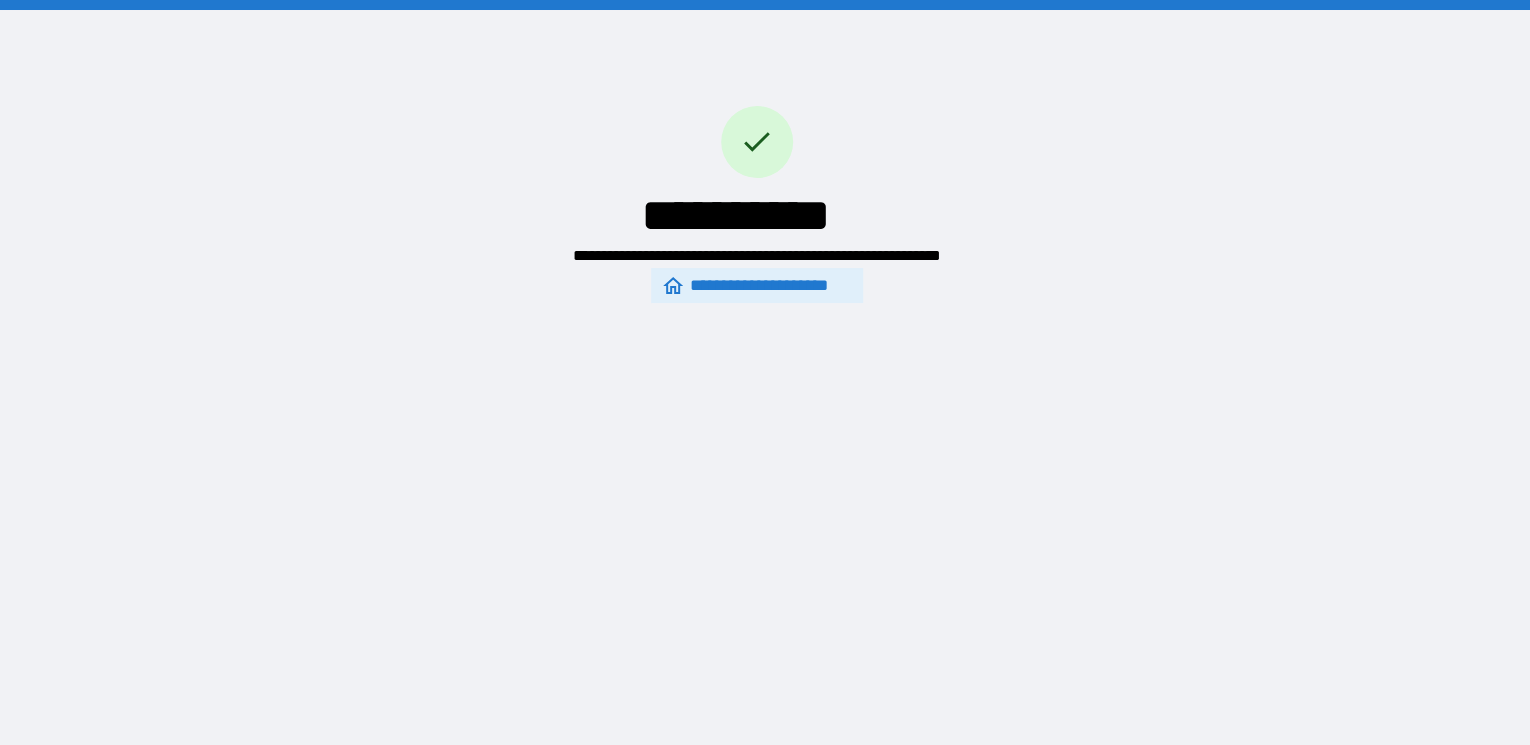 click on "**********" at bounding box center (756, 286) 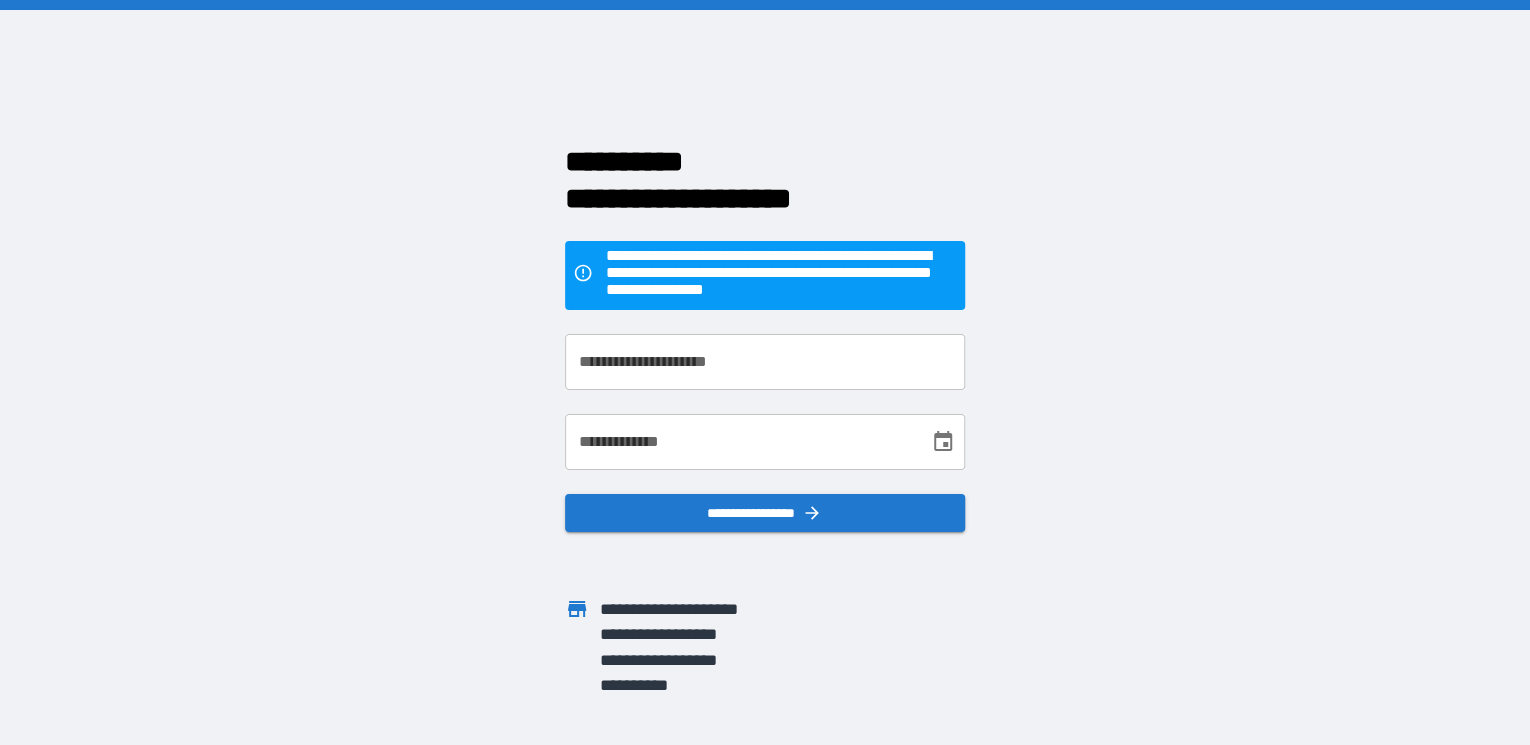 click on "**********" at bounding box center (765, 362) 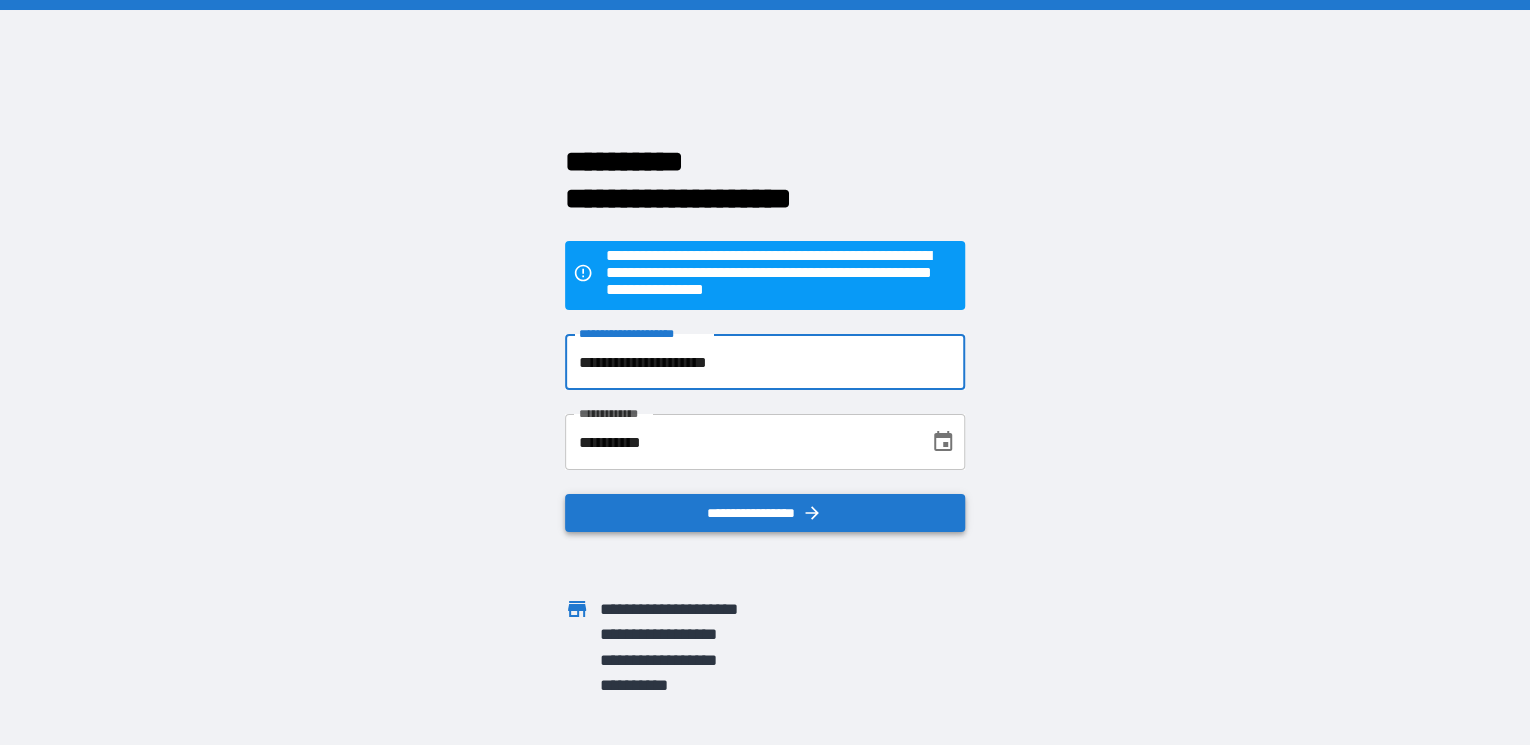 click on "**********" at bounding box center [765, 513] 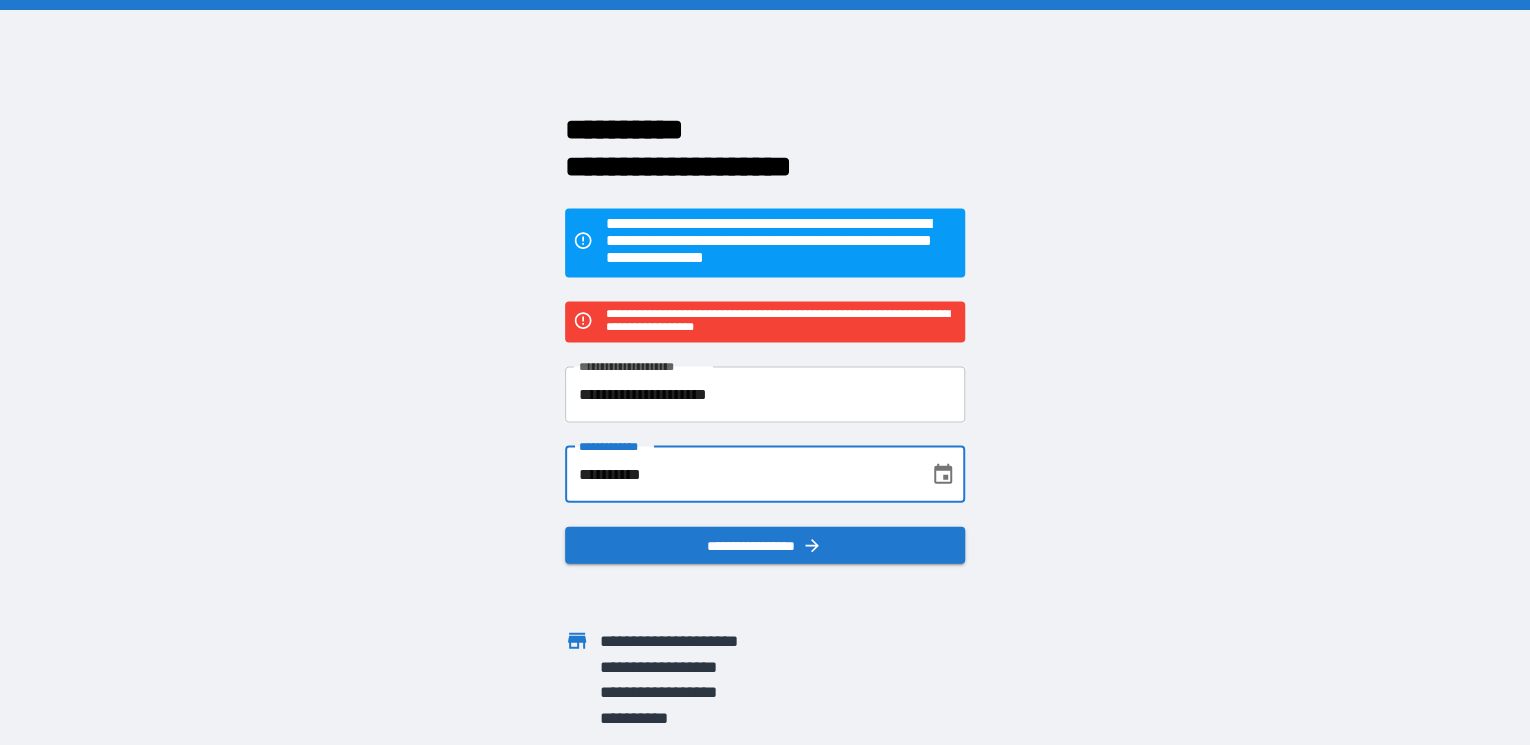 click on "**********" at bounding box center [740, 474] 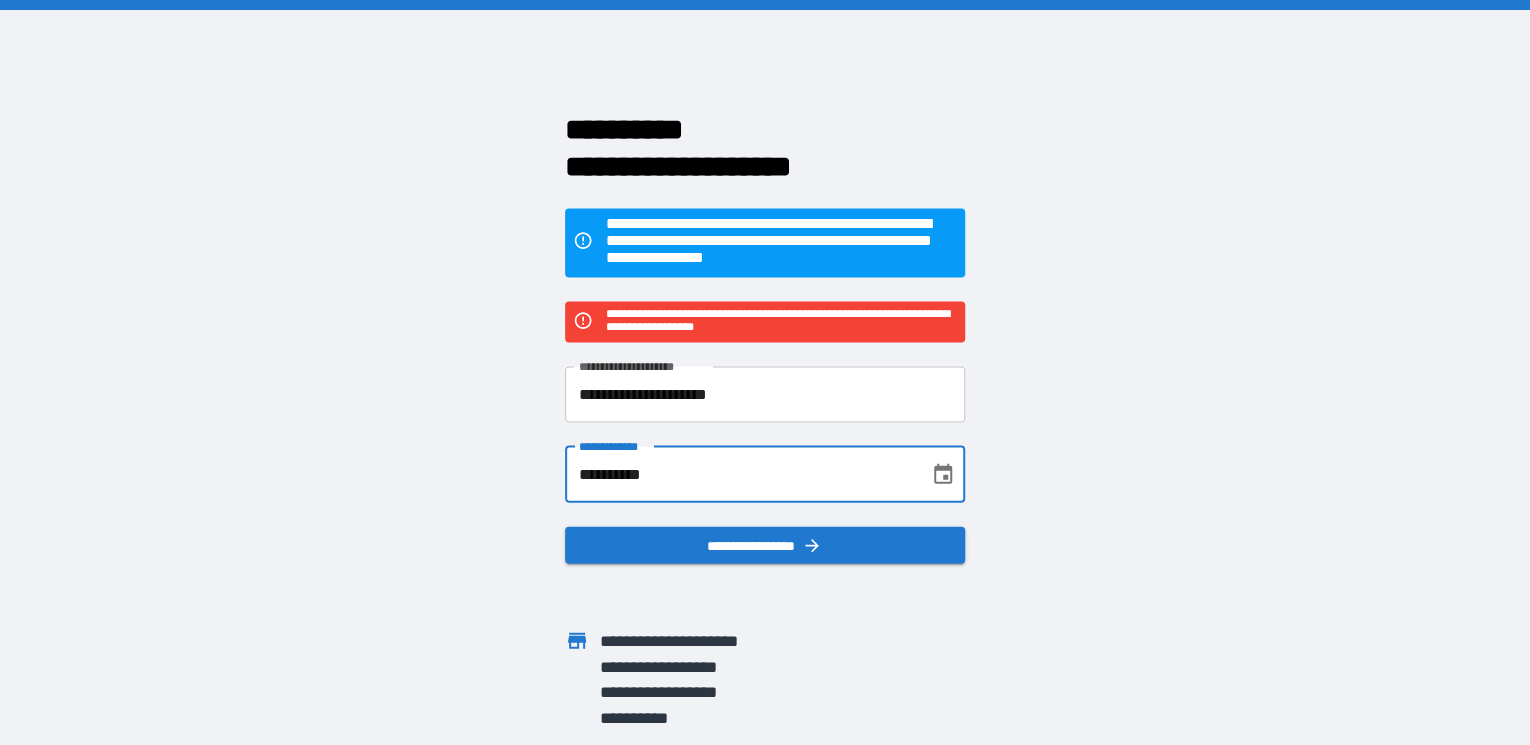 click at bounding box center [753, 584] 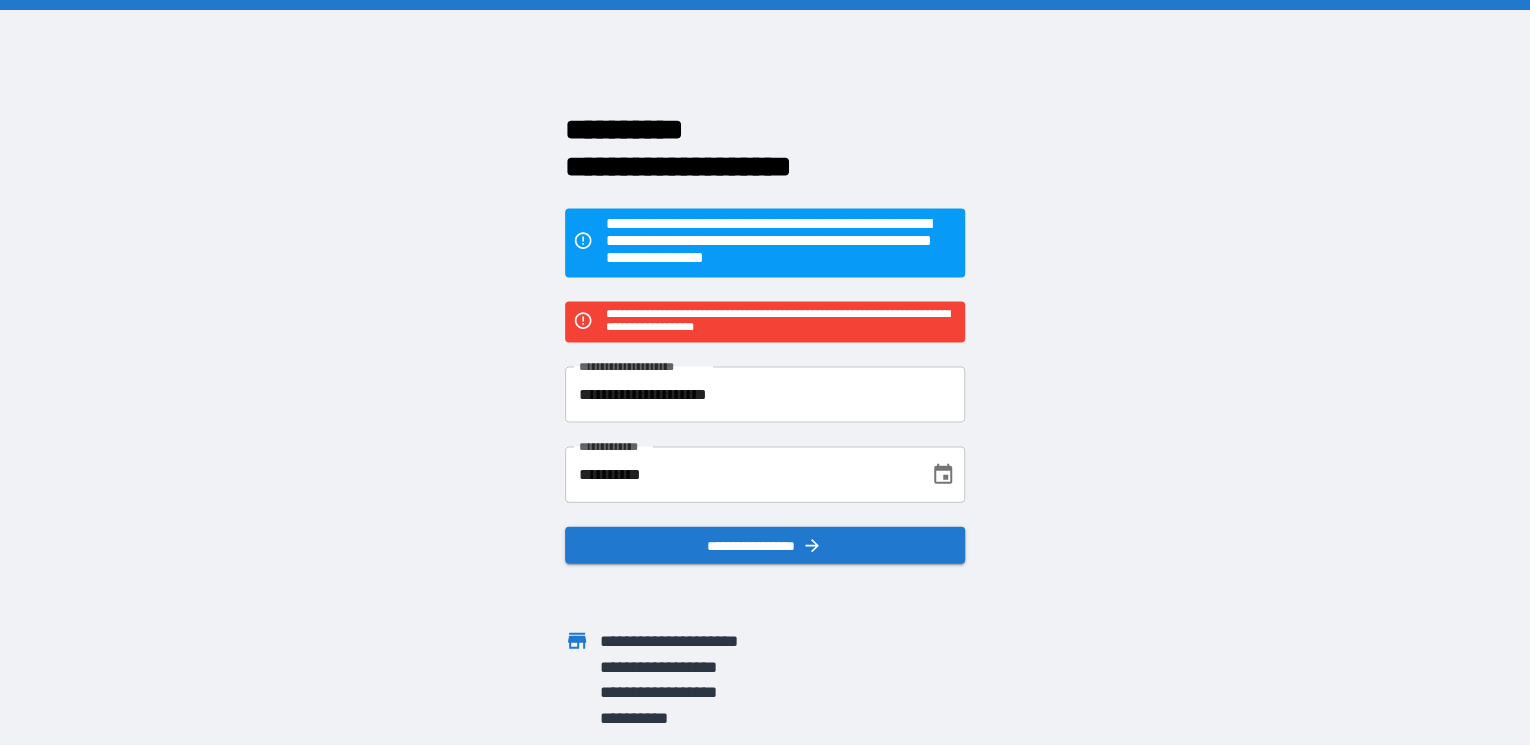 click at bounding box center [753, 584] 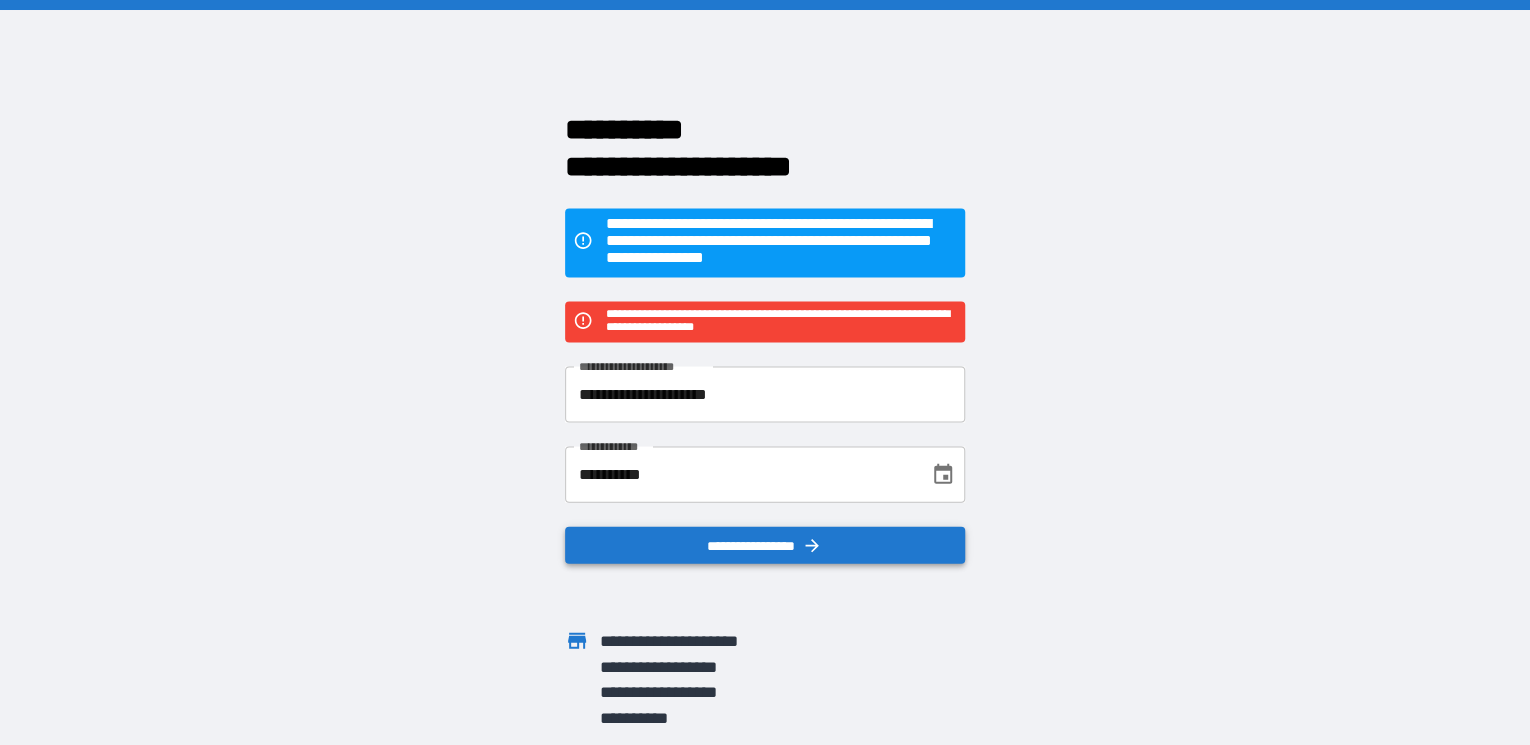 click on "**********" at bounding box center [765, 545] 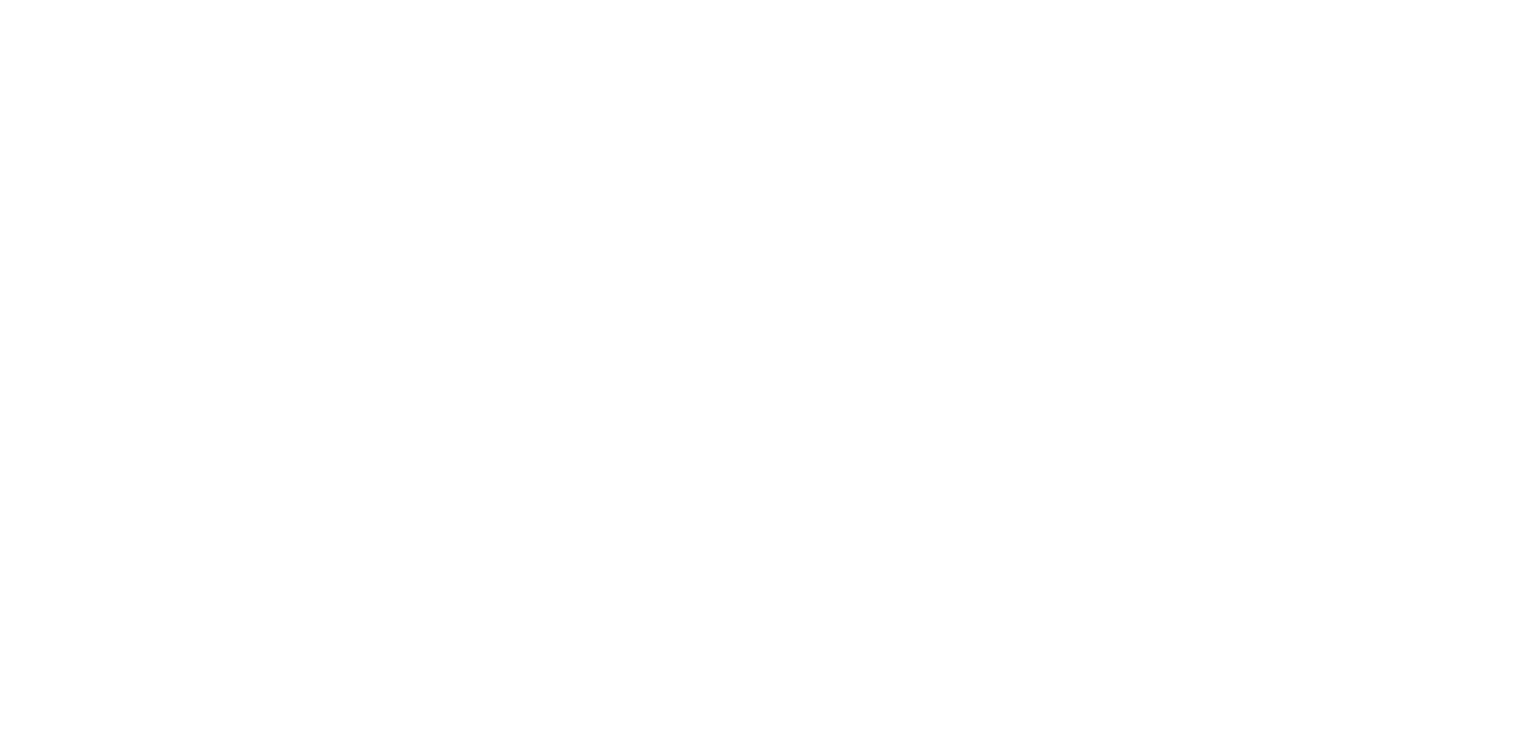 scroll, scrollTop: 0, scrollLeft: 0, axis: both 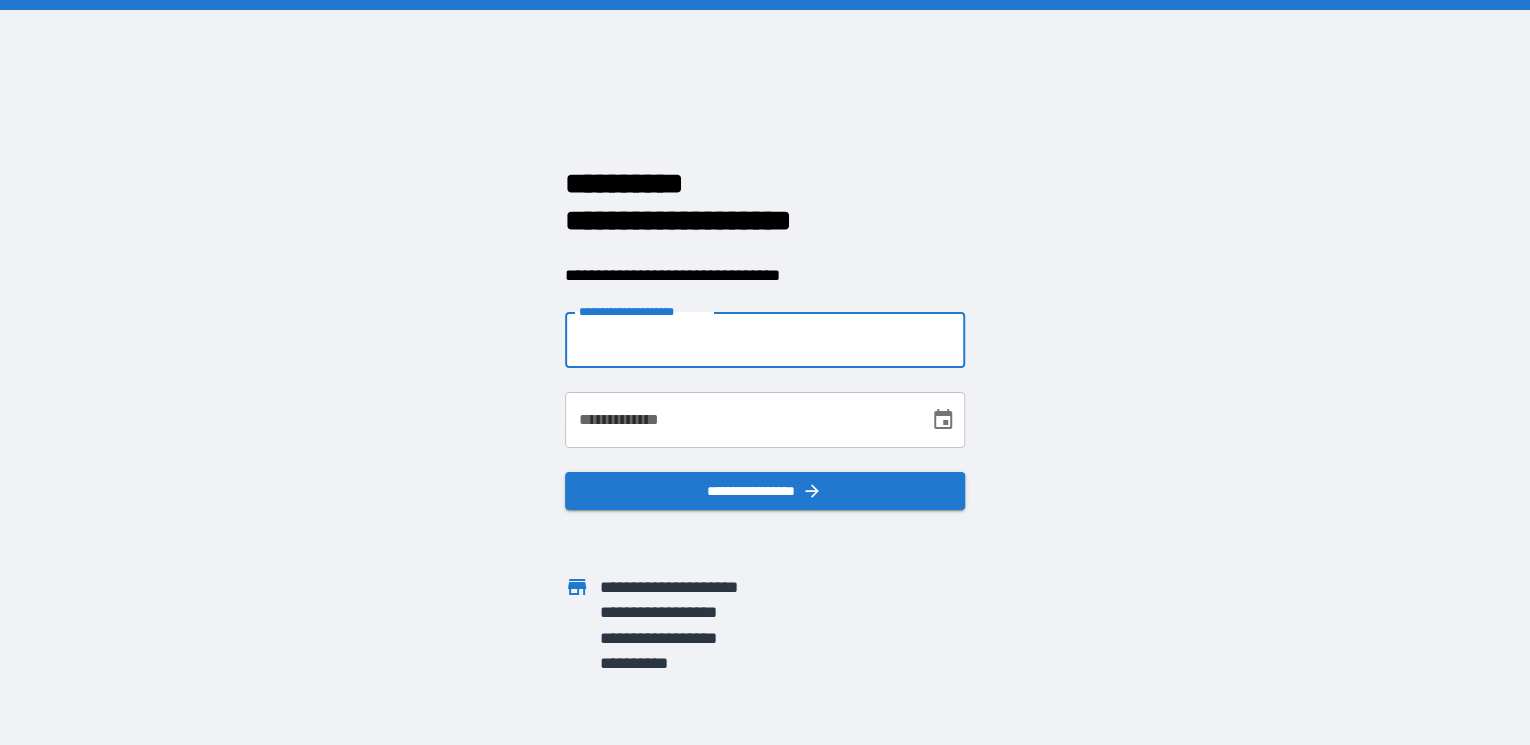 click on "**********" at bounding box center [765, 340] 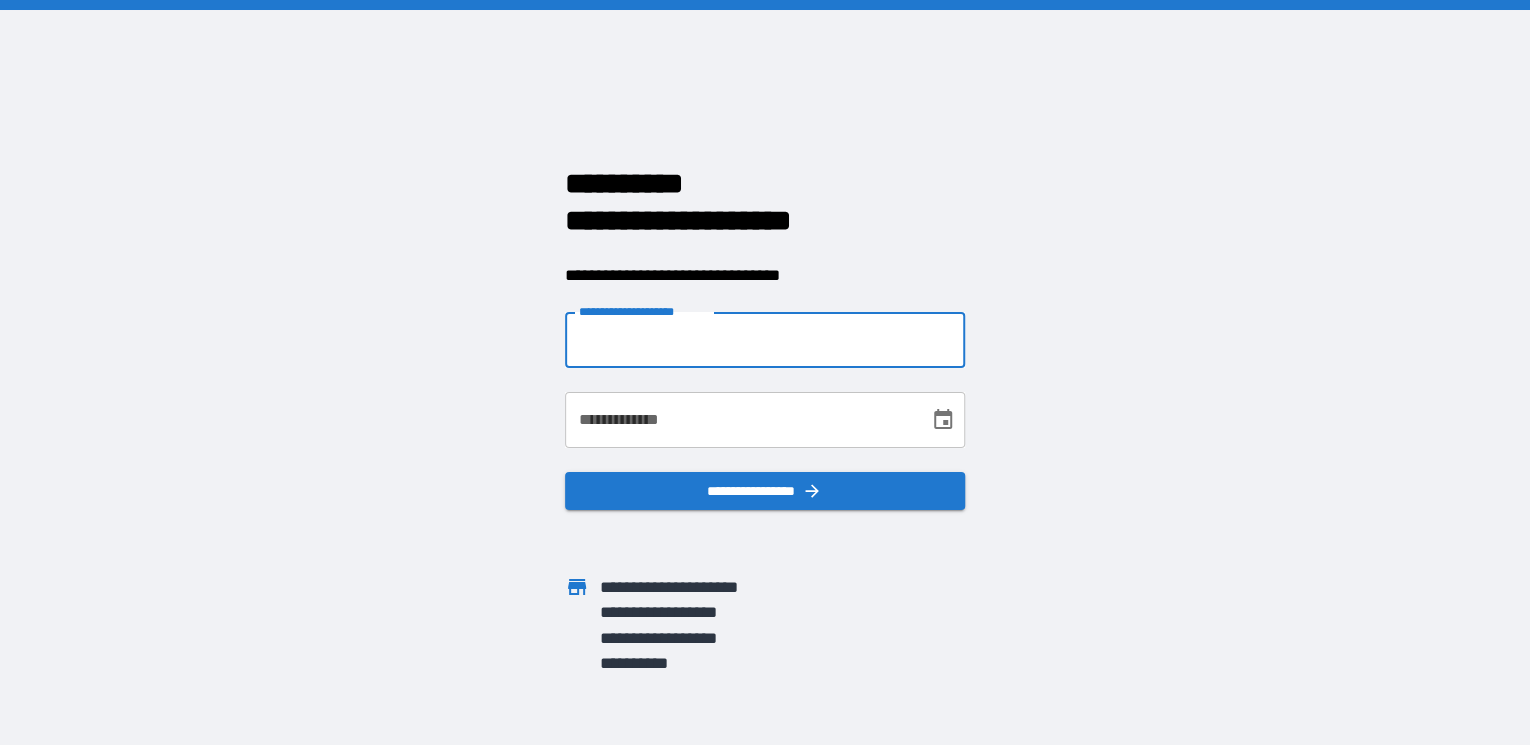 type on "**********" 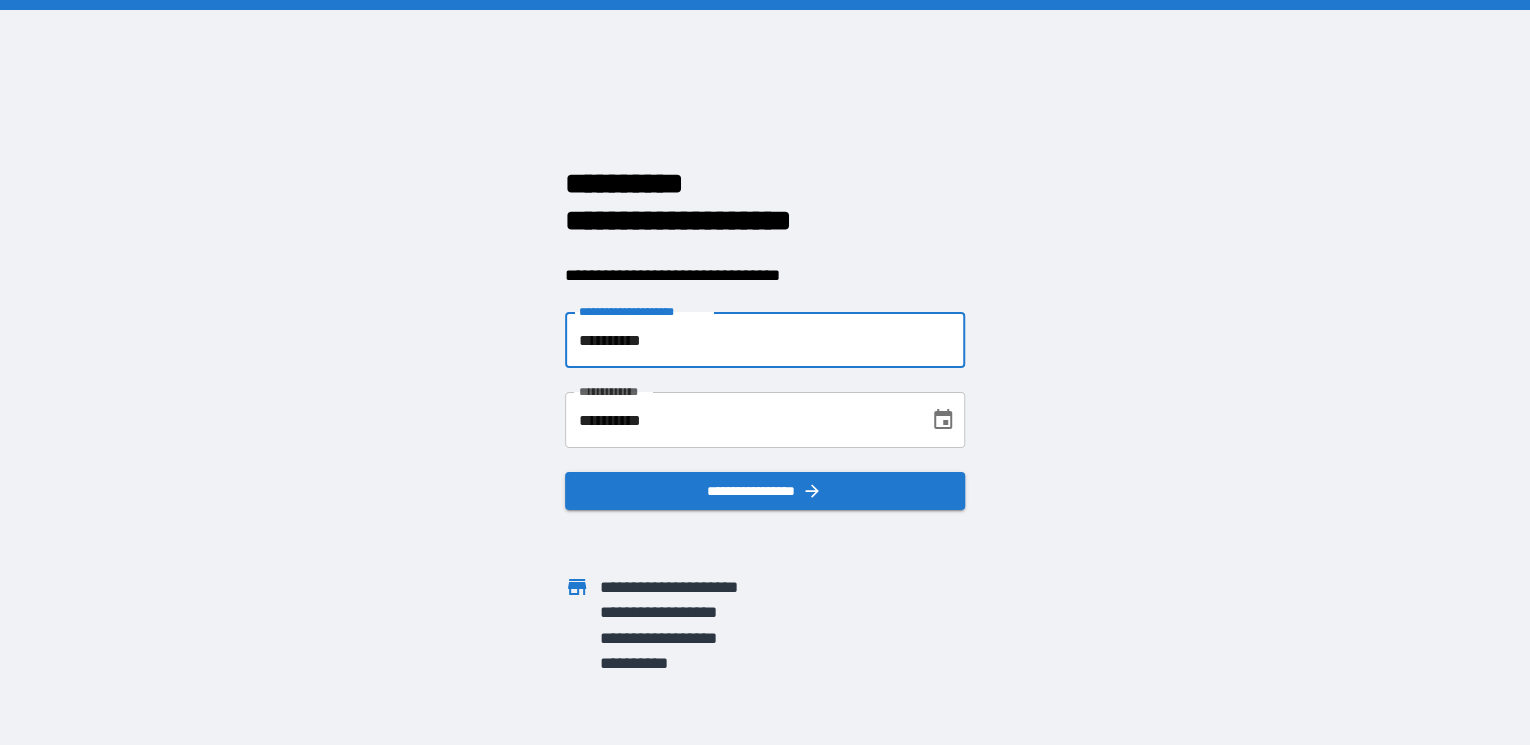click on "**********" at bounding box center [740, 420] 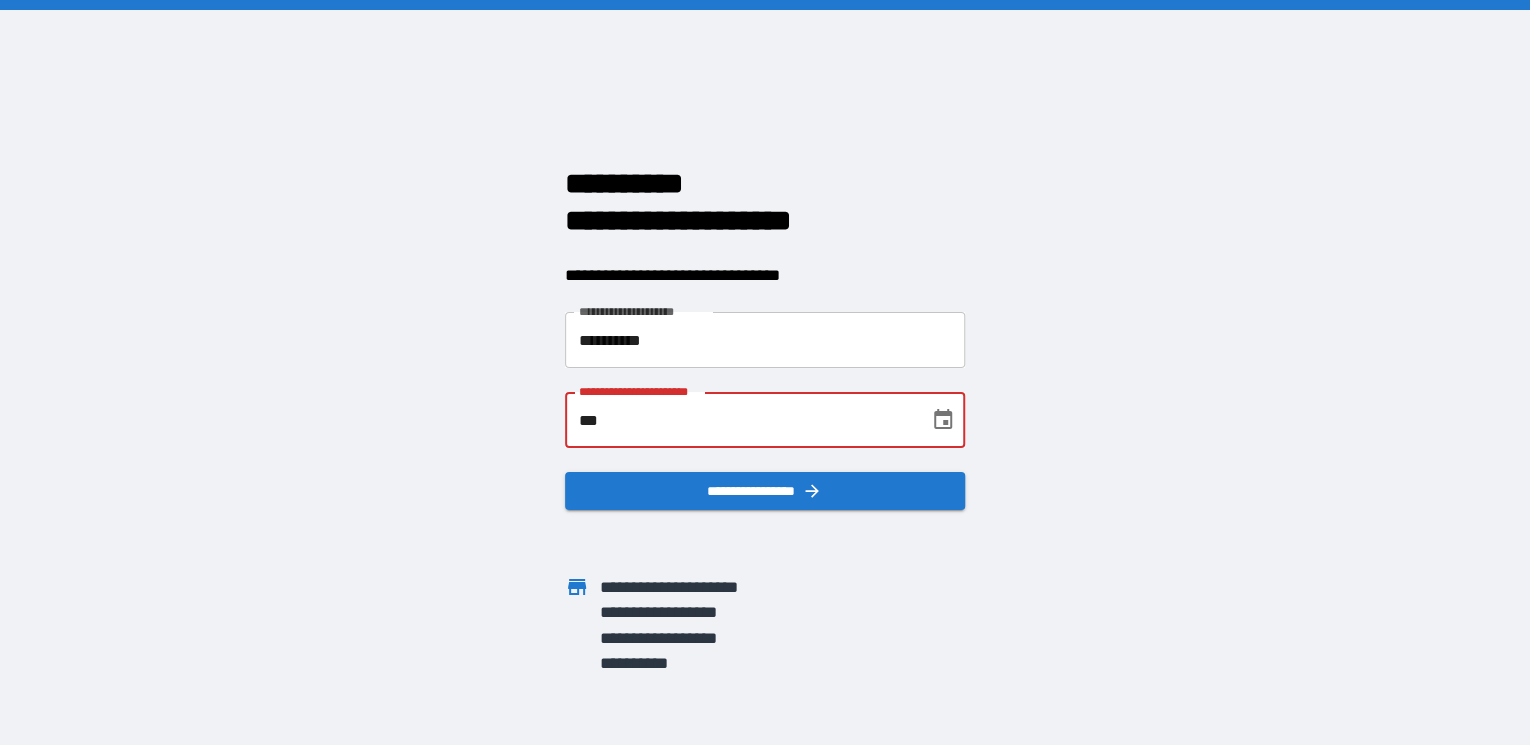 type on "*" 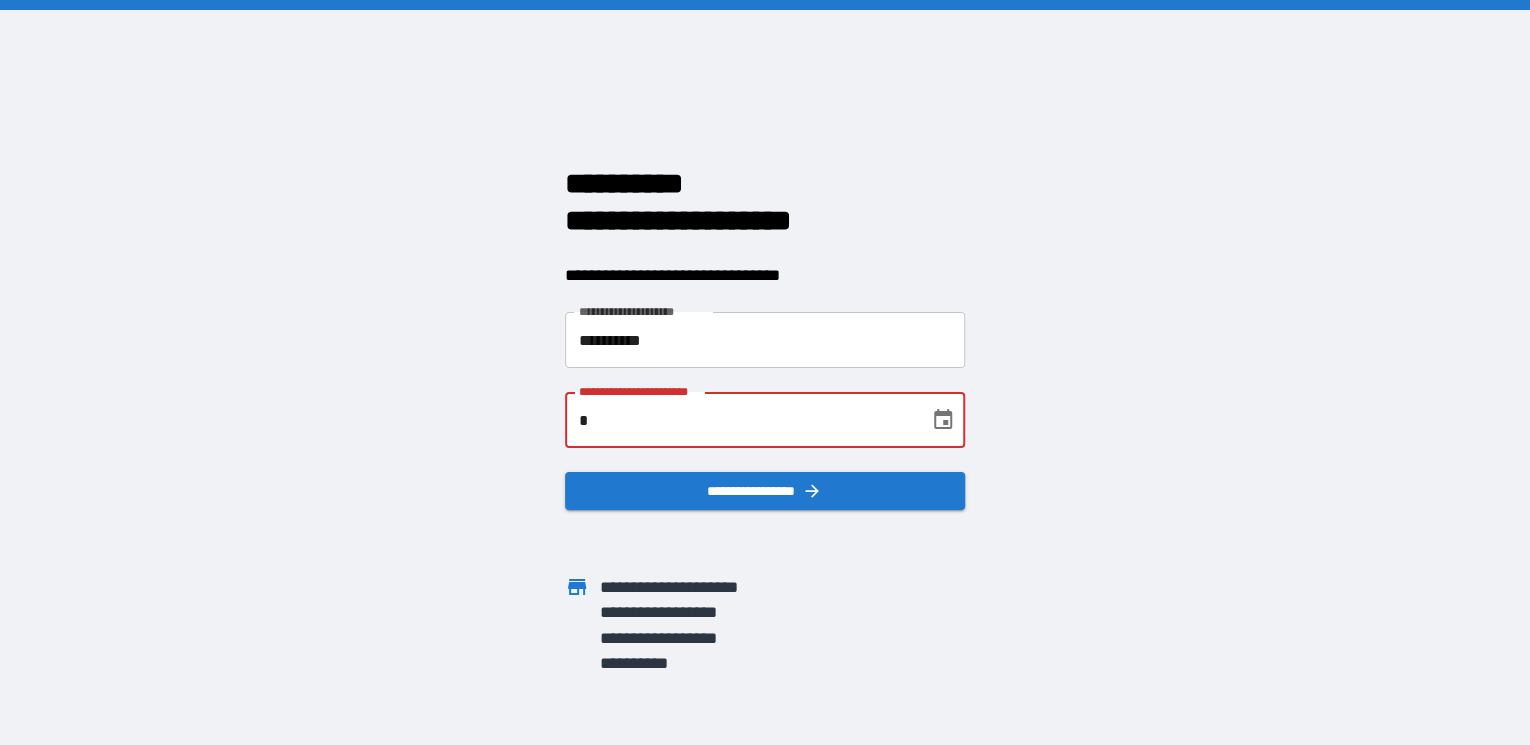 type 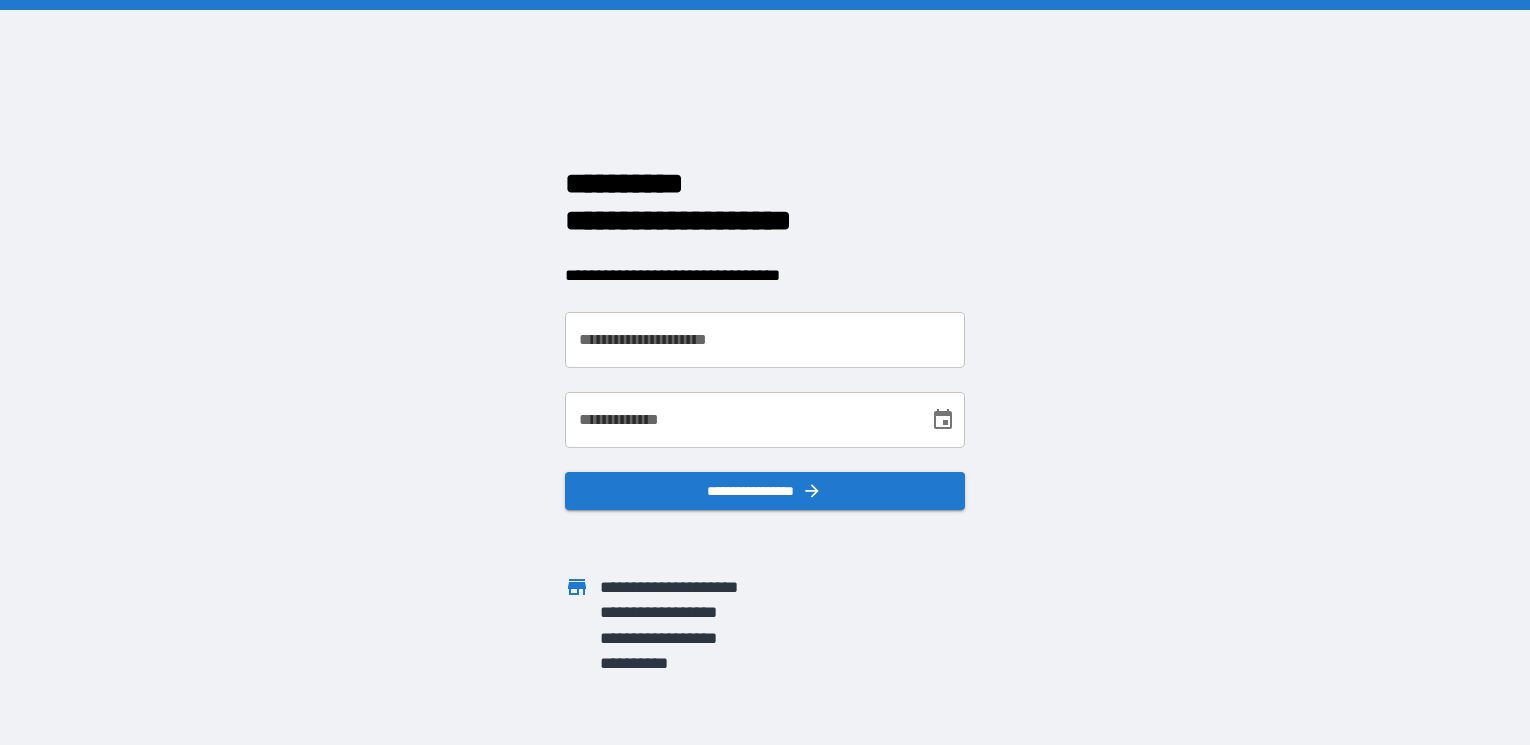 scroll, scrollTop: 0, scrollLeft: 0, axis: both 